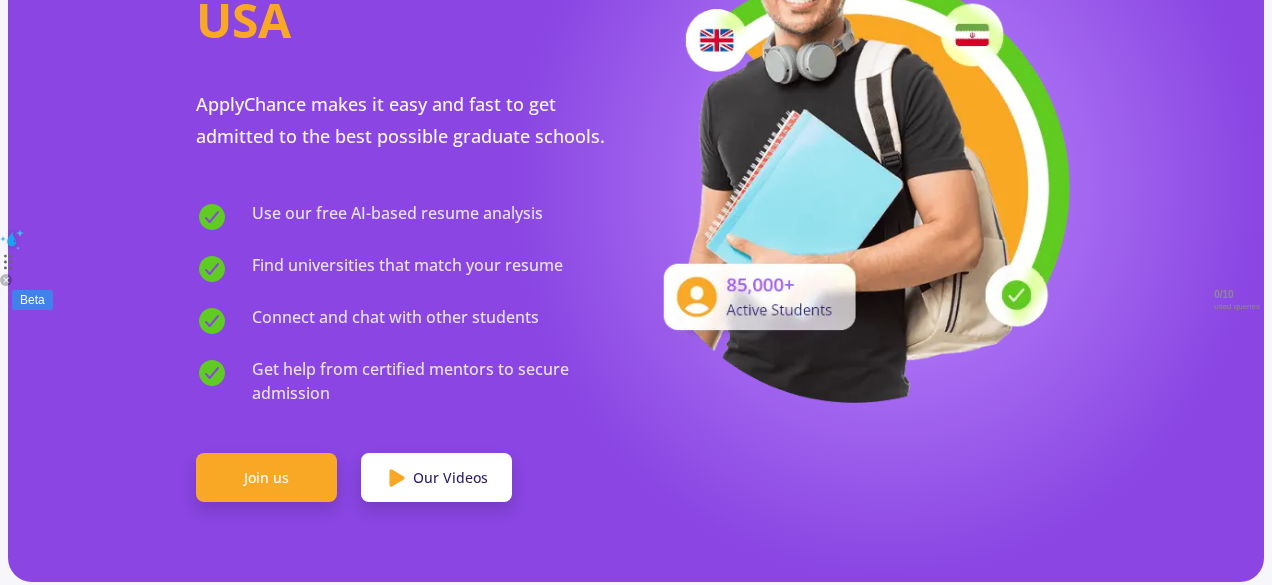 scroll, scrollTop: 368, scrollLeft: 0, axis: vertical 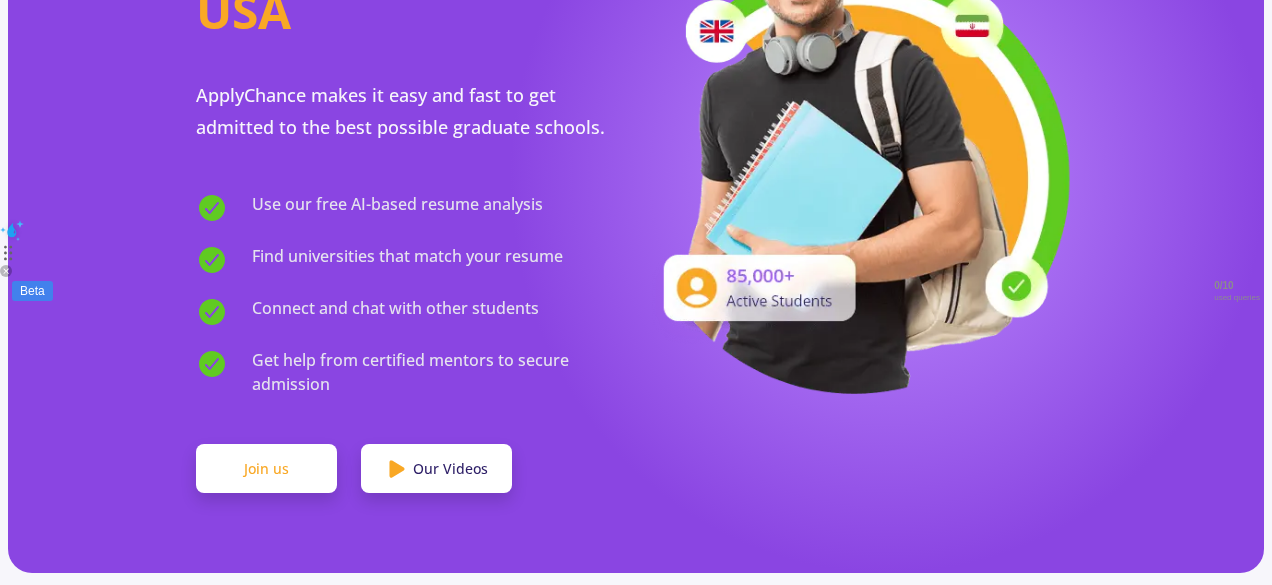 click on "Join us" 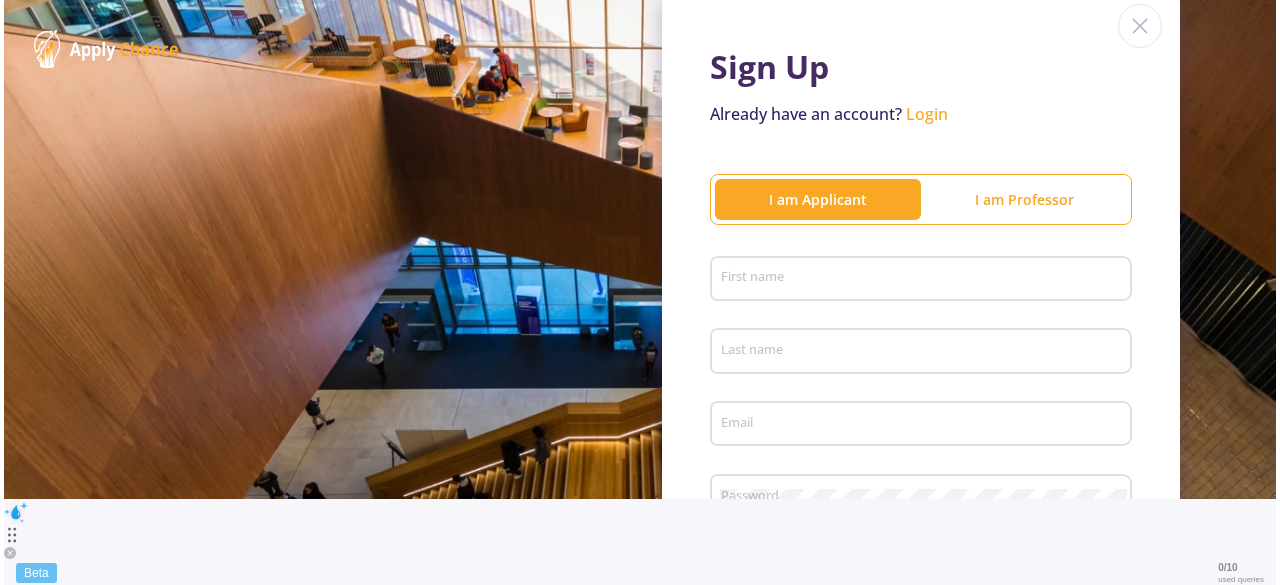 scroll, scrollTop: 0, scrollLeft: 0, axis: both 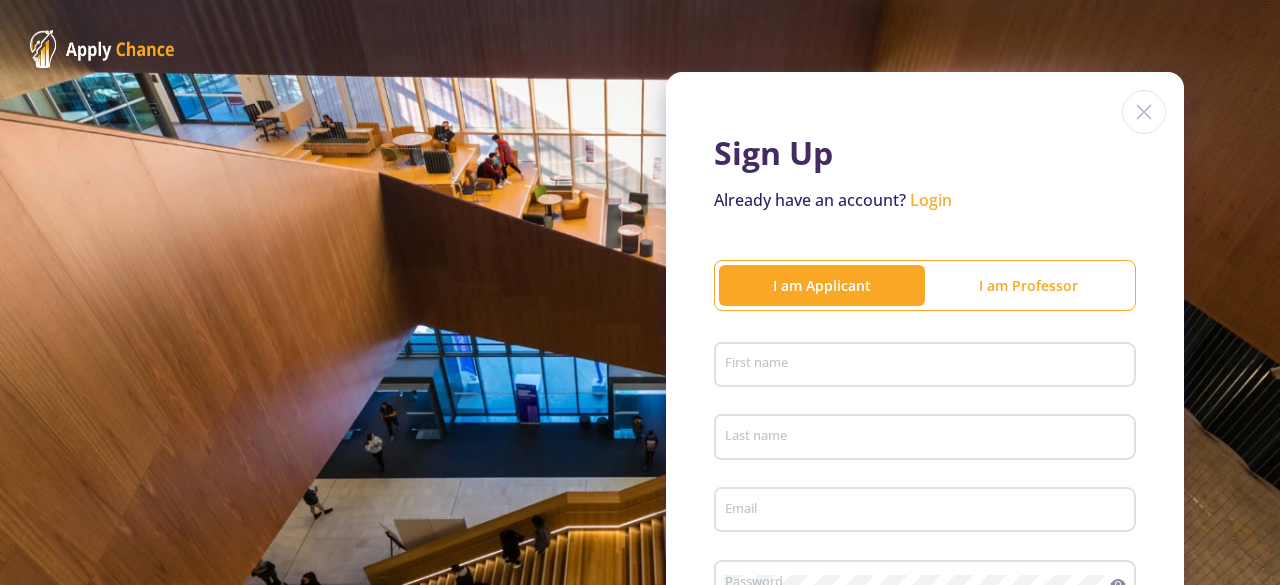 click on "First name" 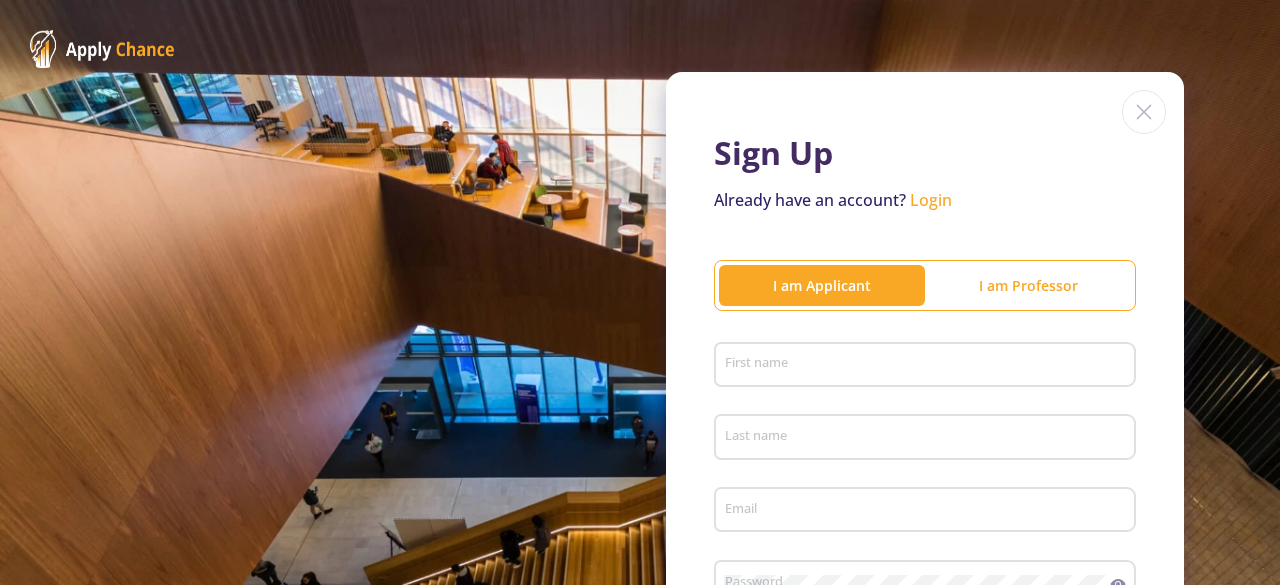 click on "First name" 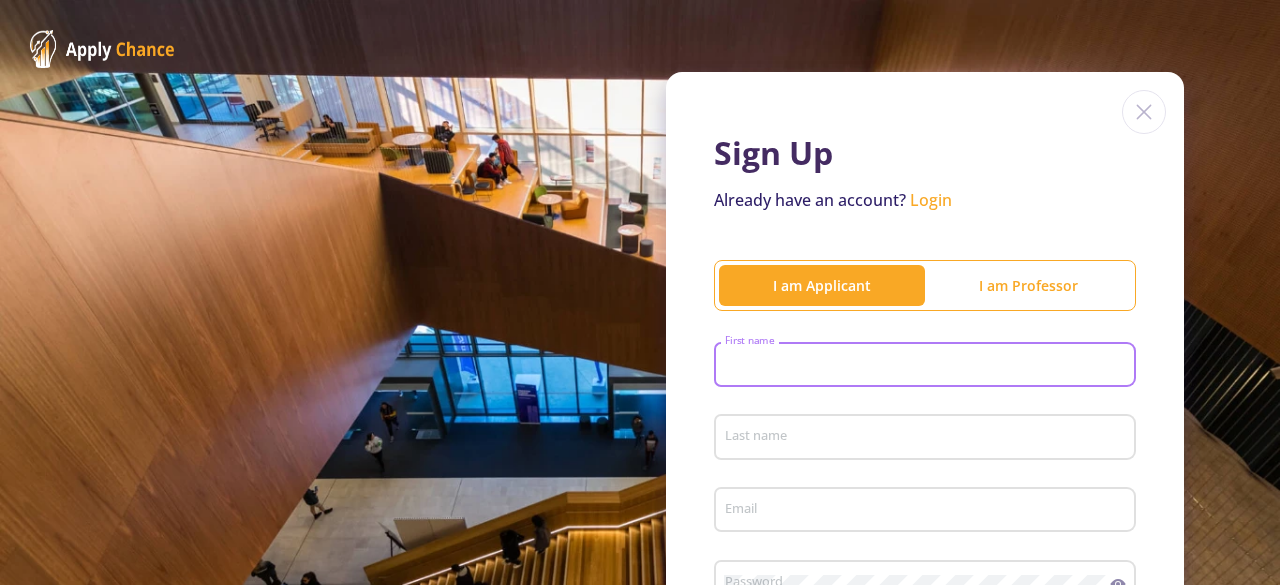 click on "First name" at bounding box center [928, 366] 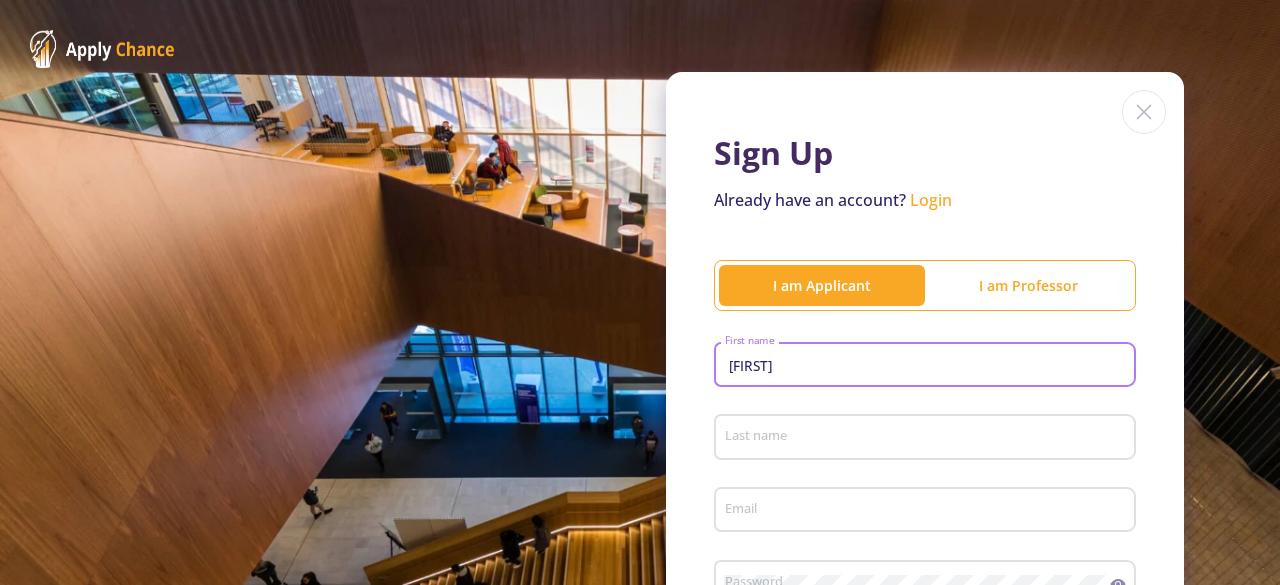 type on "[FIRST]" 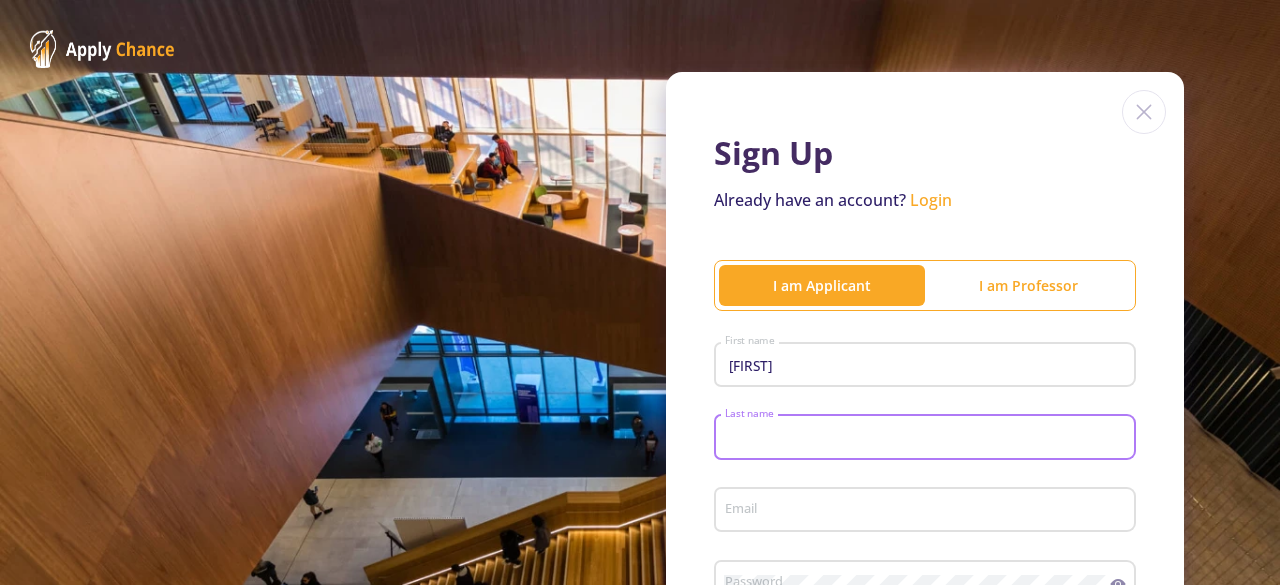 click on "Last name" at bounding box center (928, 438) 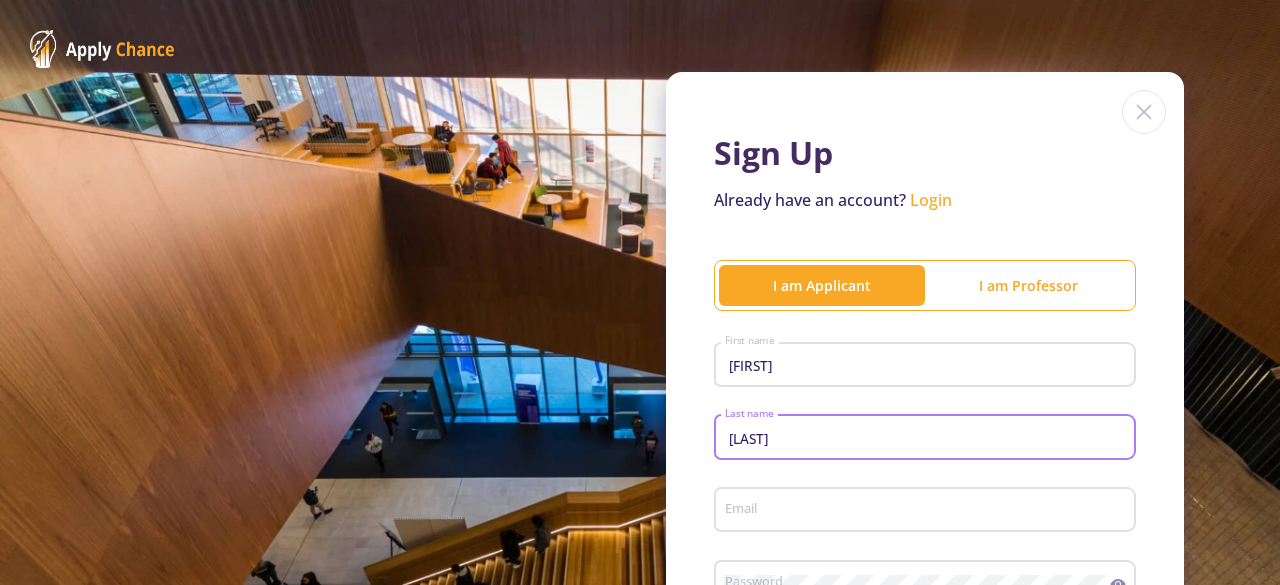 type on "[LAST]" 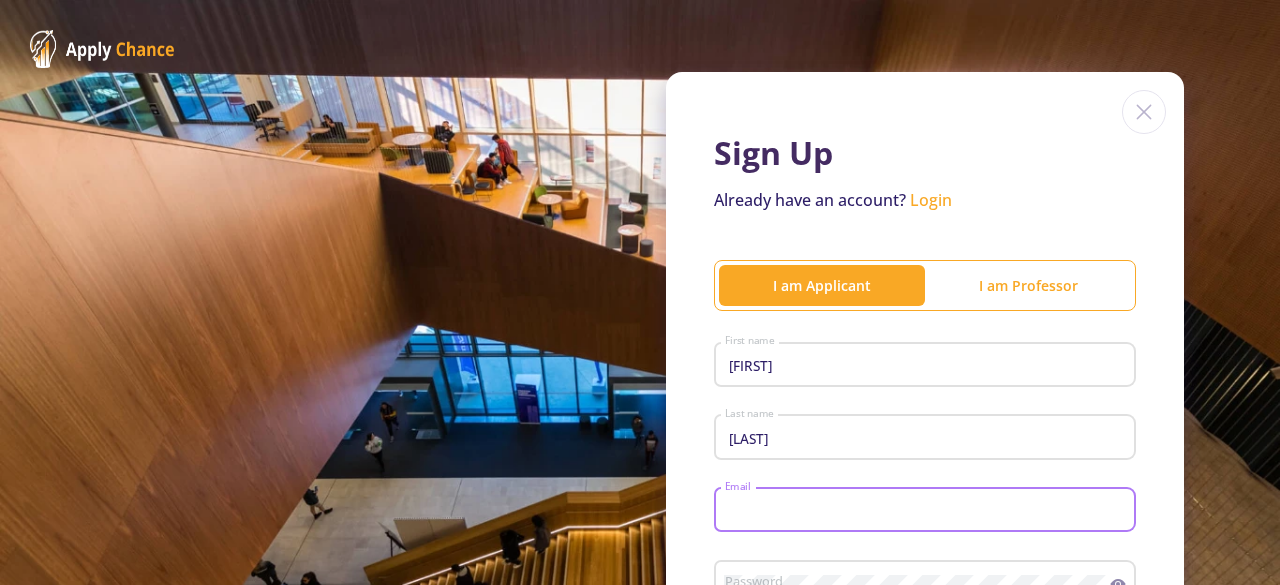click on "Email" at bounding box center [928, 511] 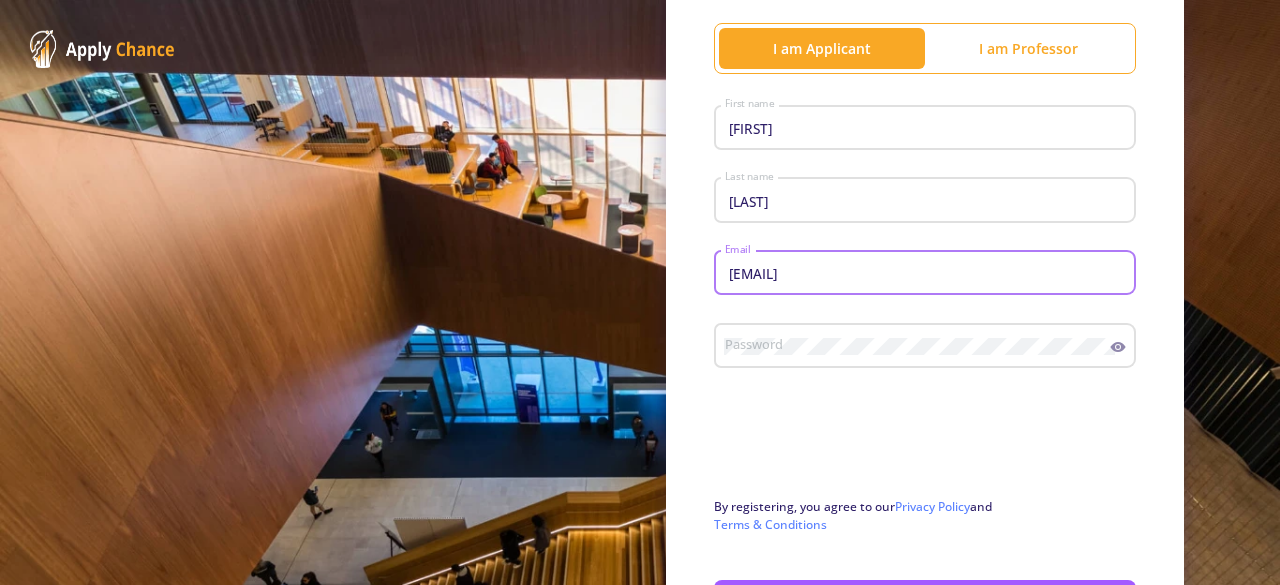 scroll, scrollTop: 238, scrollLeft: 0, axis: vertical 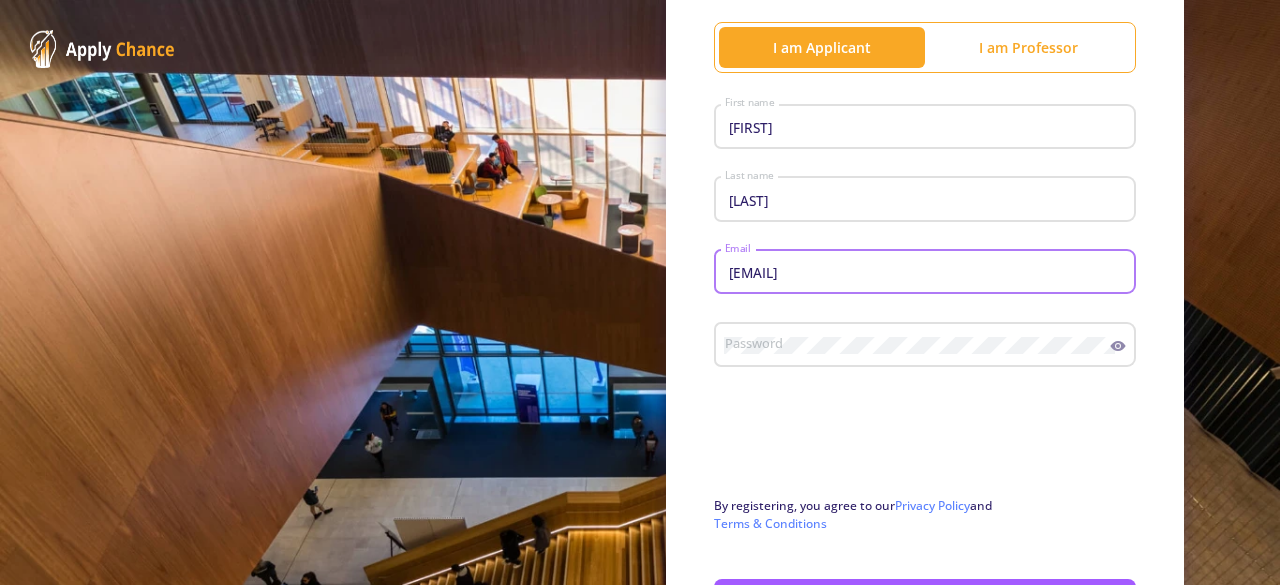 type on "[USERNAME]@[DOMAIN]" 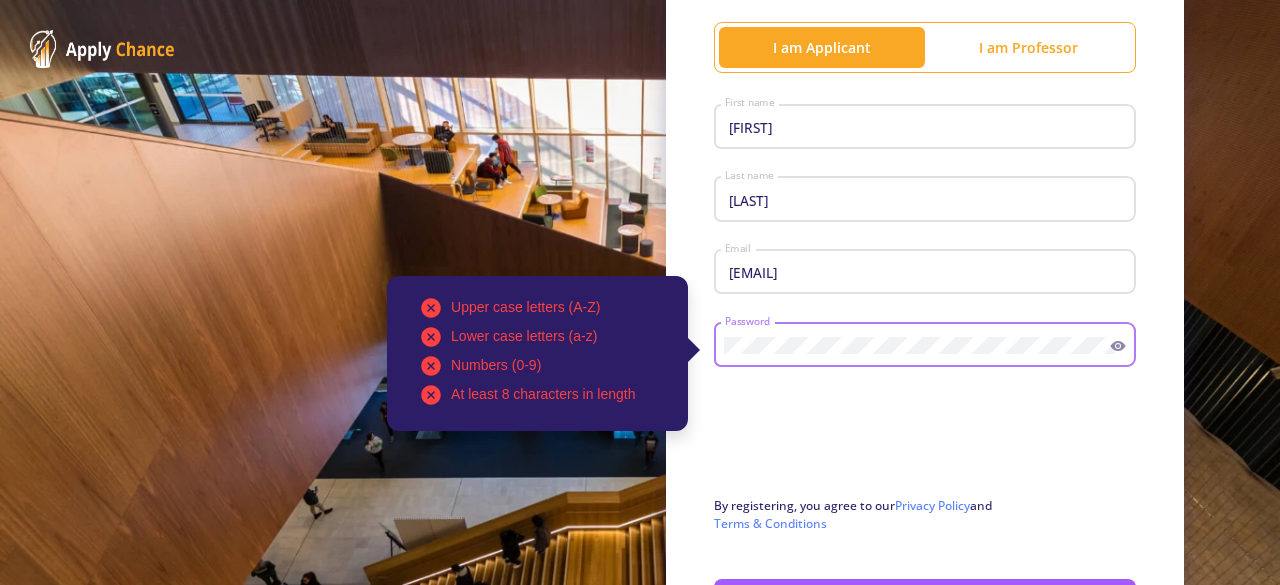 click on "Upper case letters (A-Z) Lower case letters (a-z) Numbers (0-9) At least 8 characters in length Password" 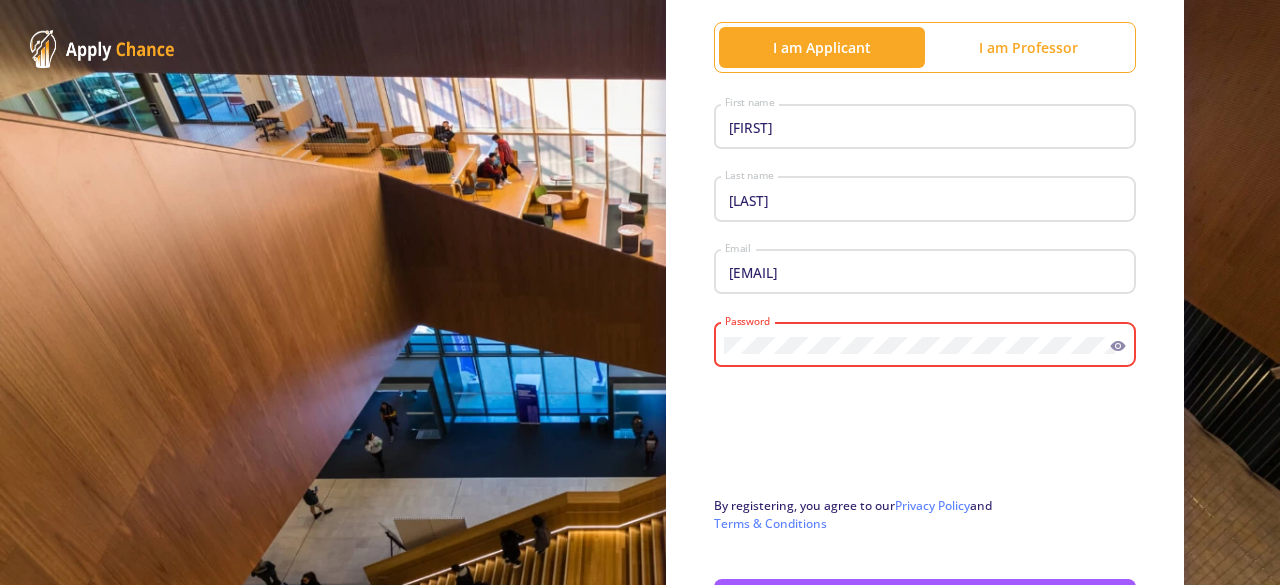 click 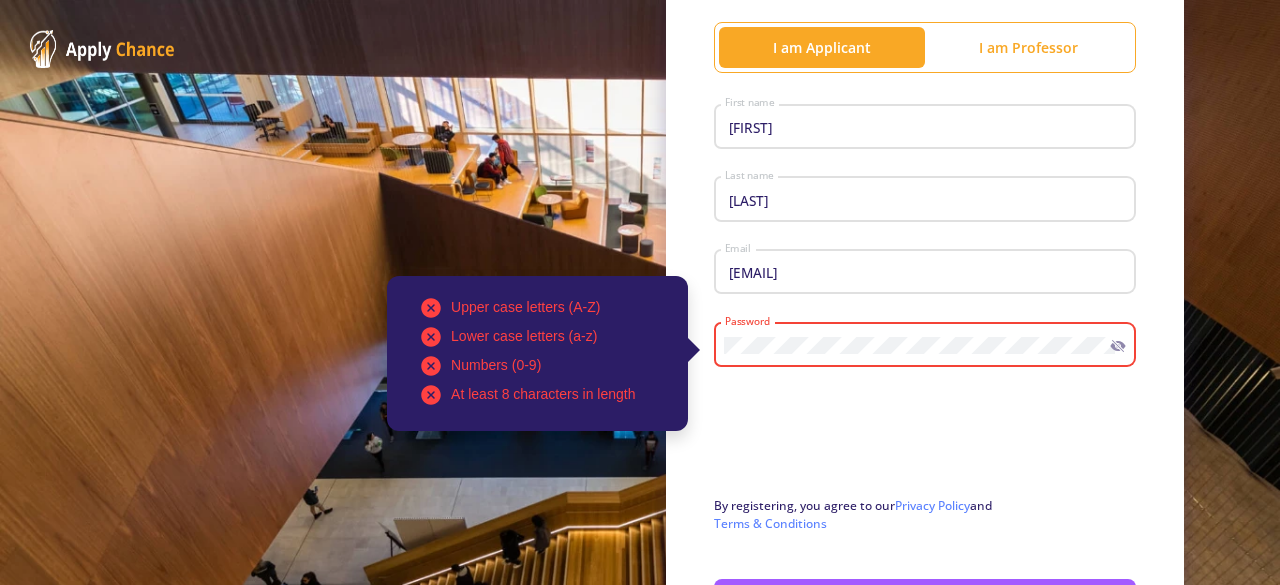 click on "Upper case letters (A-Z) Lower case letters (a-z) Numbers (0-9) At least 8 characters in length Password" 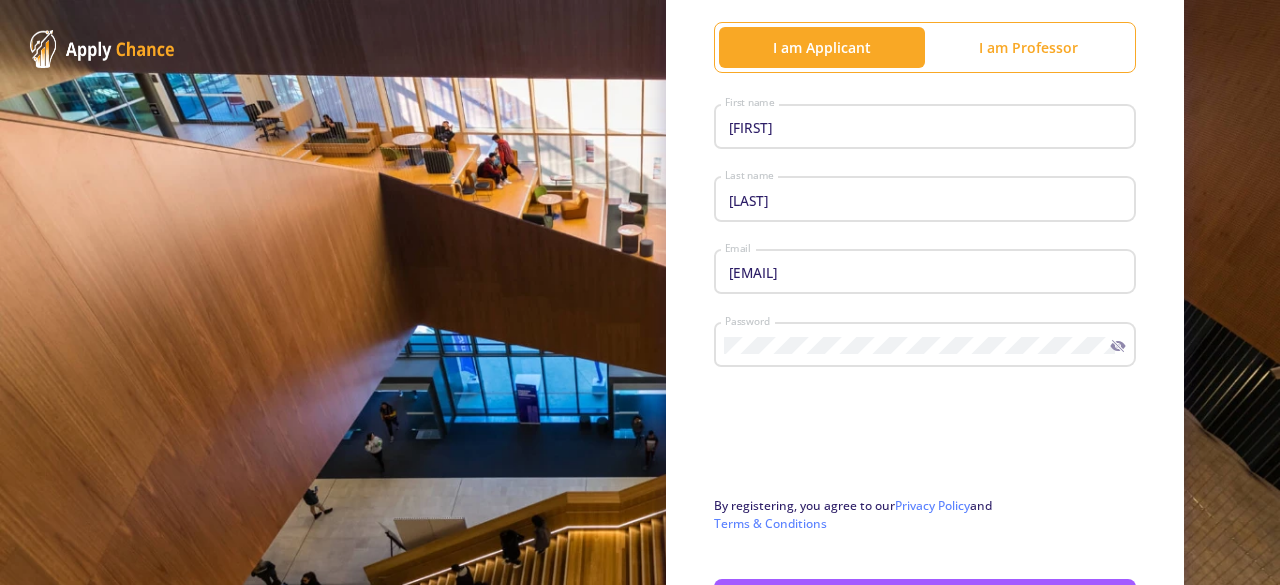 click on "Tran First name Ngan Last name tranngan1411n@gmail.com Email Password Upper case letters (A-Z) Lower case letters (a-z) Numbers (0-9) At least 8 characters in length  By registering, you agree to our  Privacy Policy  and  Terms & Conditions Sign Up" 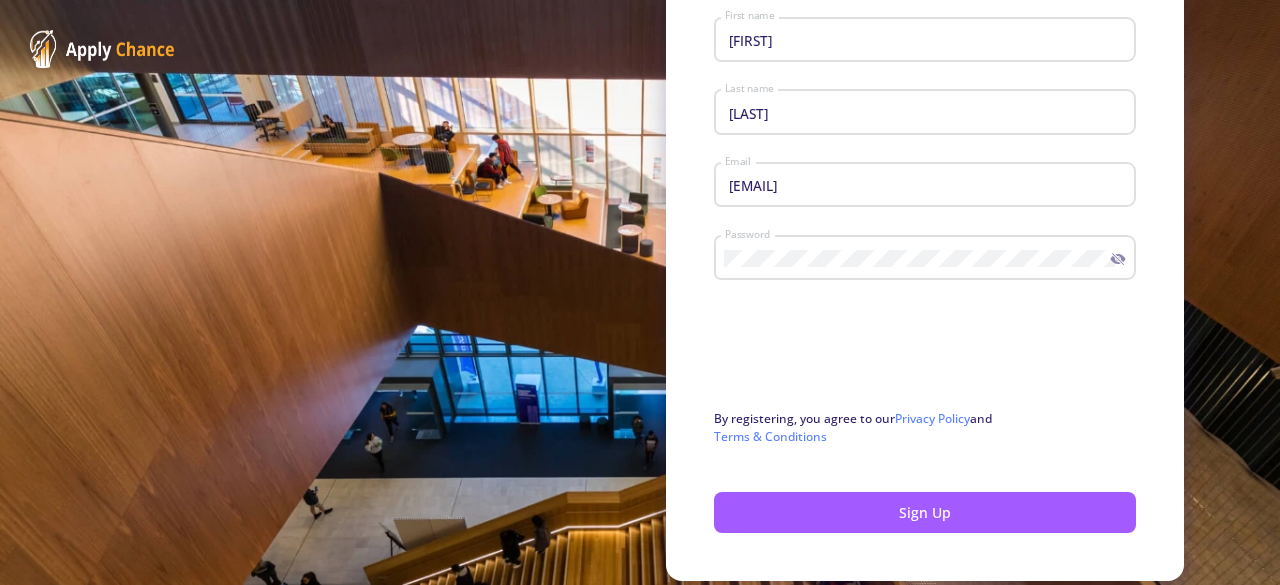scroll, scrollTop: 330, scrollLeft: 0, axis: vertical 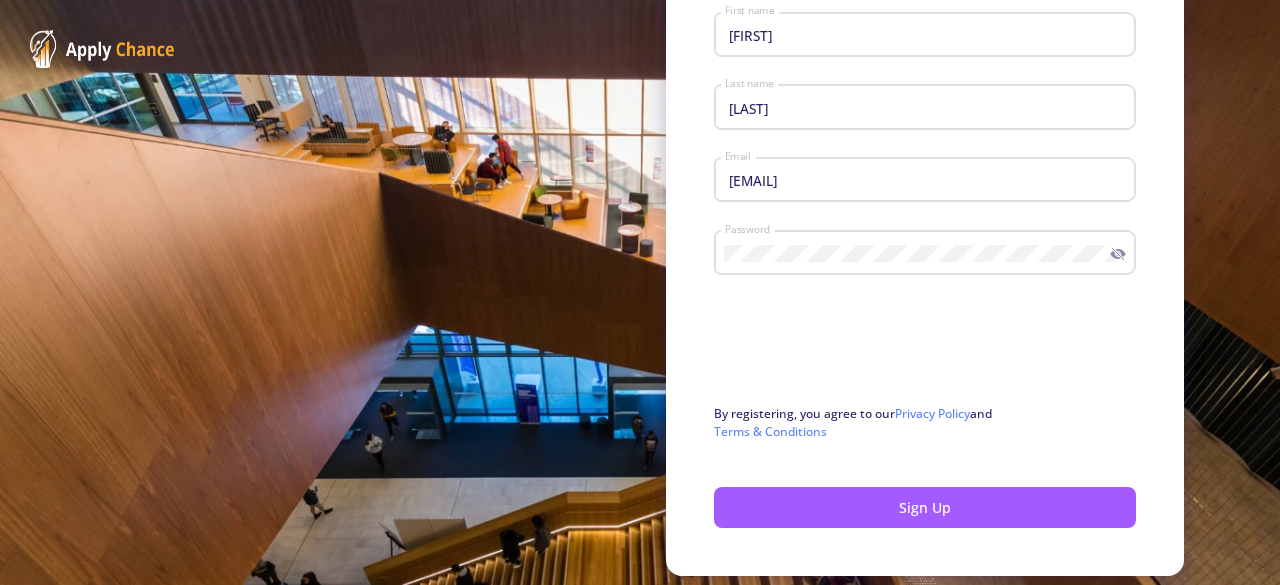click 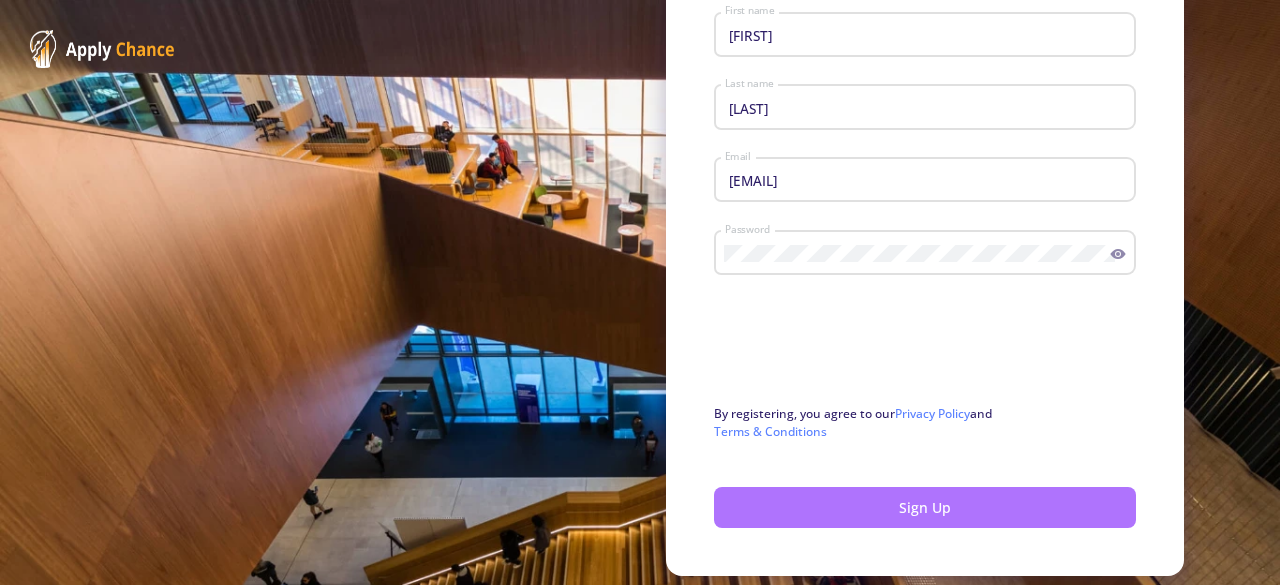 click on "Sign Up" 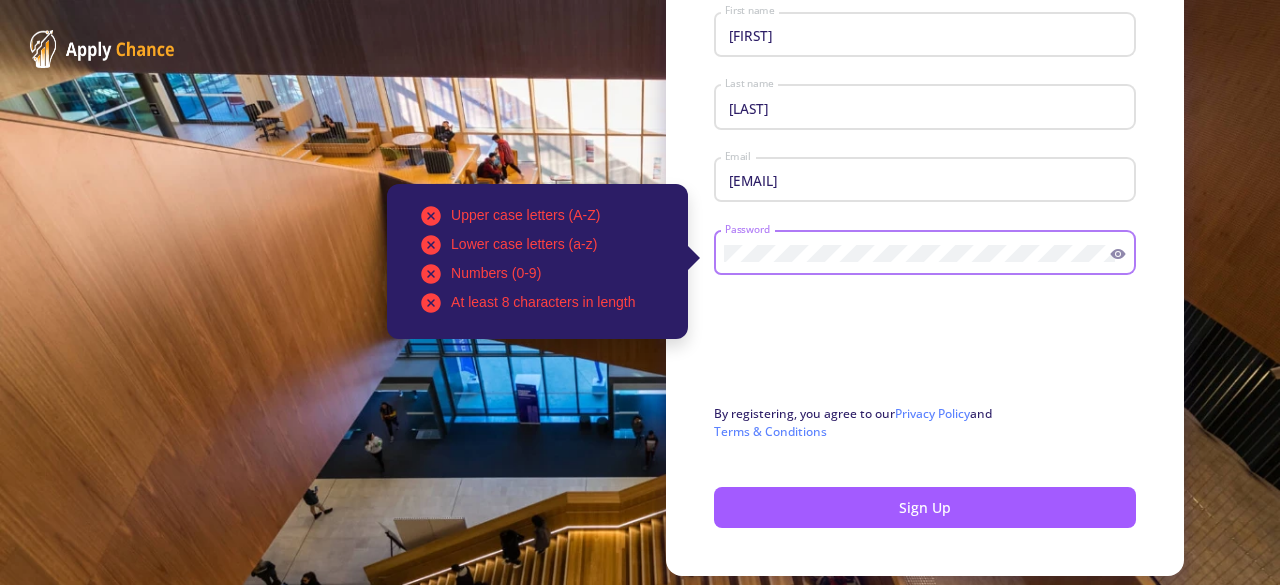 click on "Upper case letters (A-Z) Lower case letters (a-z) Numbers (0-9) At least 8 characters in length Password" 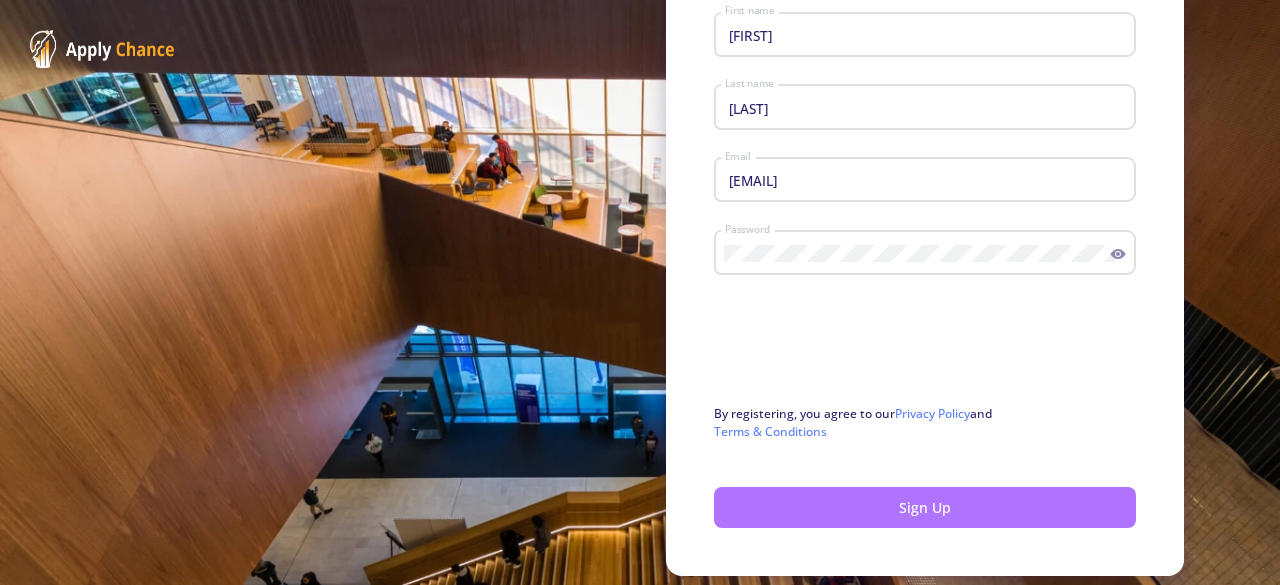 click on "Sign Up" 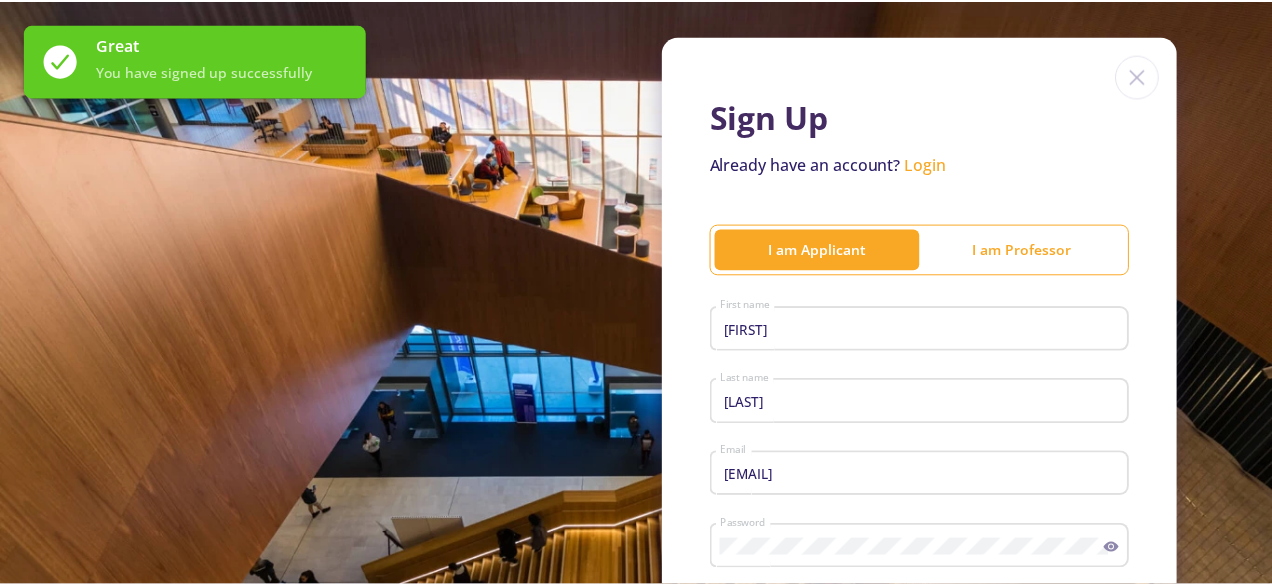 scroll, scrollTop: 18, scrollLeft: 0, axis: vertical 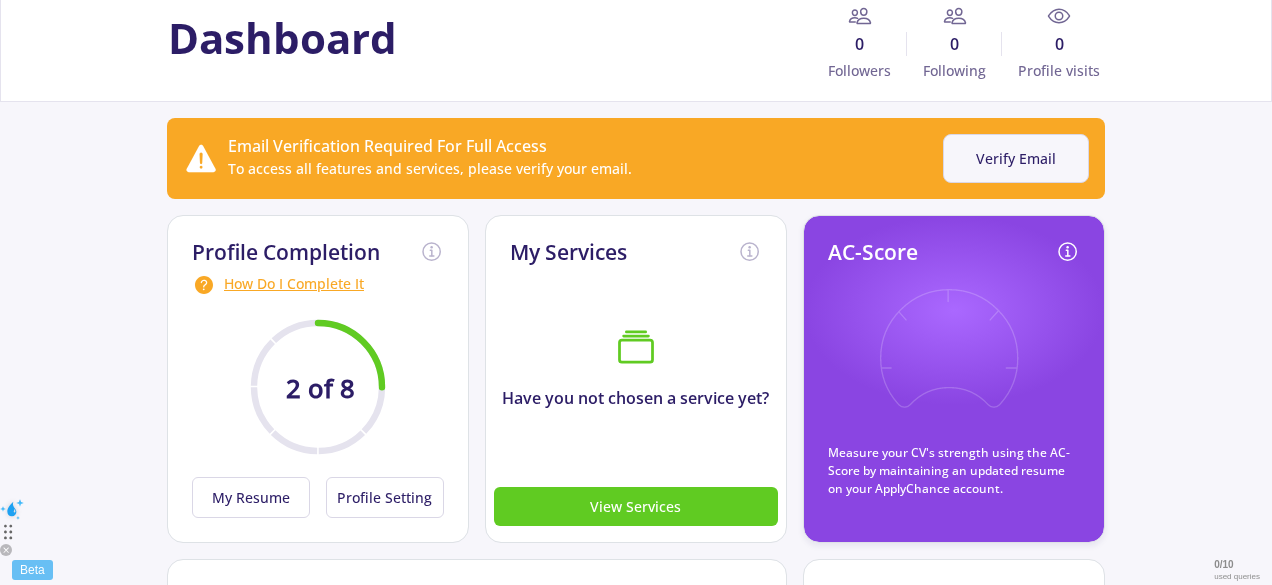 click on "Verify Email" 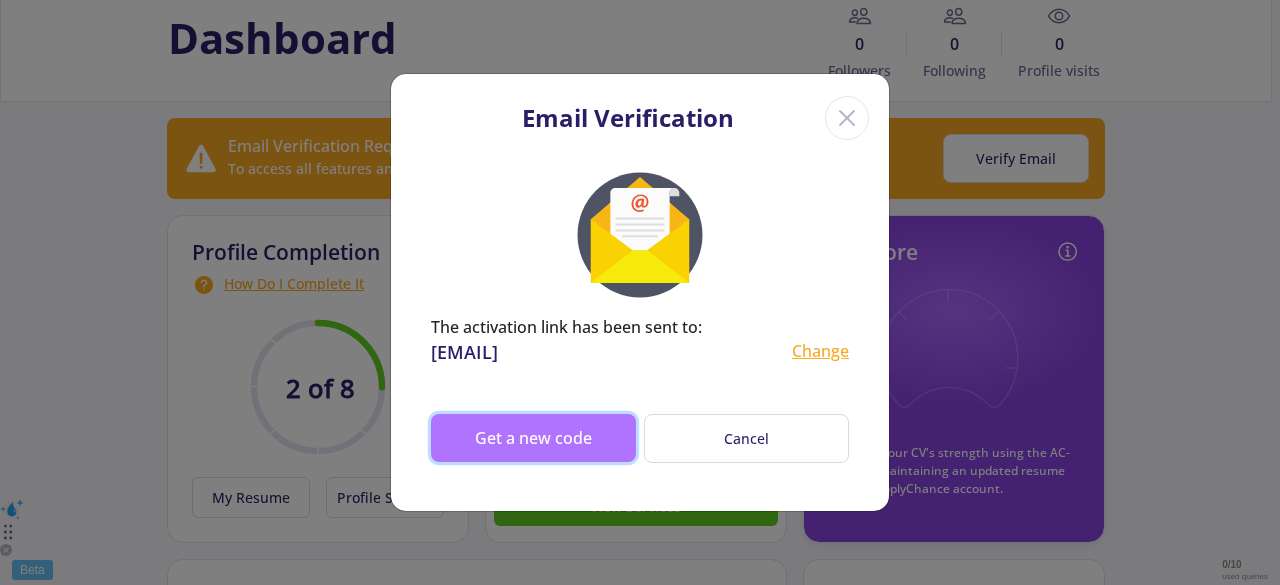 click on "Get a new code" at bounding box center [533, 438] 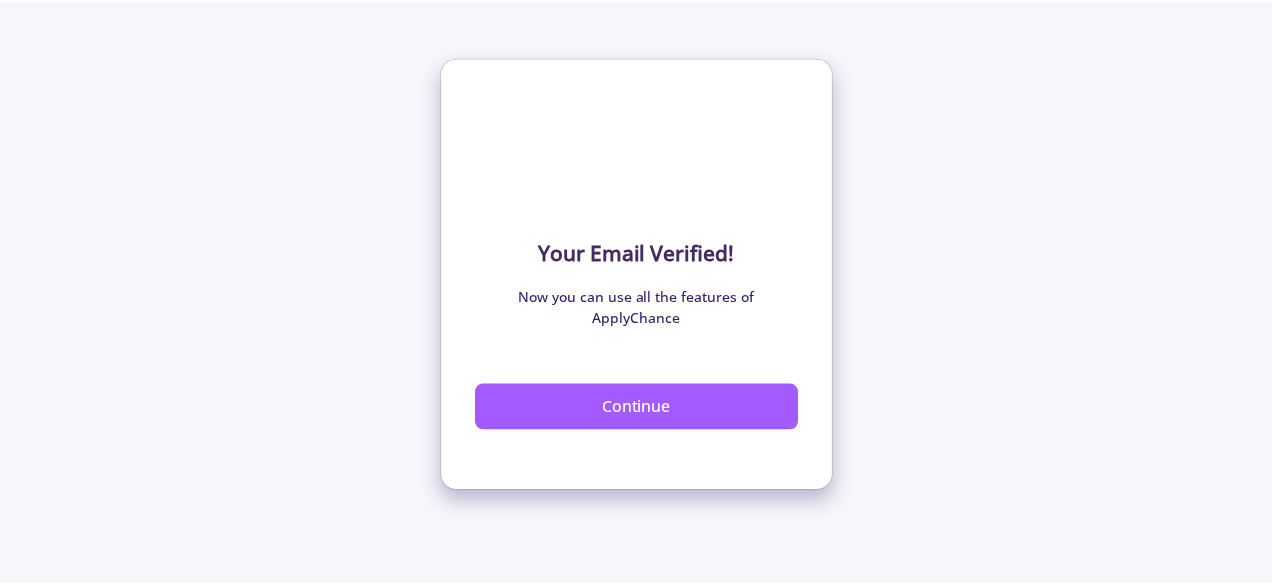 scroll, scrollTop: 0, scrollLeft: 0, axis: both 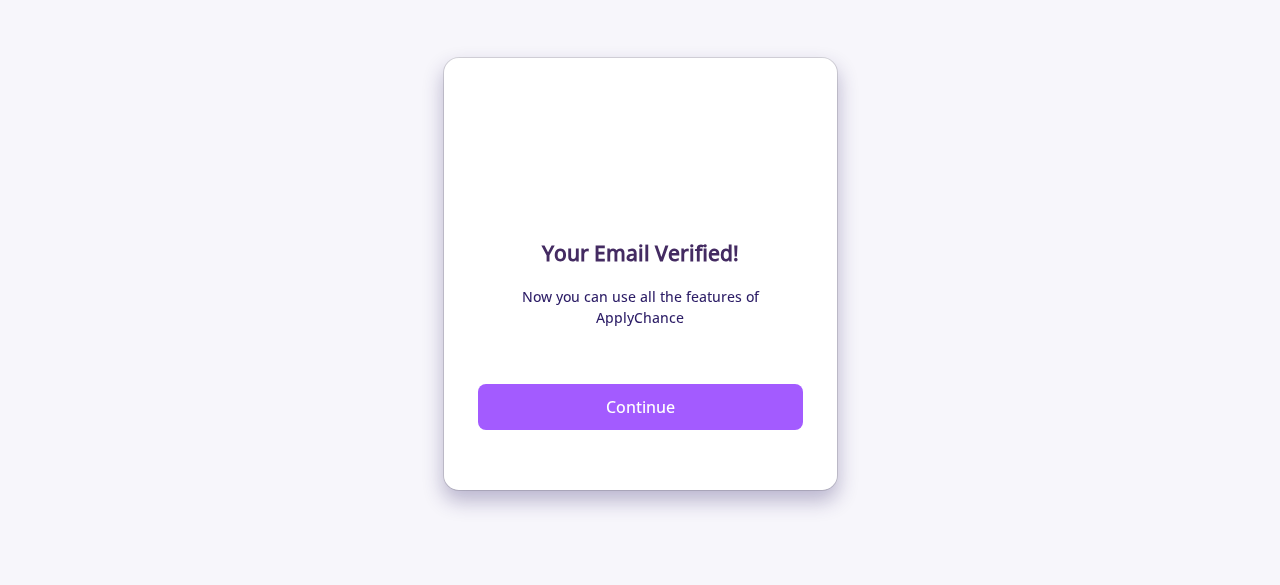 click on "Continue" 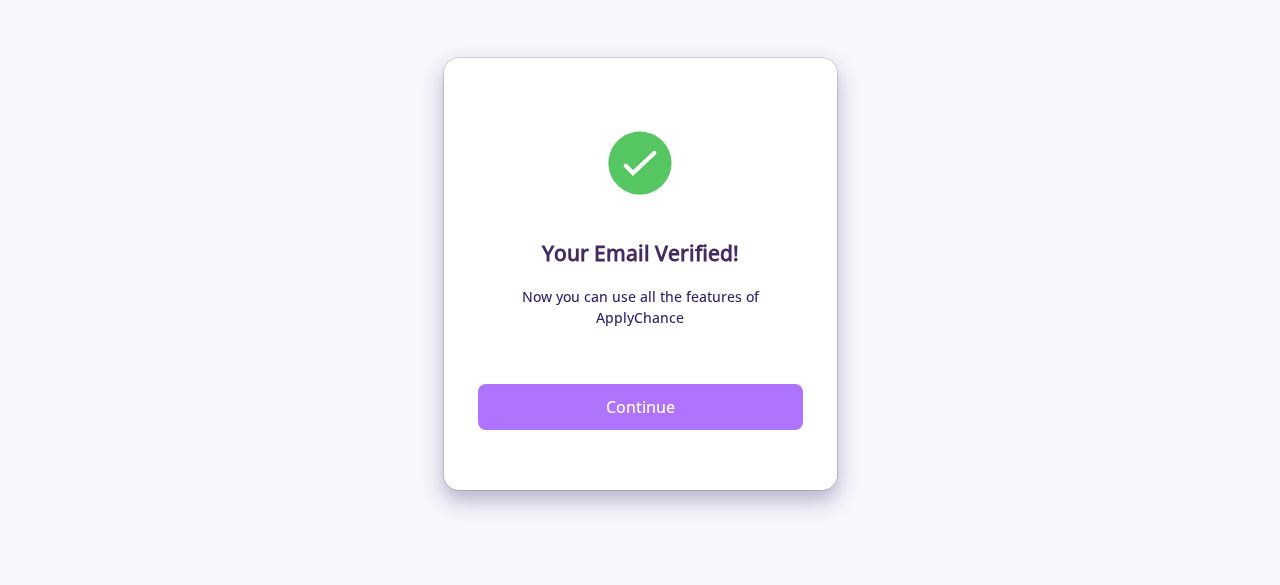 click on "Continue" 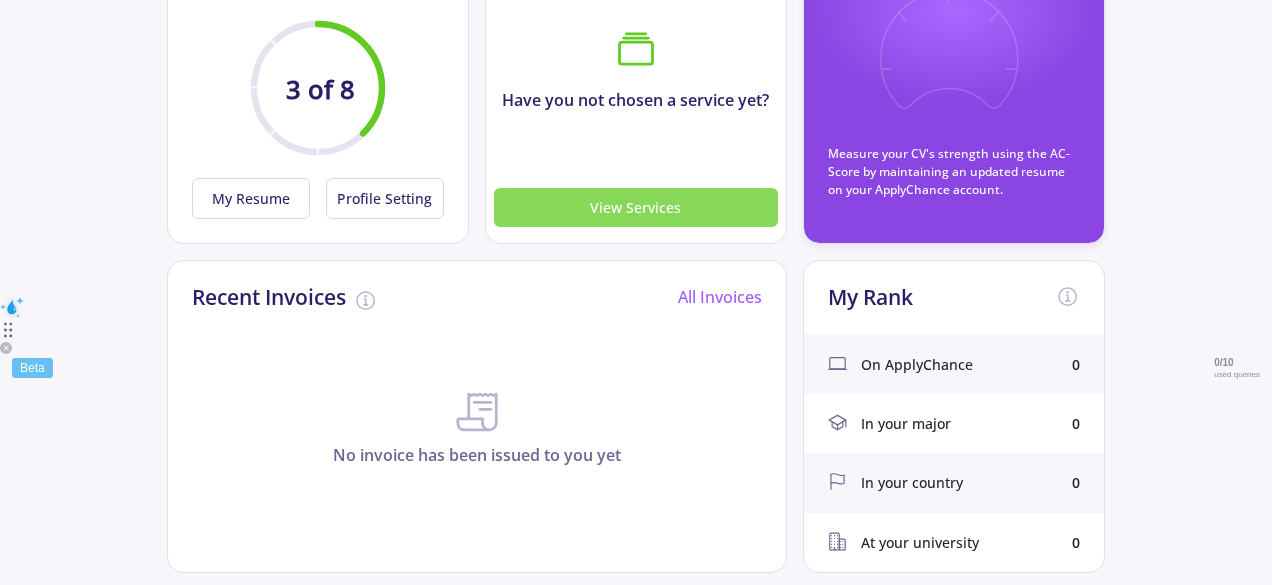 scroll, scrollTop: 296, scrollLeft: 0, axis: vertical 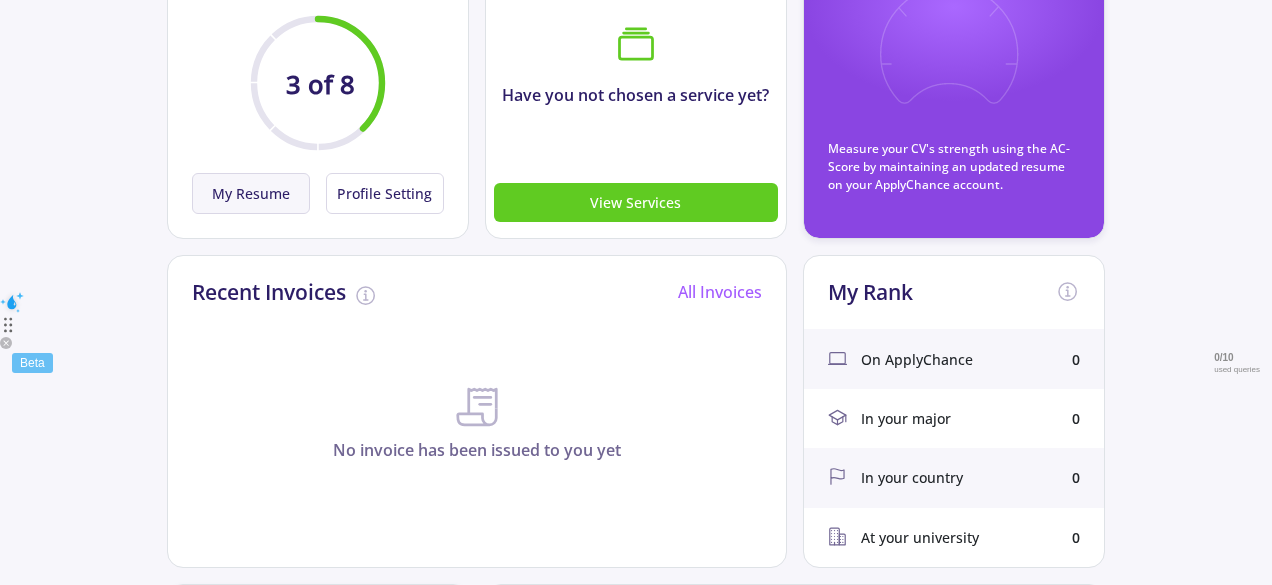 click on "My Resume" 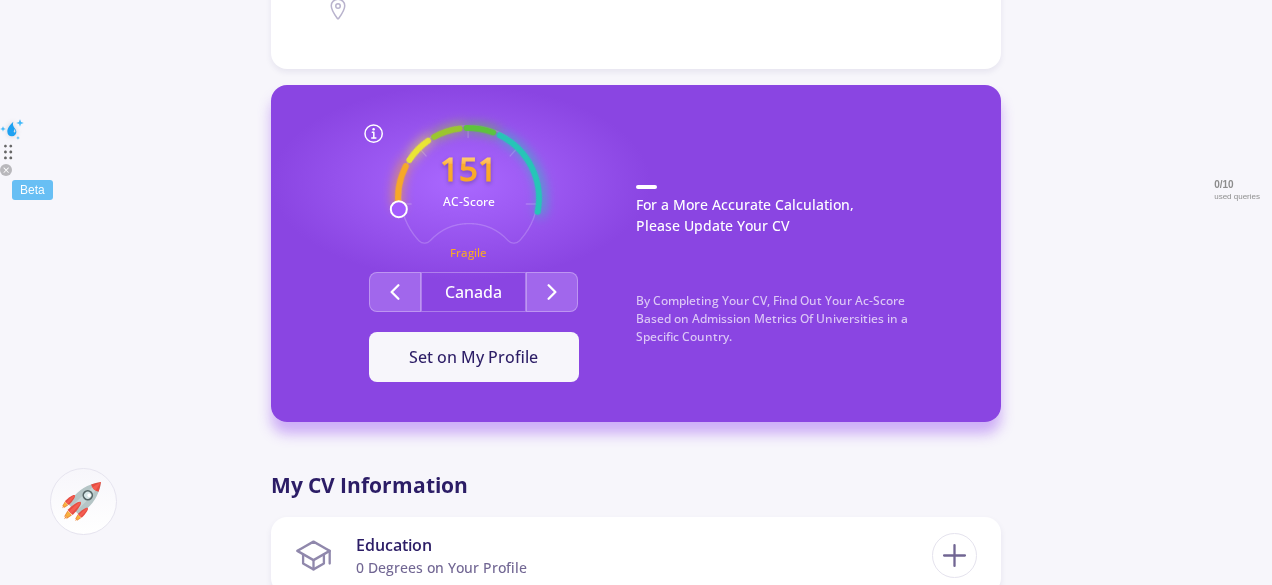 scroll, scrollTop: 470, scrollLeft: 0, axis: vertical 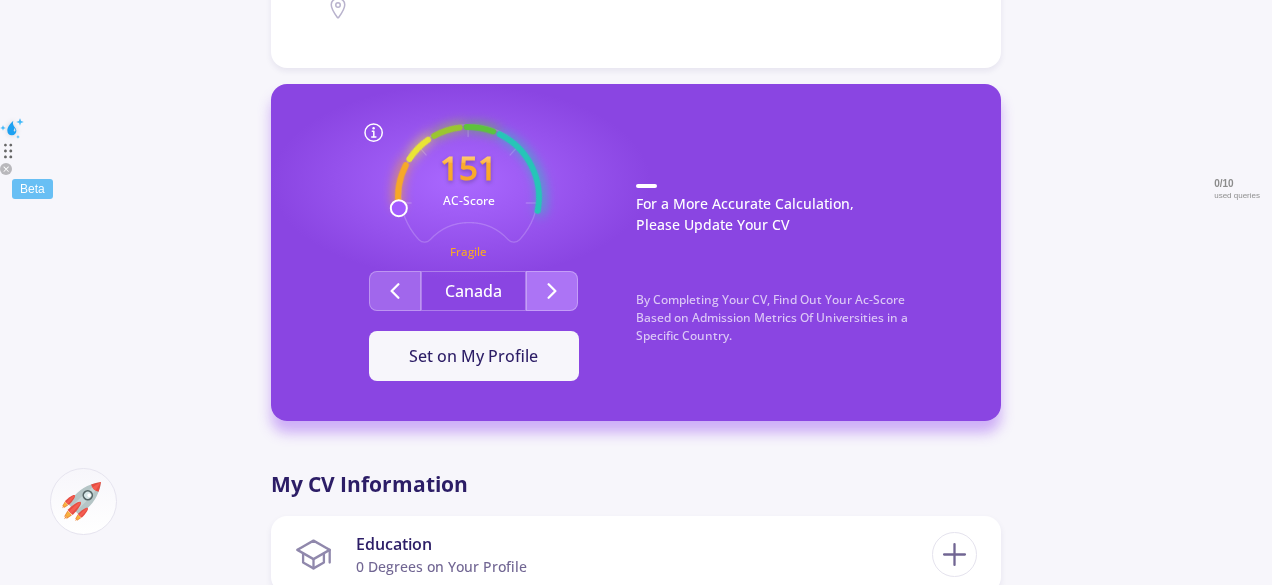 click 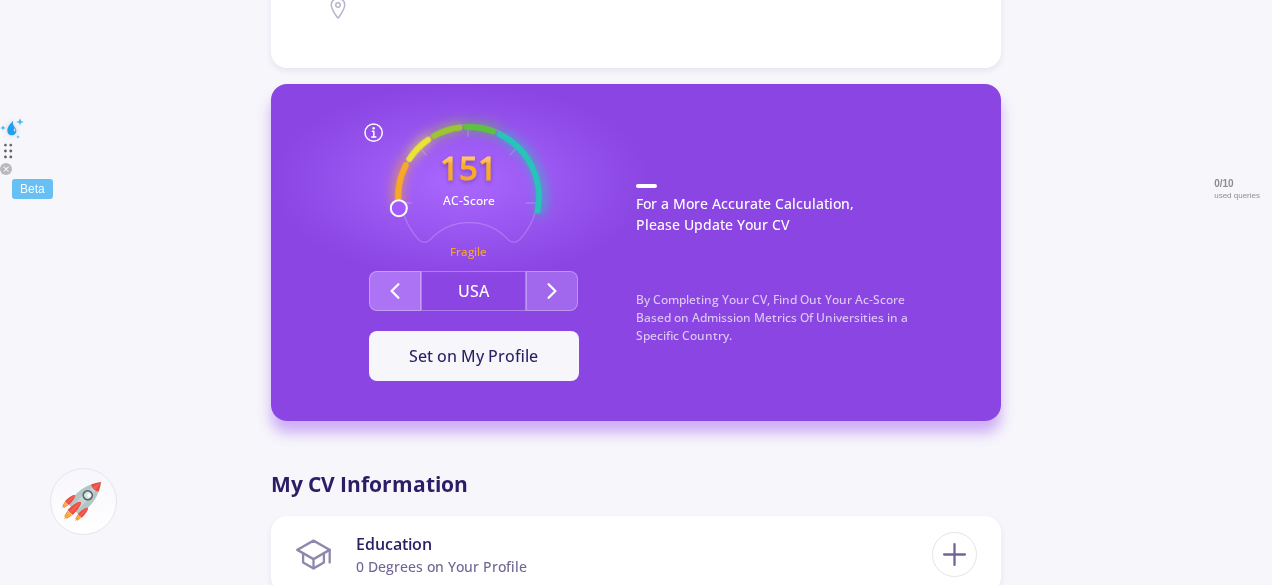 click 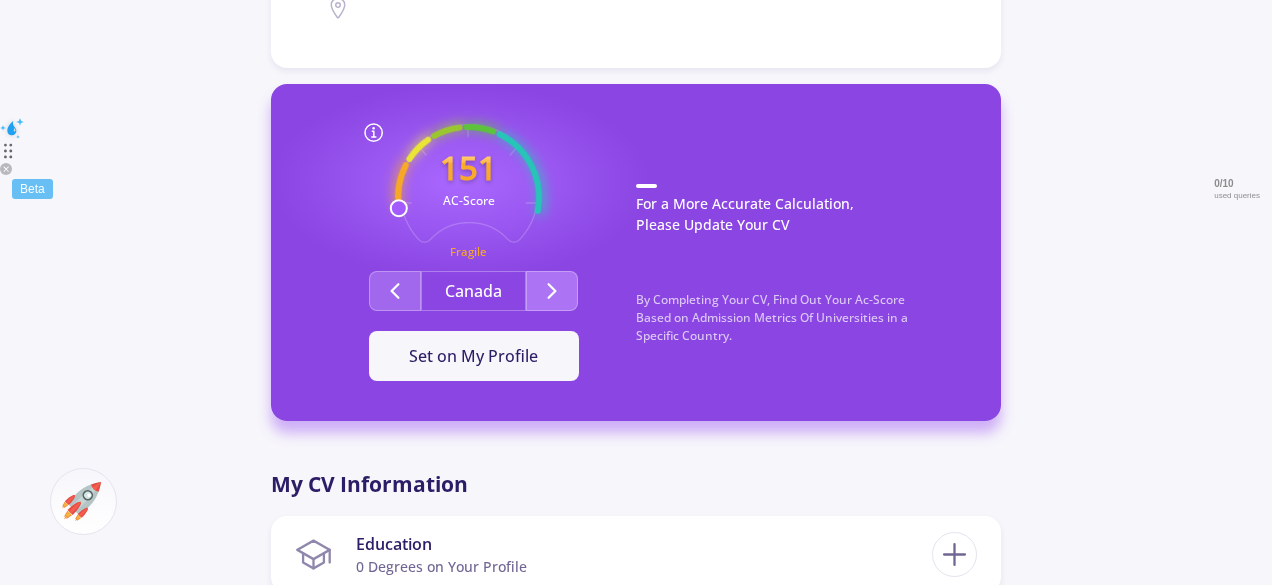click 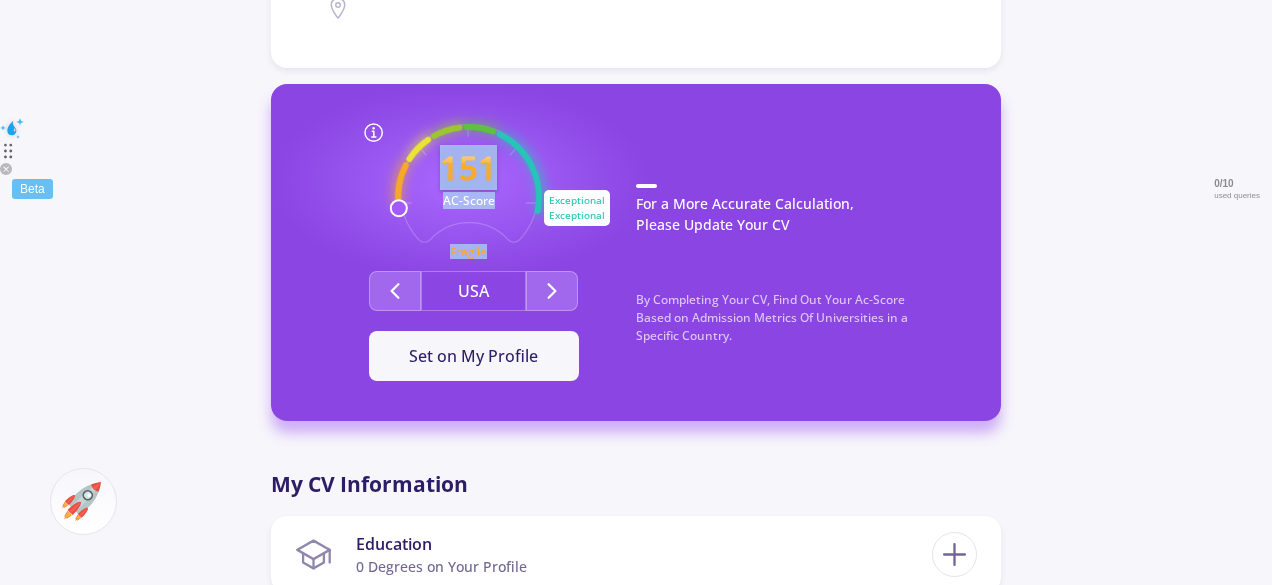 drag, startPoint x: 402, startPoint y: 212, endPoint x: 536, endPoint y: 181, distance: 137.53908 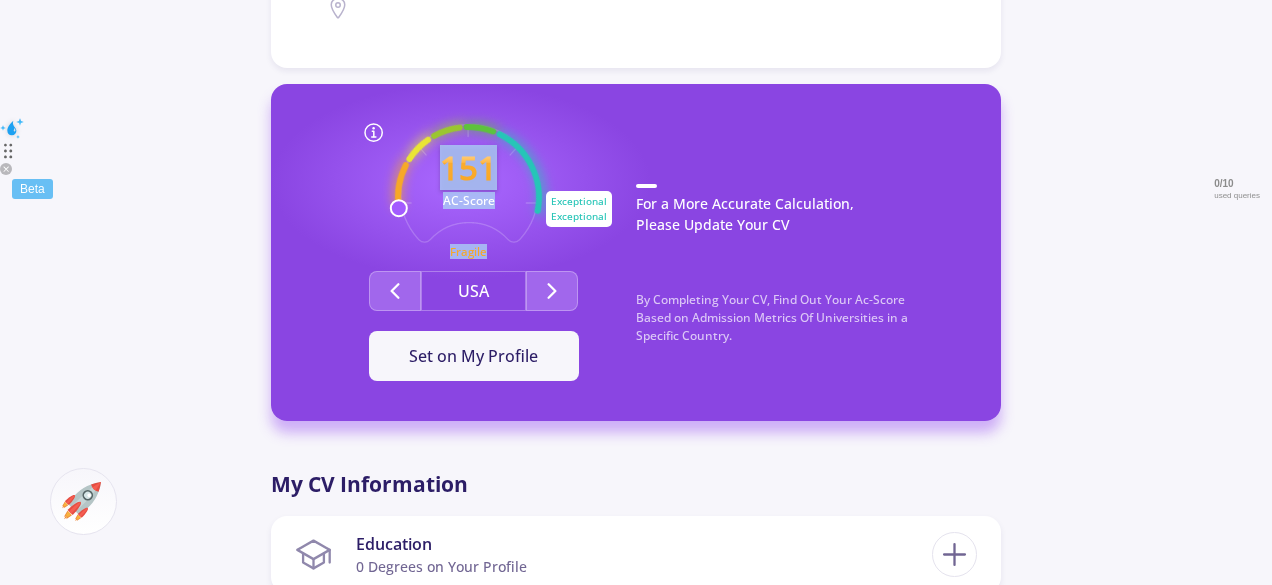 click 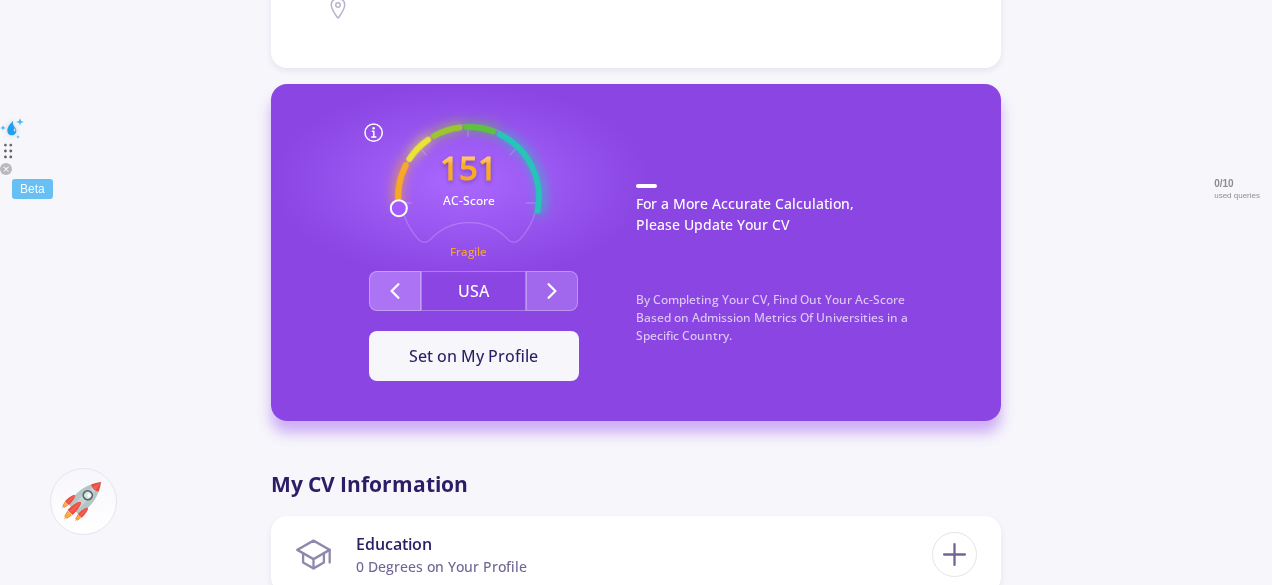 click 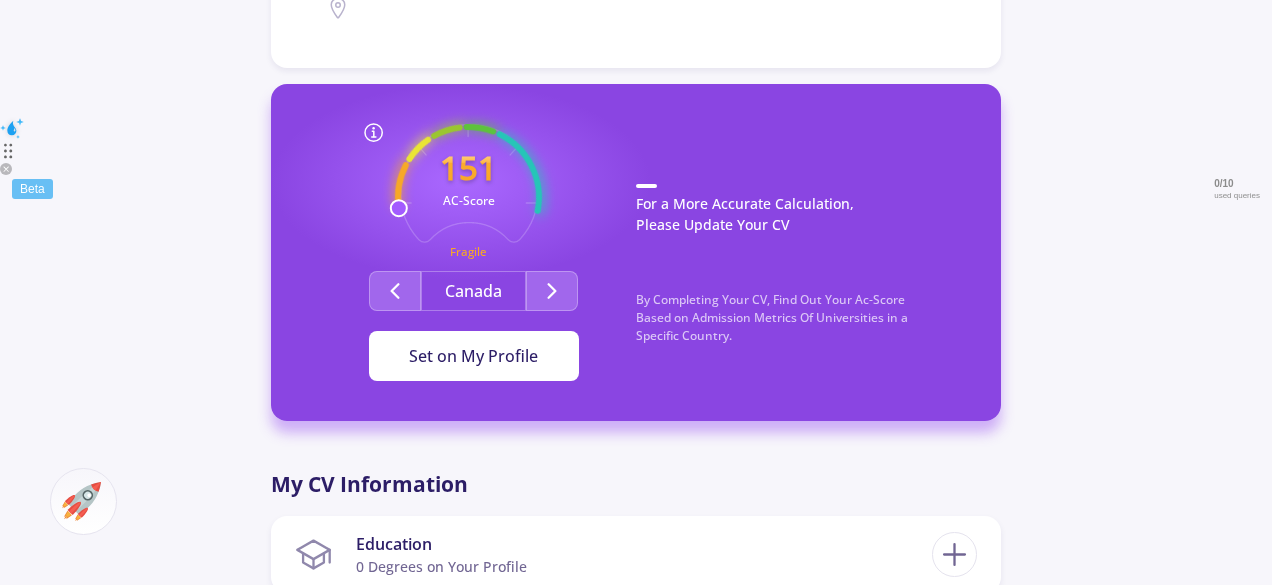 click on "Set on My Profile" 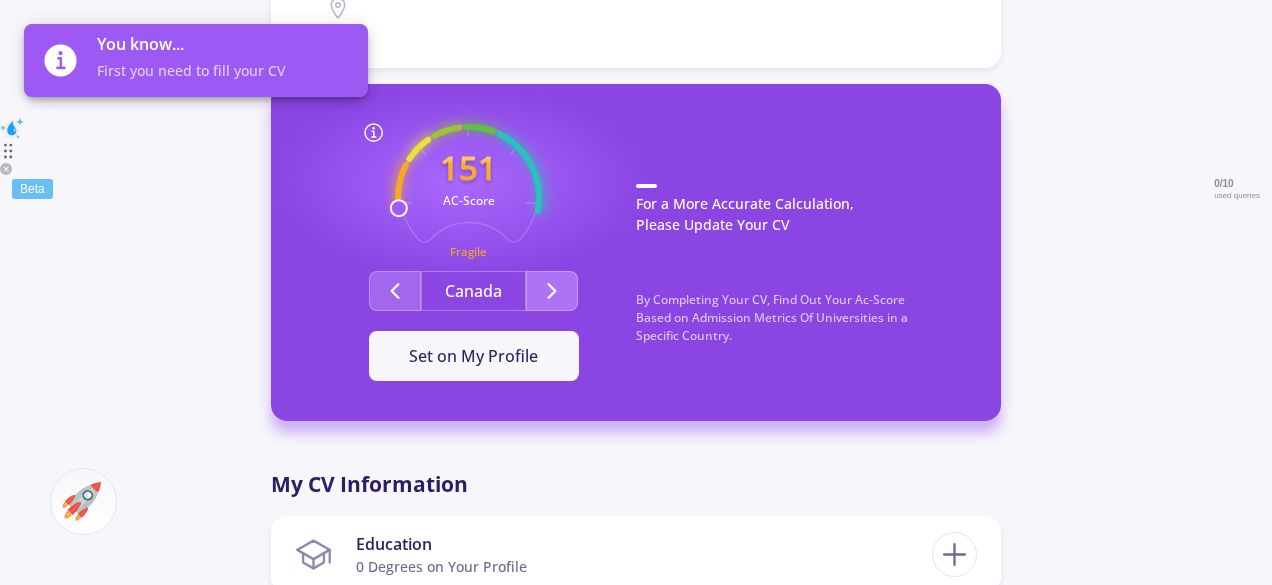 click 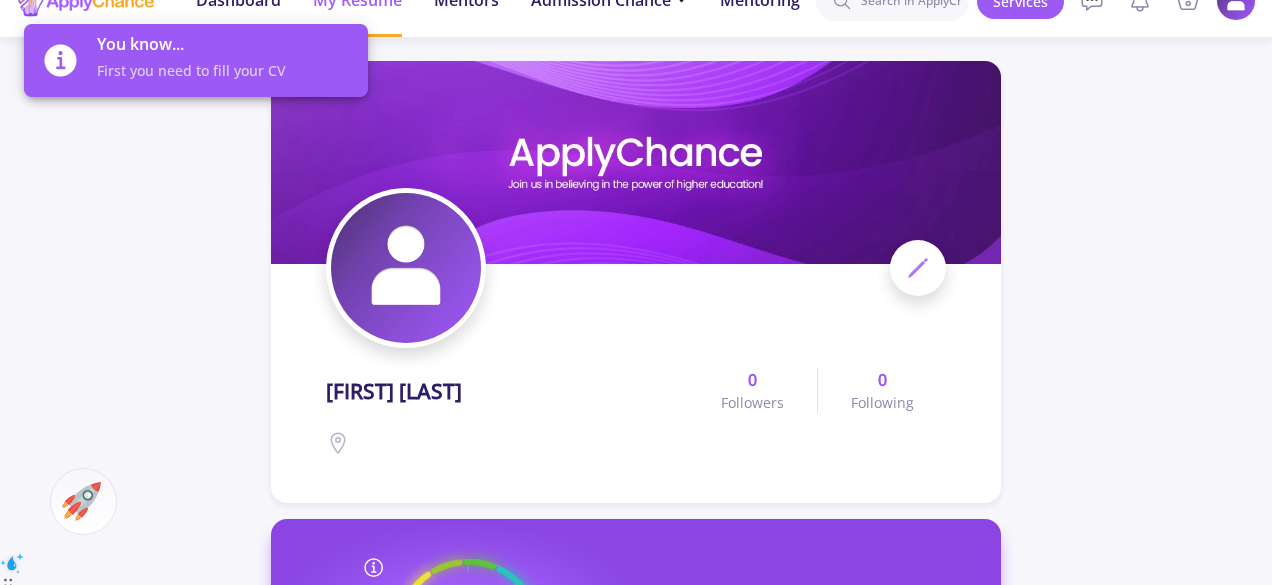 scroll, scrollTop: 0, scrollLeft: 0, axis: both 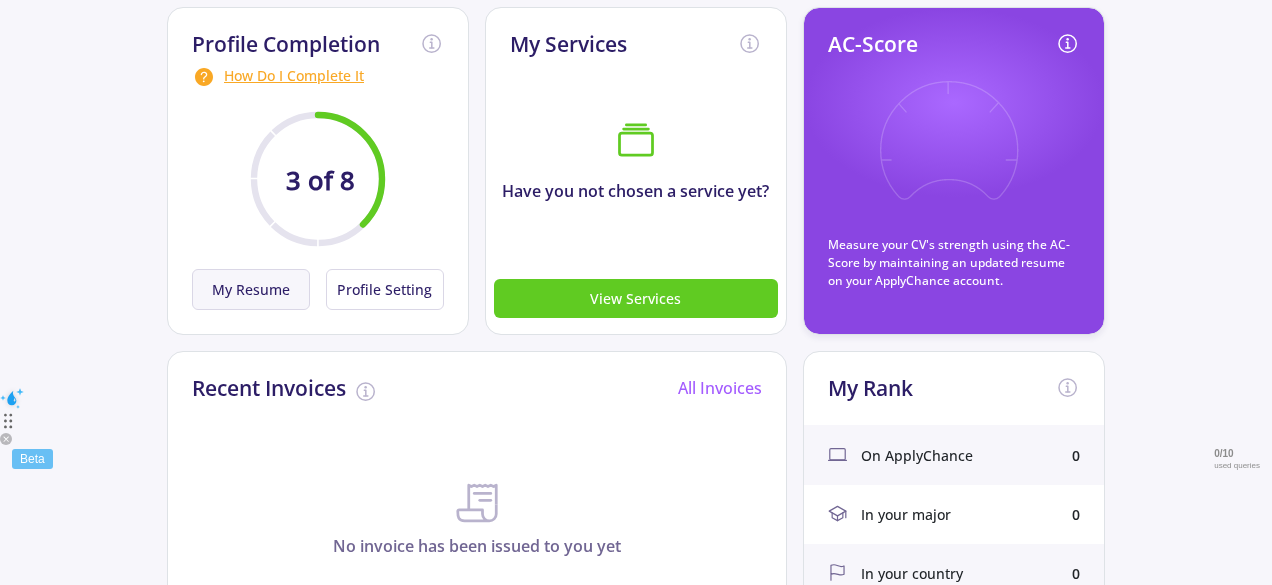 click on "My Resume" 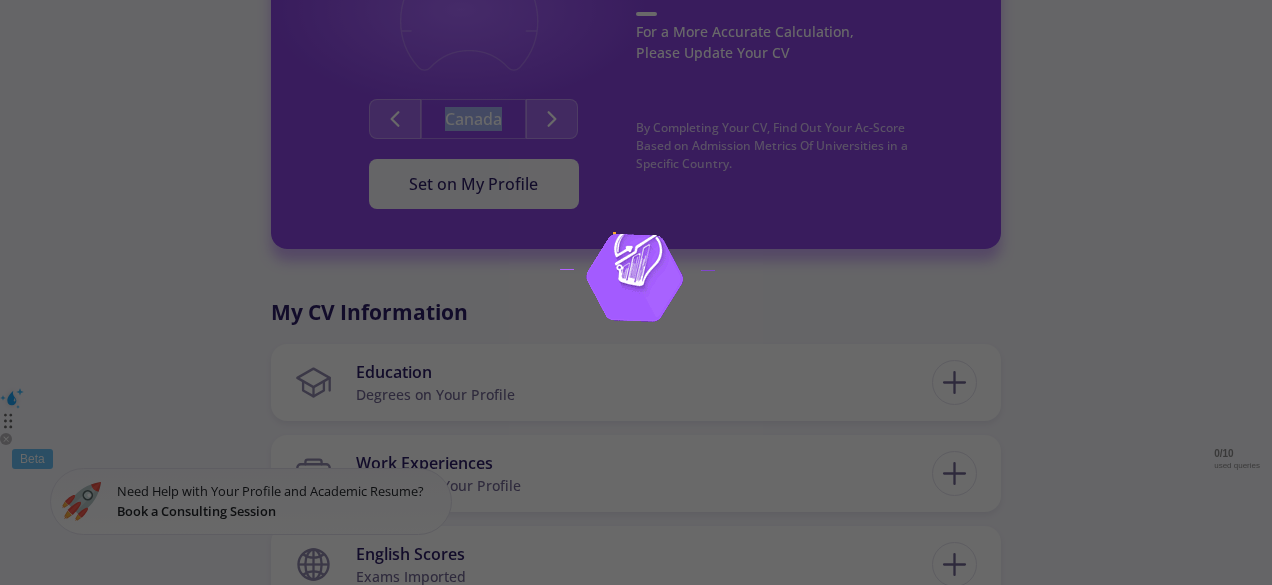 scroll, scrollTop: 0, scrollLeft: 0, axis: both 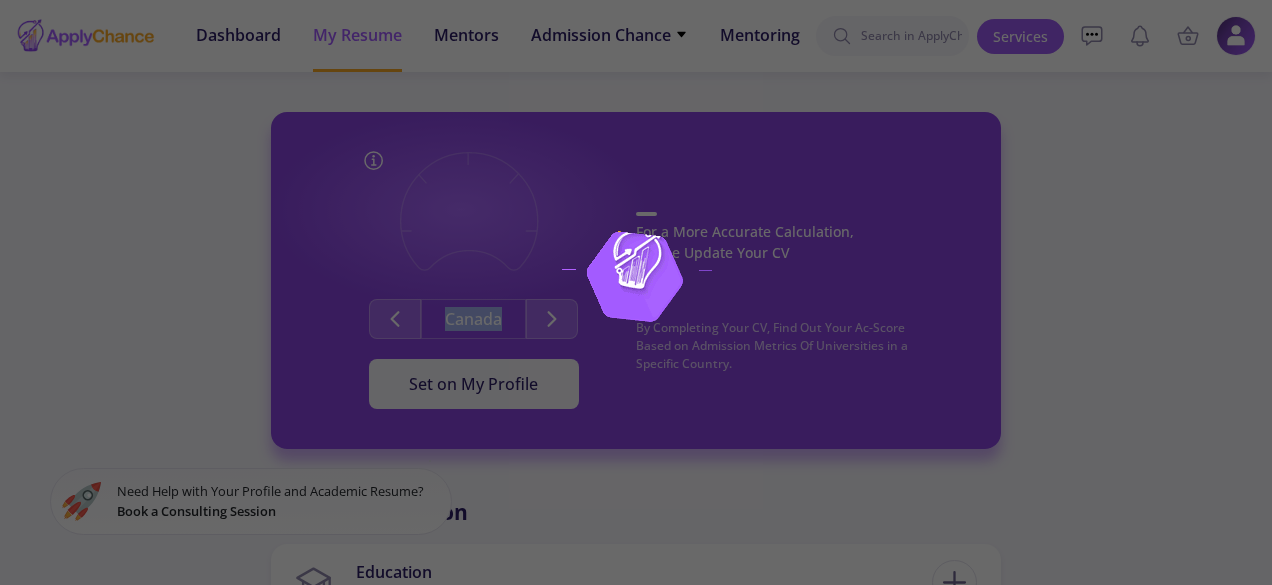 click on "Customer Support   Log Out  Messages Mentoring conversations  Block   By Completing Your CV, Find Out Your Ac-Score Based on Admission Metrics of Universities in a Specific [COUNTRY].  [COUNTRY] Set on My Profile For a More Accurate Calculation, Please Update Your CV By Completing Your CV, Find Out Your Ac-Score Based on Admission Metrics Of Universities in a Specific [COUNTRY]. What is AC-Score?  OK  My CV Information Education  Degrees on Your Profile Education Details Degree Major [COUNTRY] [UNIVERSITY] Graduation Date Save" at bounding box center (636, 1029) 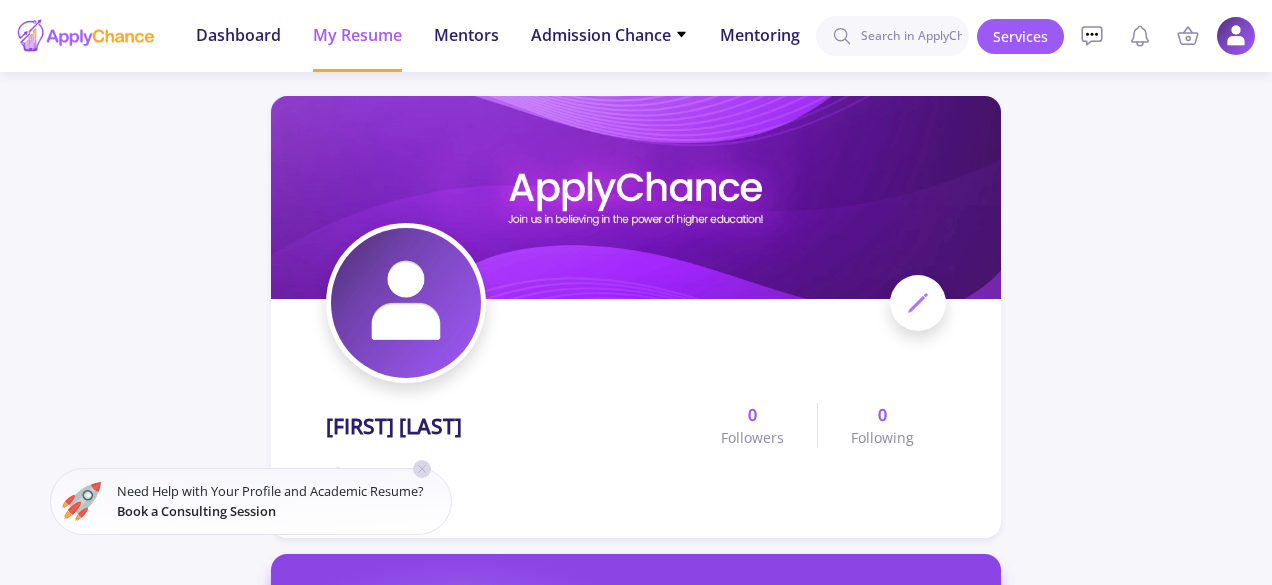 click on "[FIRST] [LAST]" 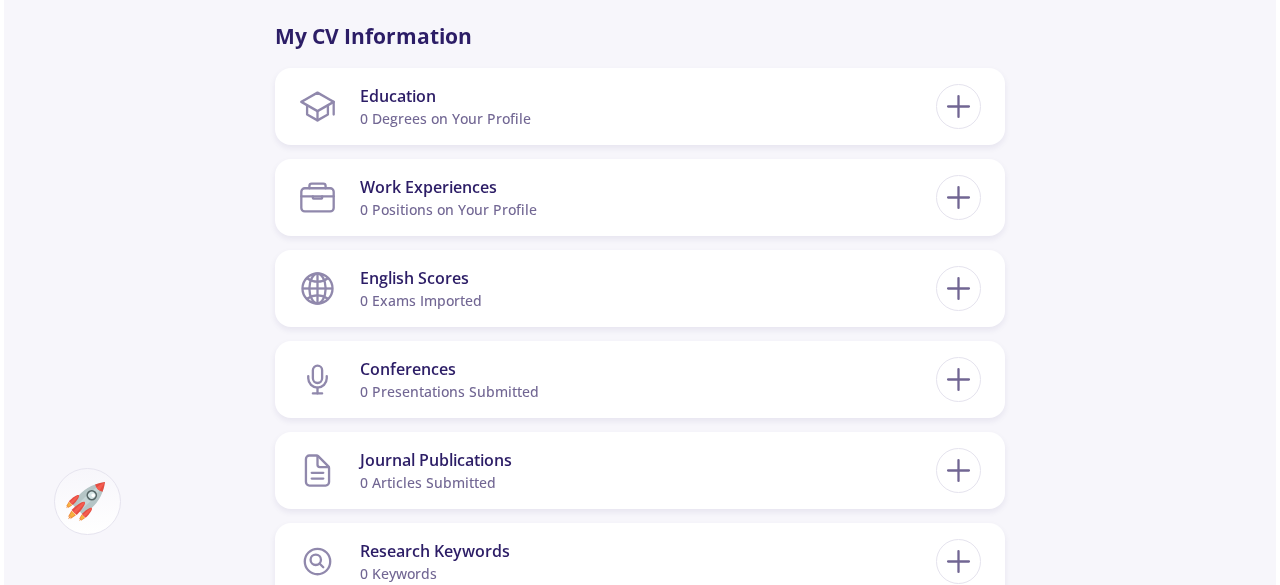 scroll, scrollTop: 906, scrollLeft: 0, axis: vertical 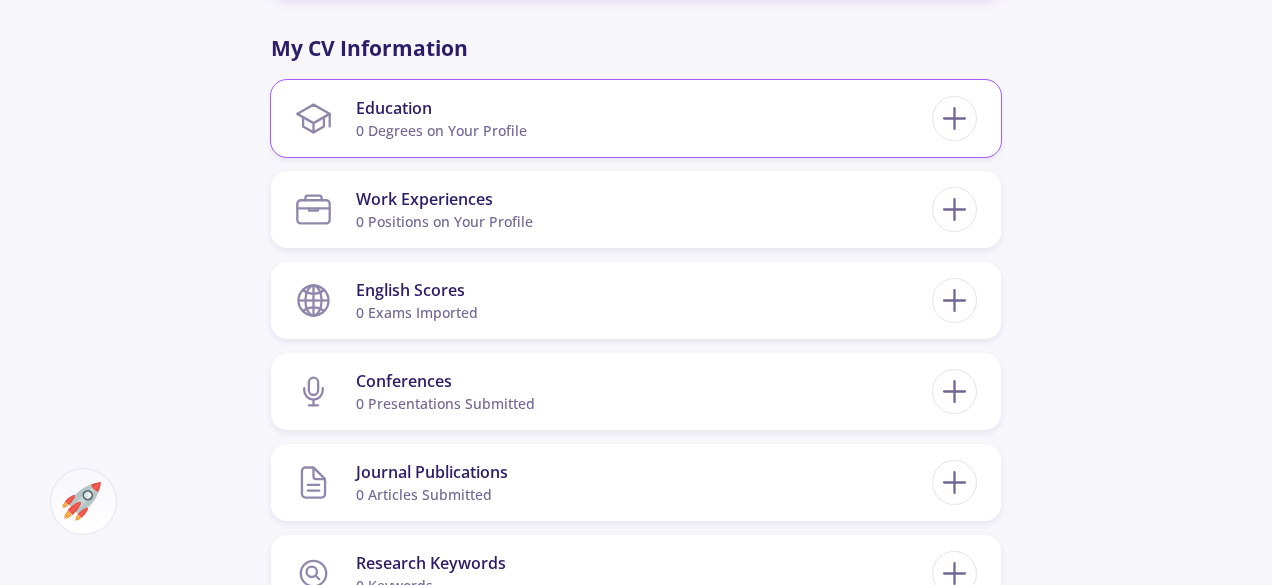 click on "Education 0 Degrees on Your Profile" at bounding box center [613, 118] 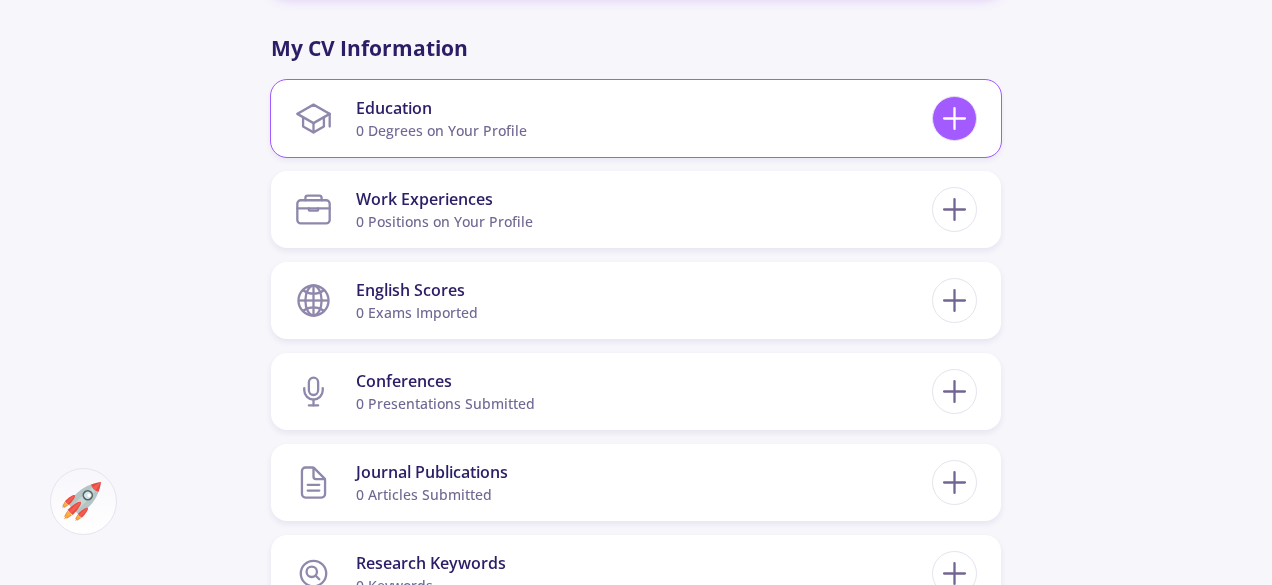 click 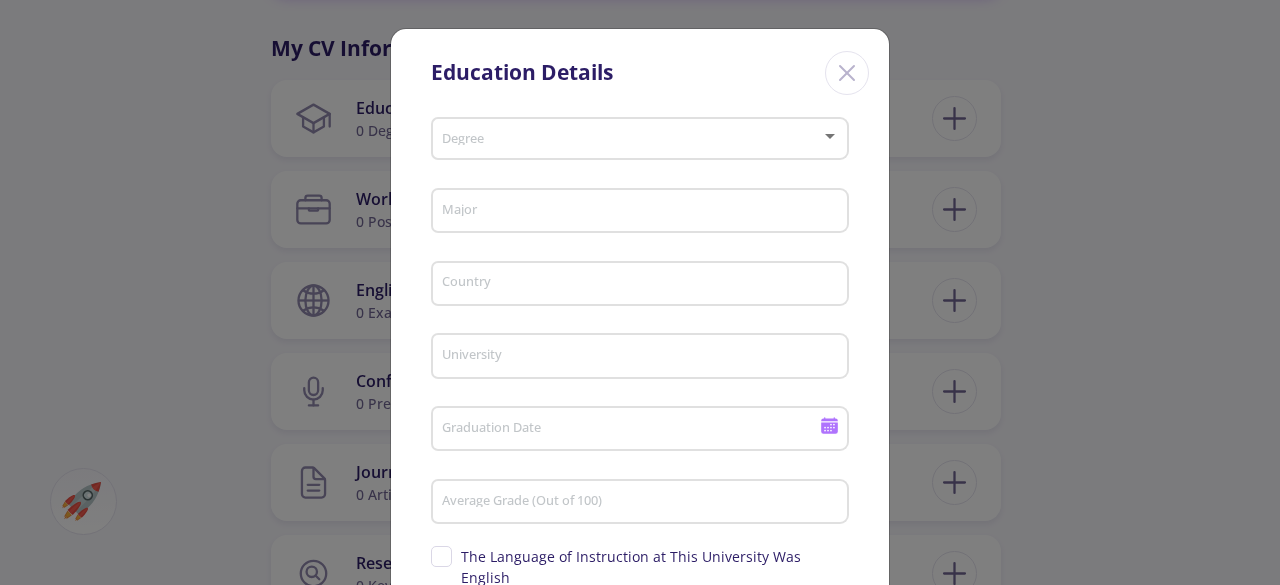 click on "Degree" at bounding box center [640, 135] 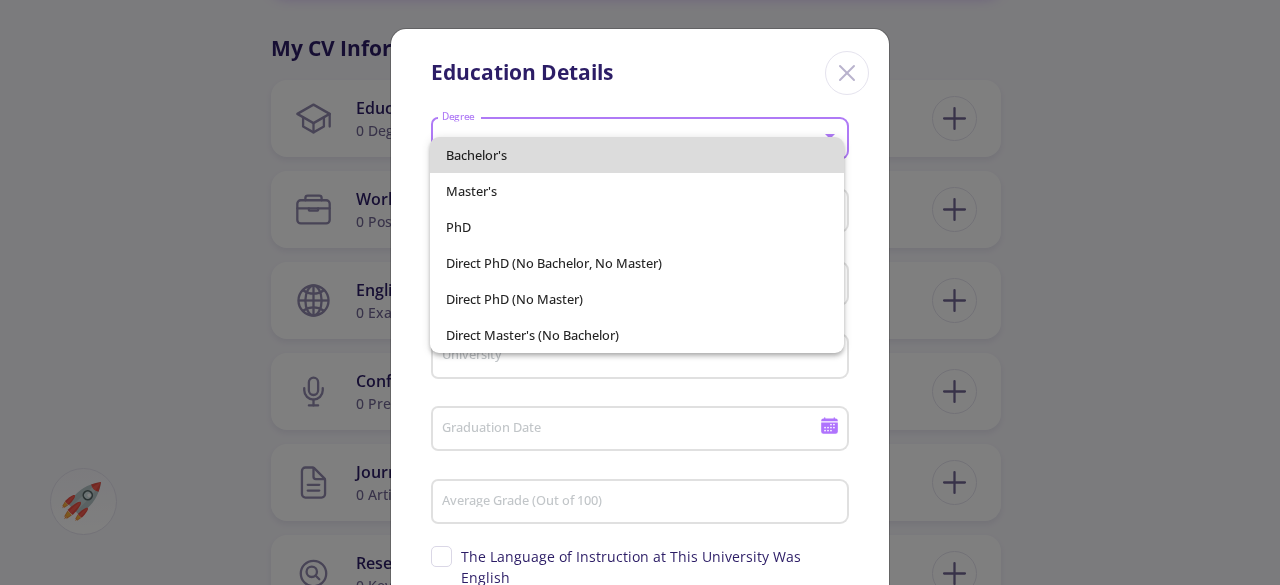 click on "Bachelor's" at bounding box center (636, 155) 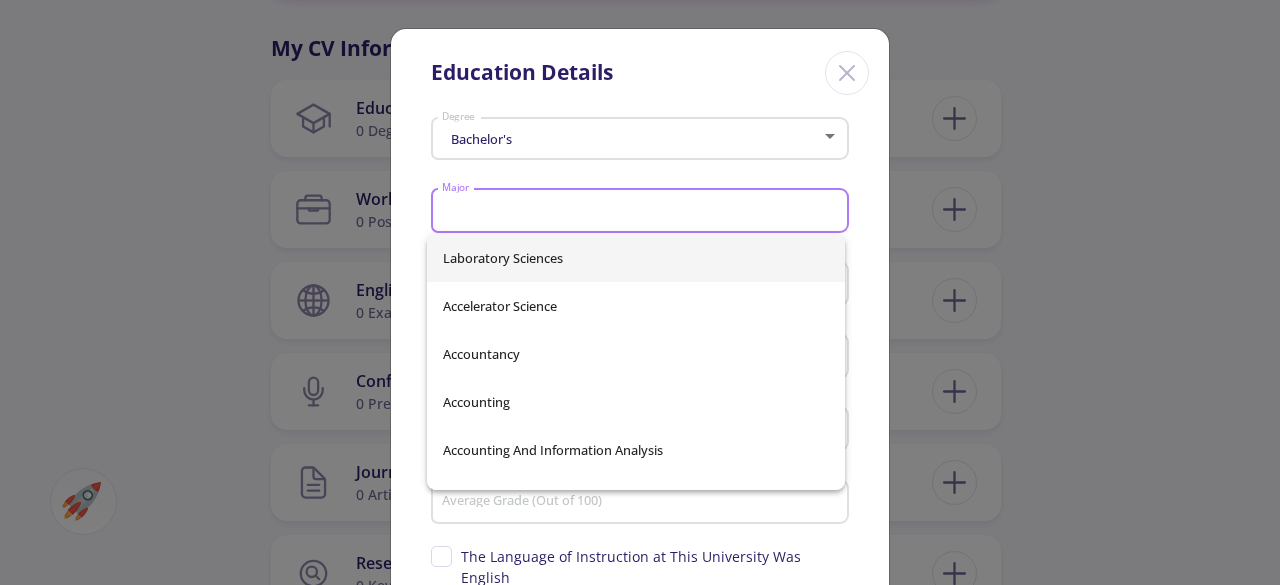 click on "Major" at bounding box center (643, 212) 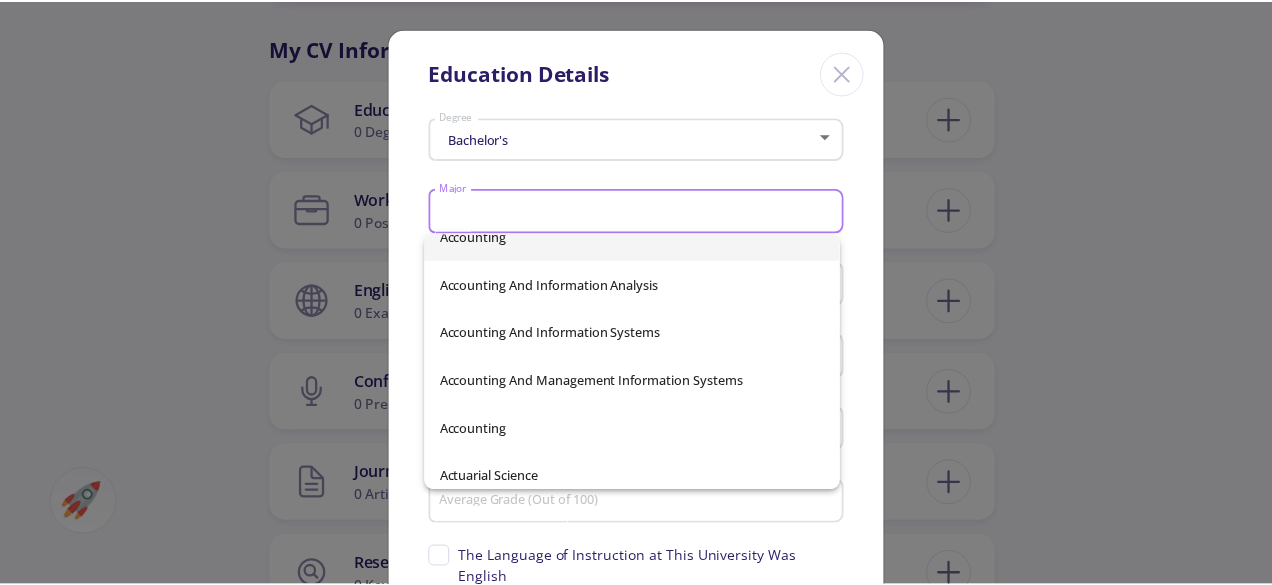 scroll, scrollTop: 0, scrollLeft: 0, axis: both 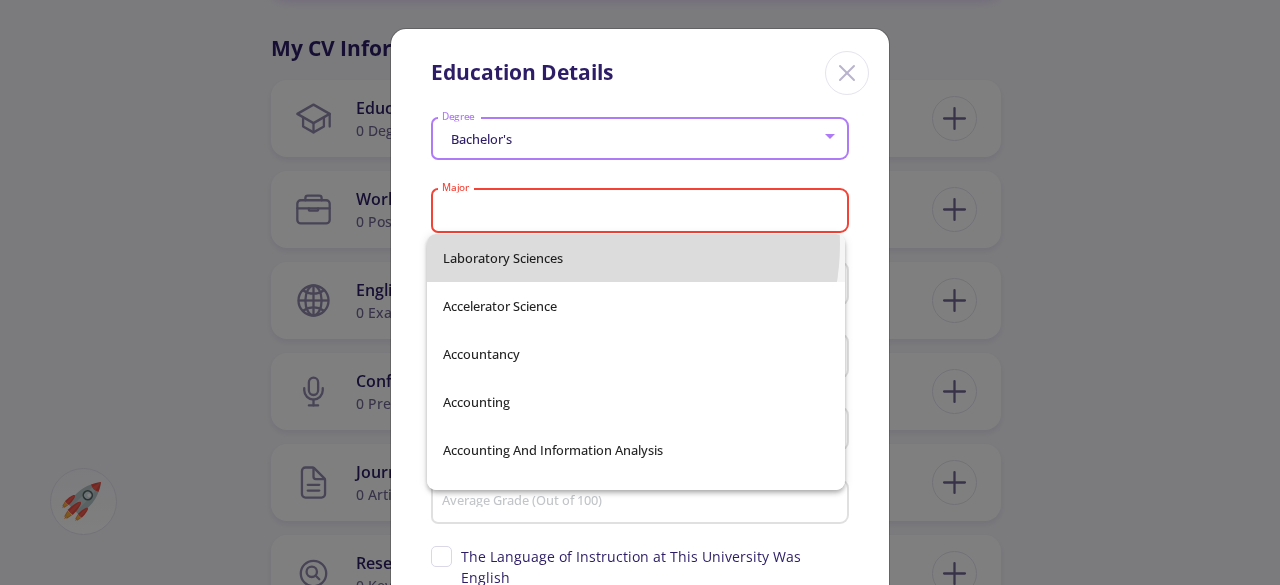 click on "Laboratory Sciences" at bounding box center (636, 258) 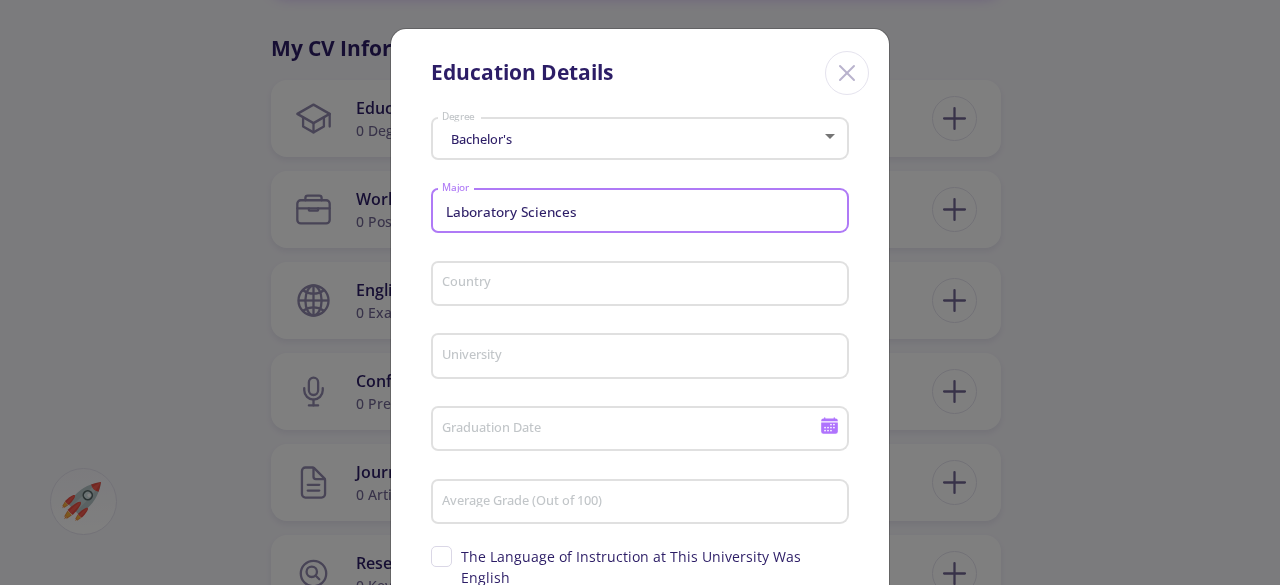 click on "Laboratory Sciences" at bounding box center (643, 212) 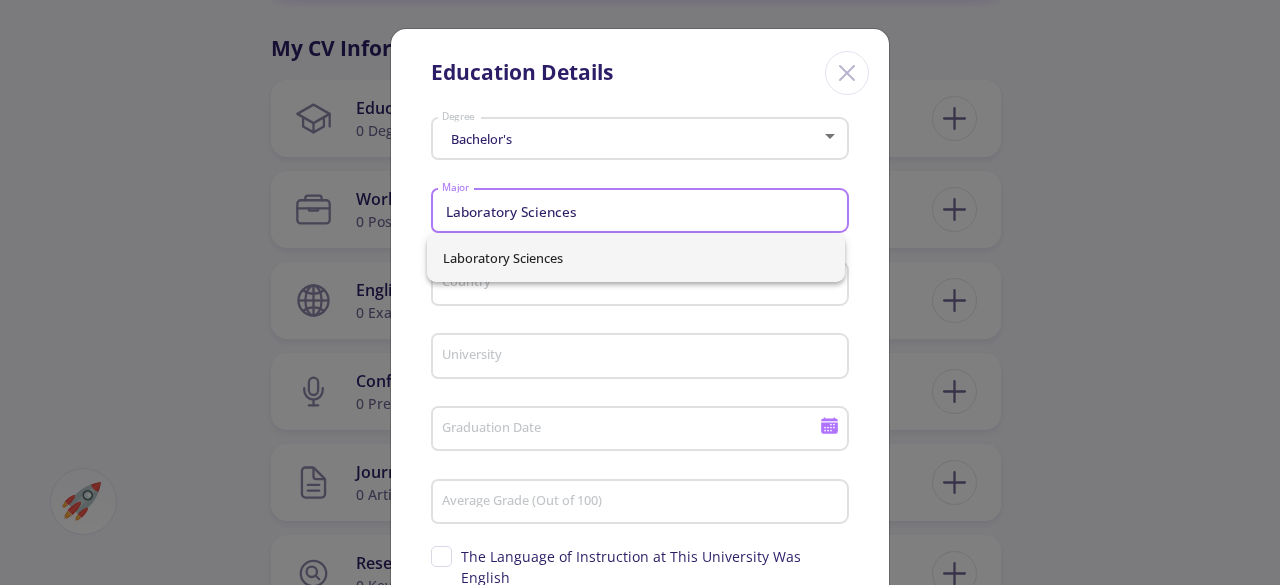 drag, startPoint x: 645, startPoint y: 220, endPoint x: 386, endPoint y: 215, distance: 259.04825 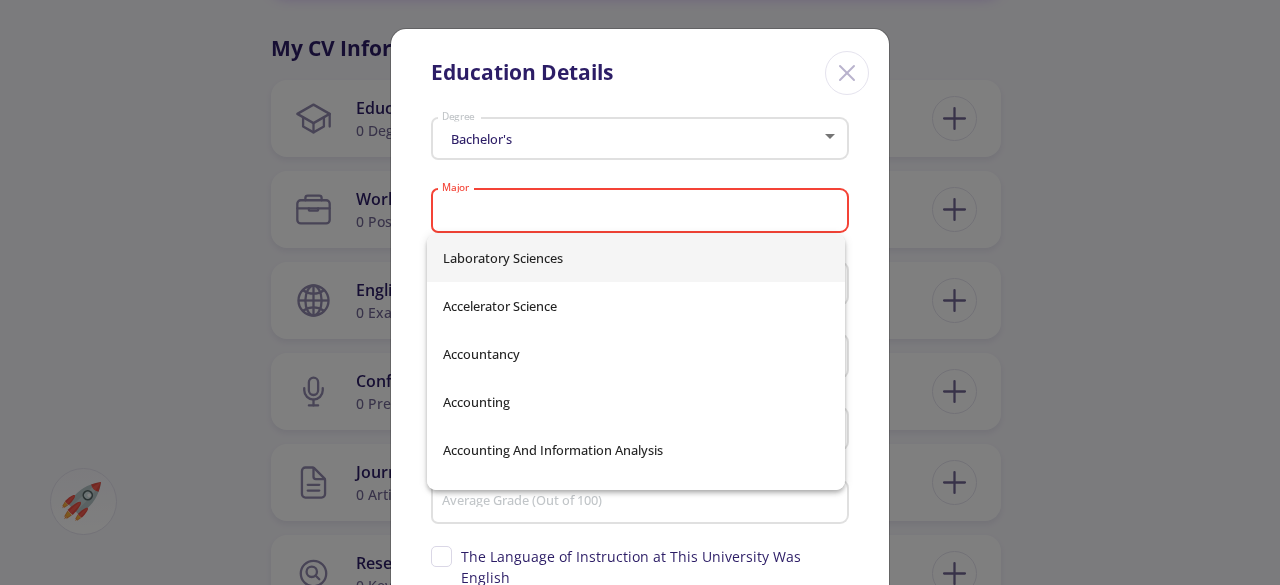 type 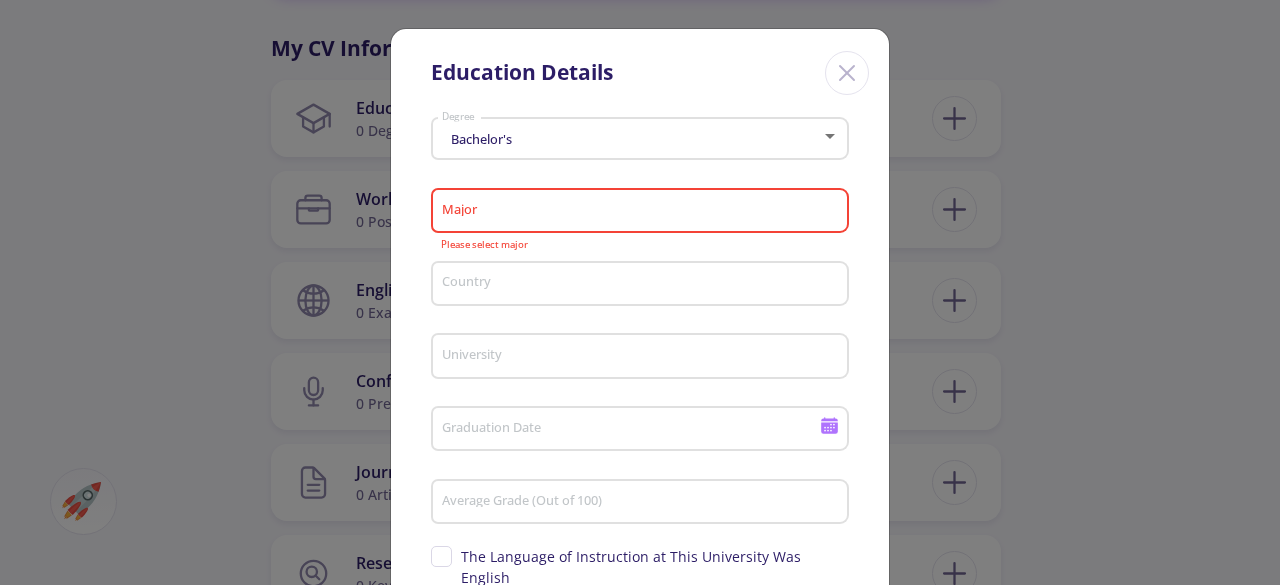 click 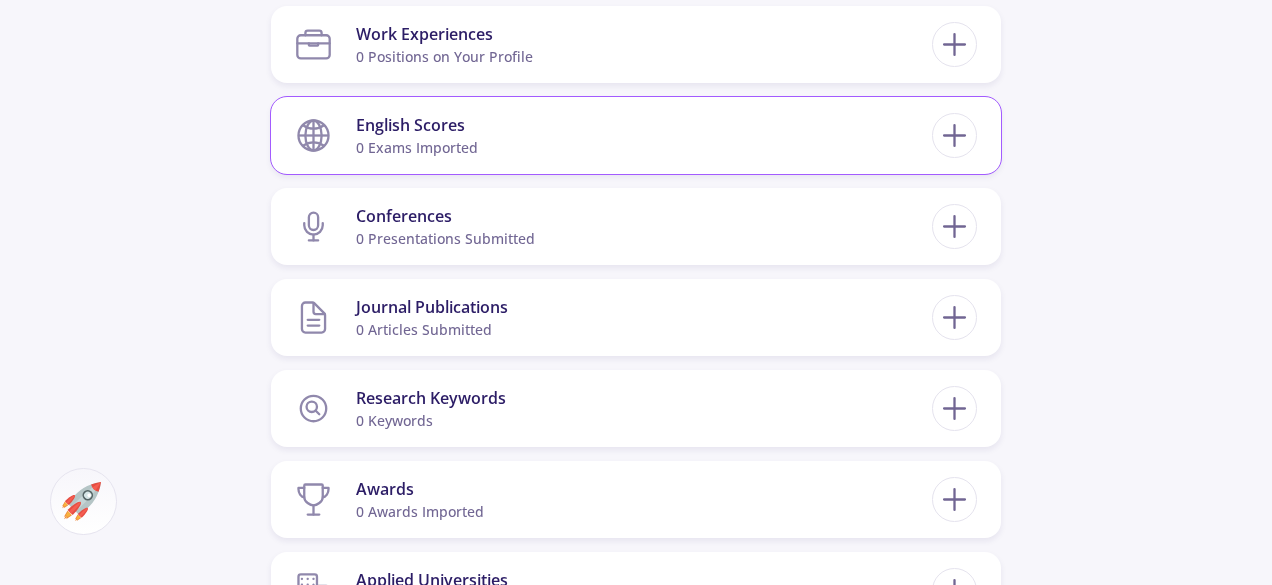 scroll, scrollTop: 1075, scrollLeft: 0, axis: vertical 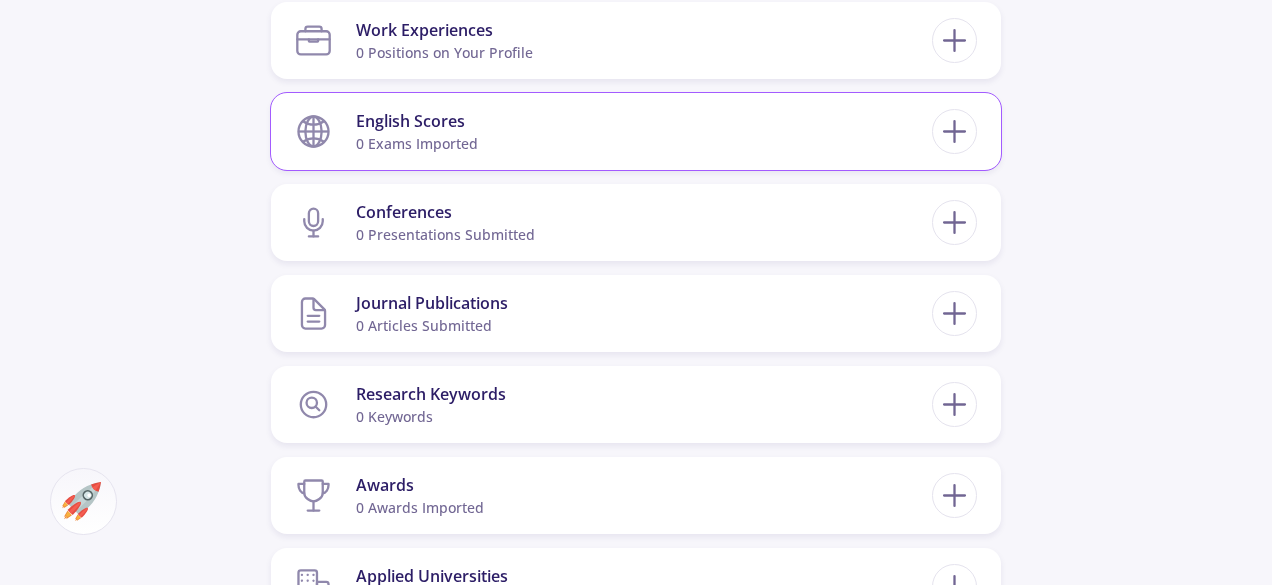 click on "English Scores 0 exams imported" at bounding box center [636, 131] 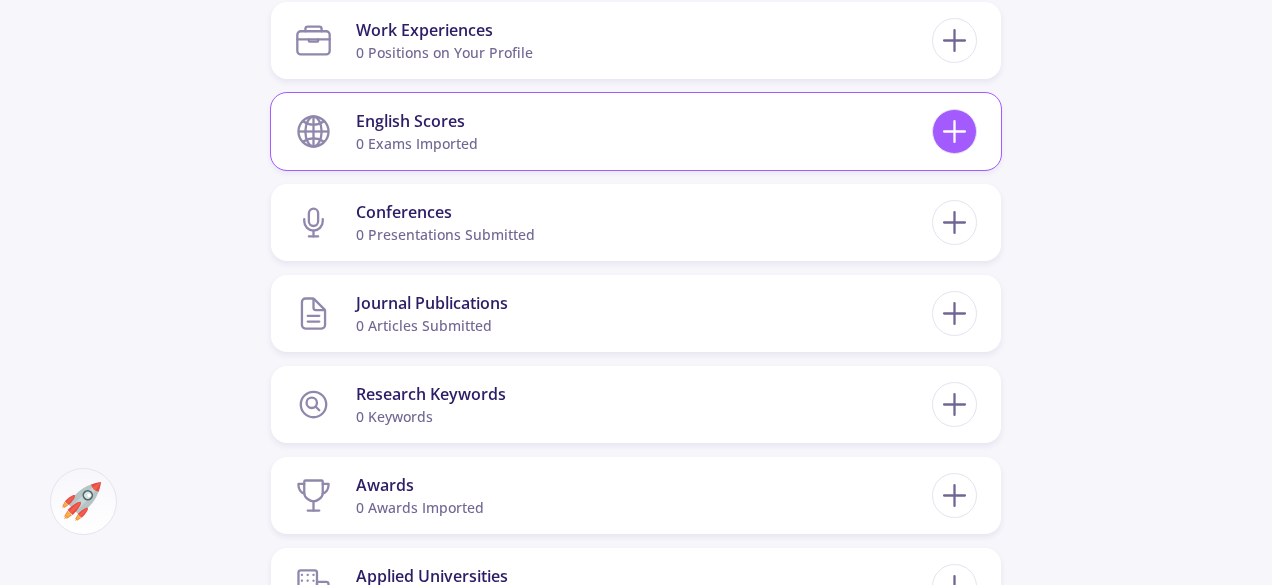 click 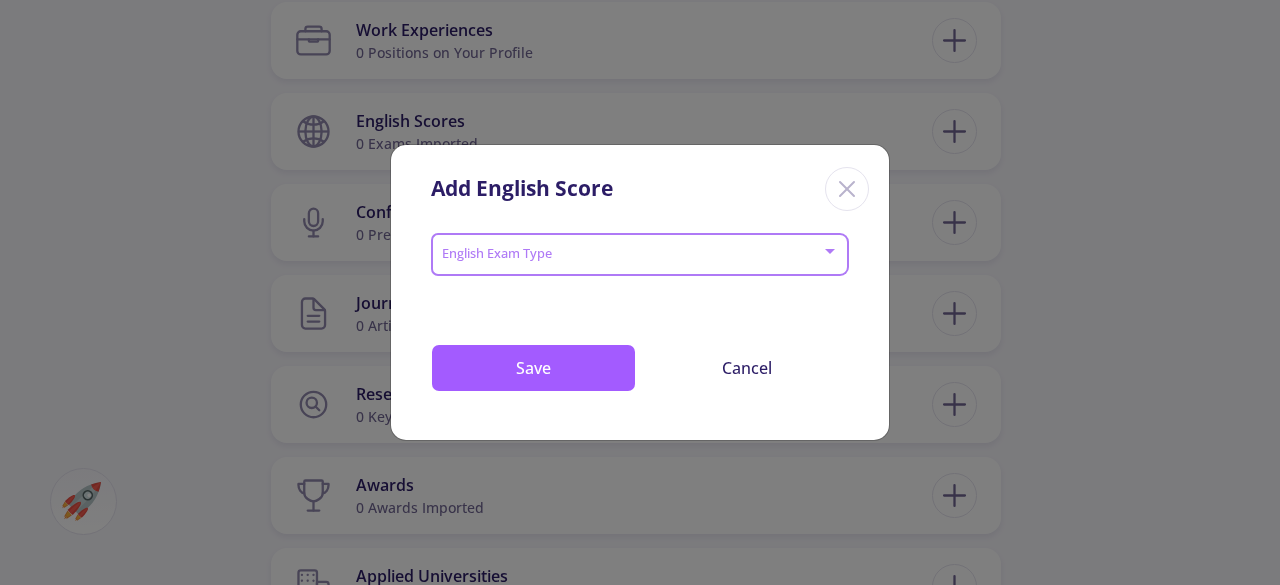 click at bounding box center (634, 255) 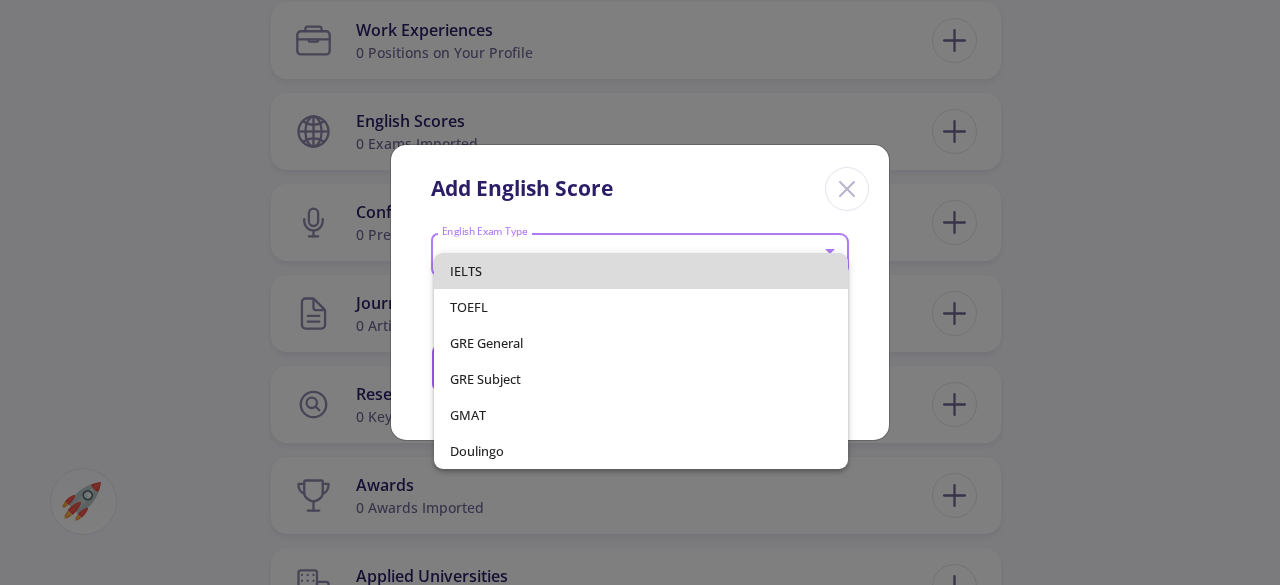 click on "IELTS" at bounding box center (640, 271) 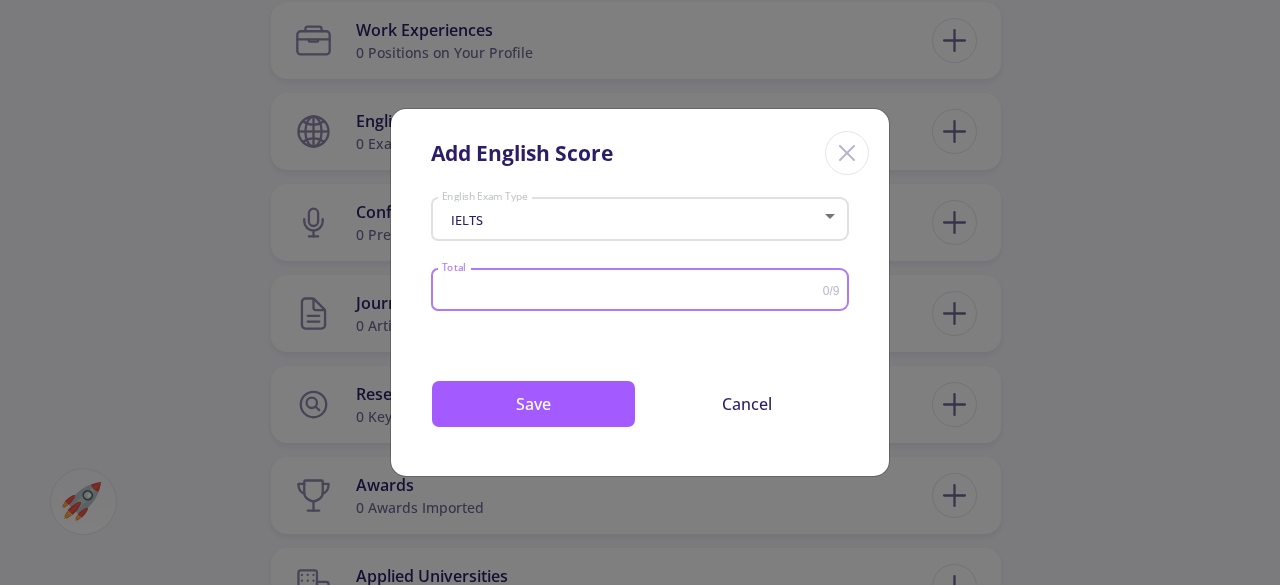 click on "Total" at bounding box center (632, 290) 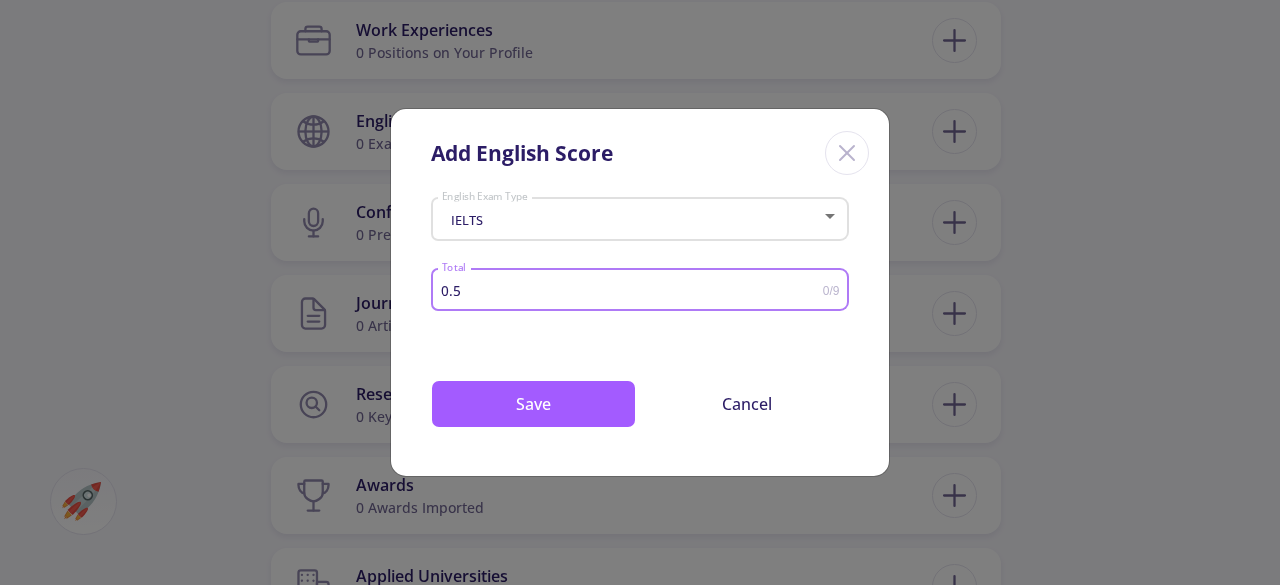 click on "0.5" at bounding box center [632, 290] 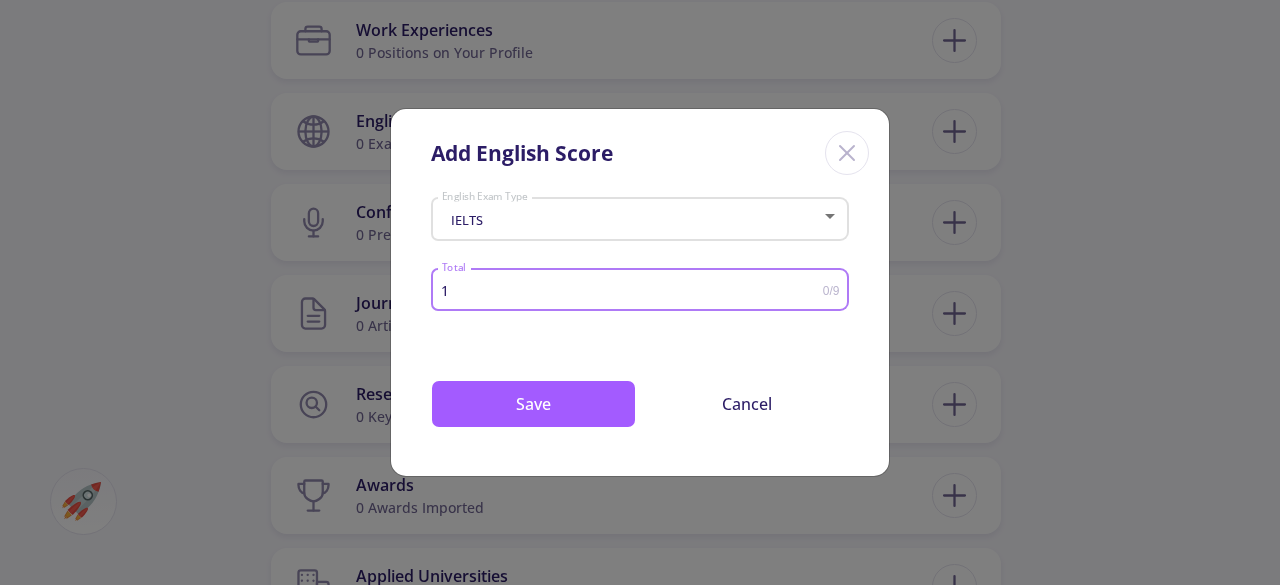 click on "1" at bounding box center (632, 290) 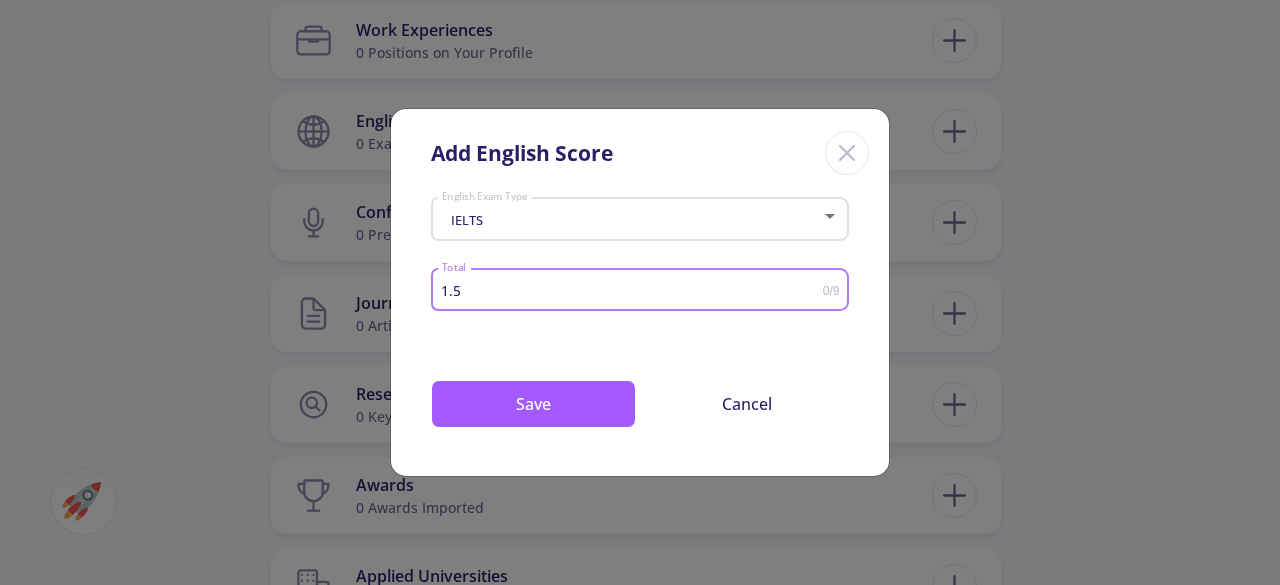 click on "1.5" at bounding box center (632, 290) 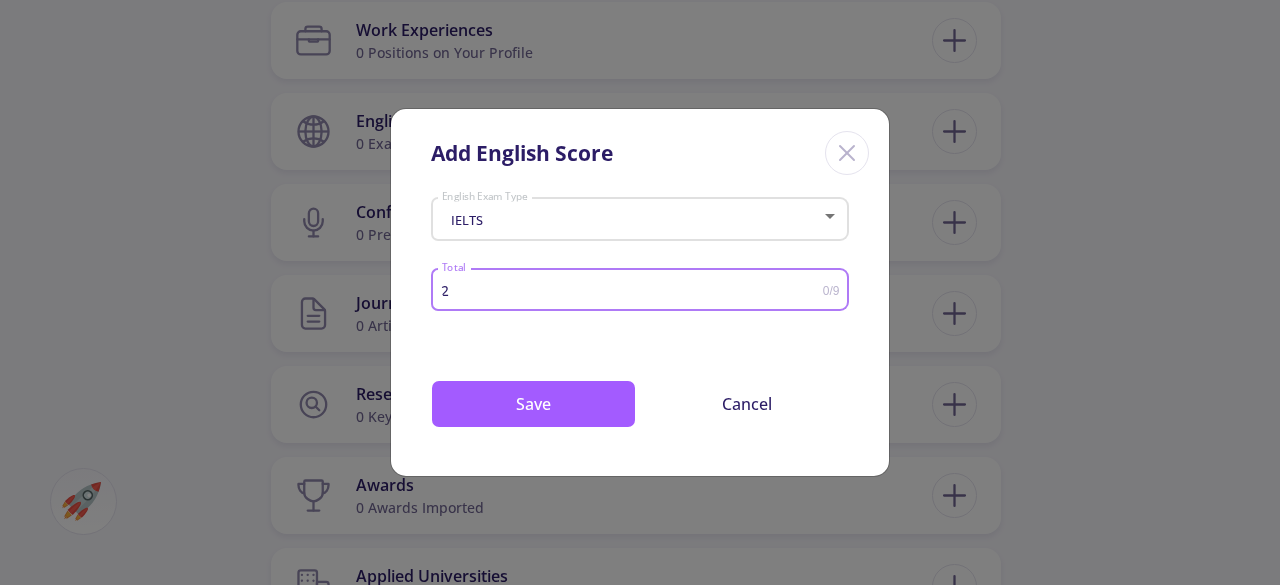 click on "2" at bounding box center [632, 290] 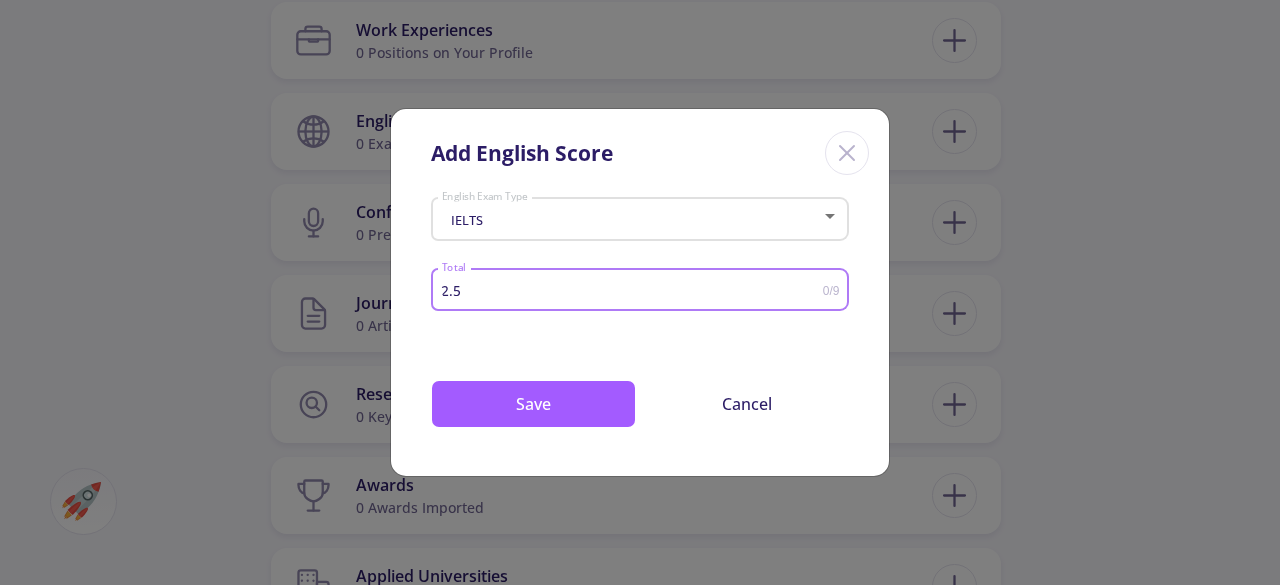 click on "2.5" at bounding box center (632, 290) 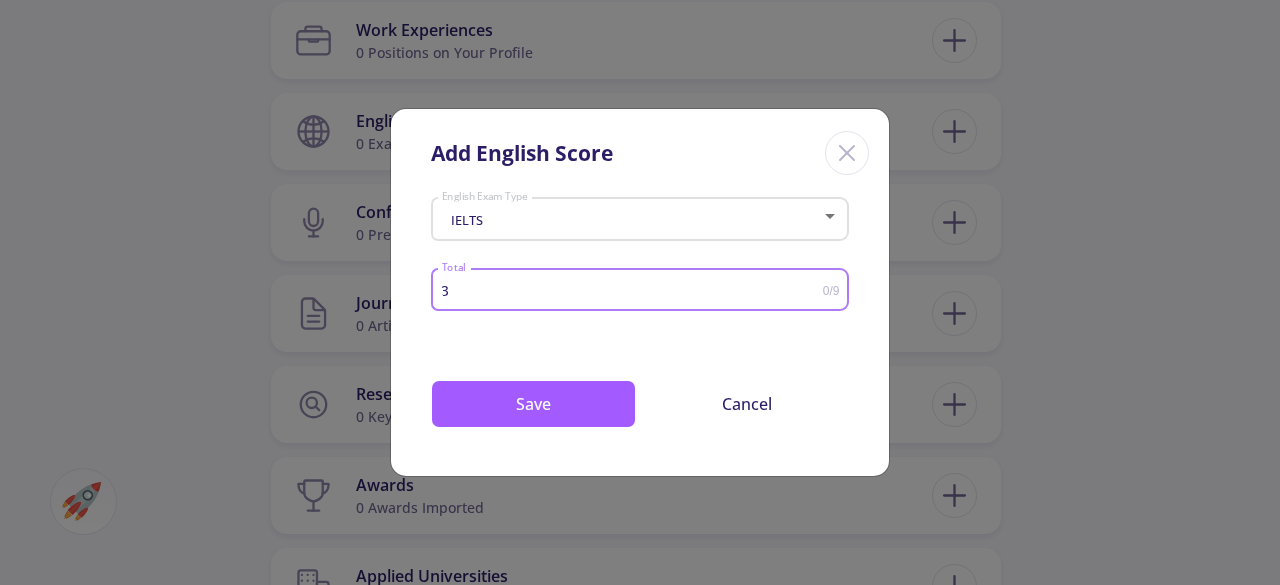 type on "3" 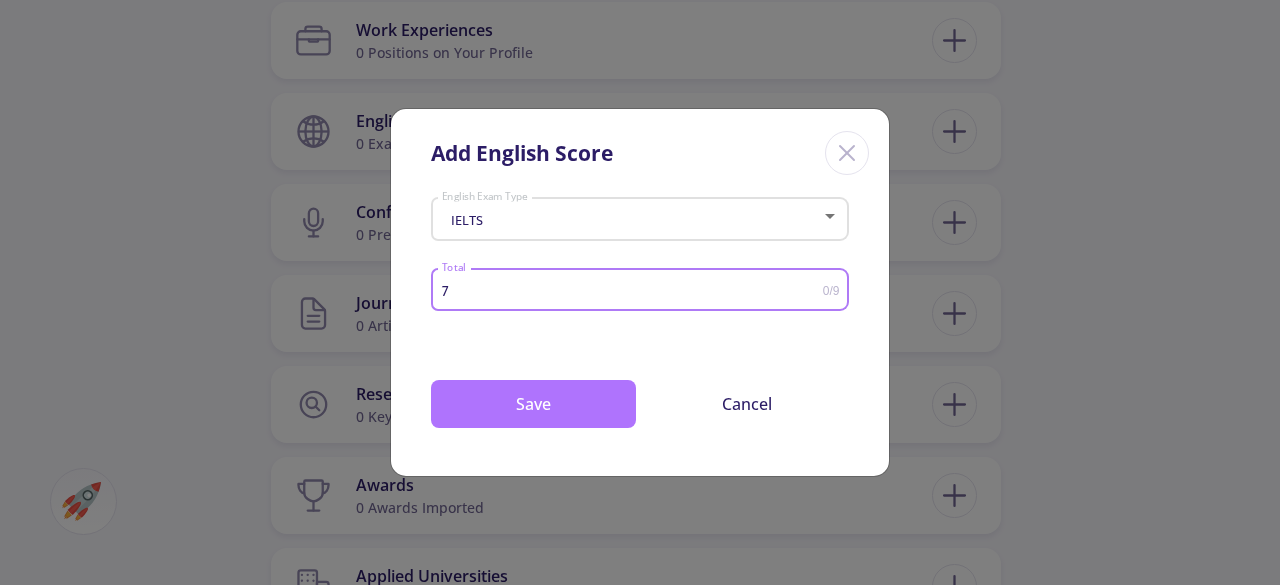 type on "7" 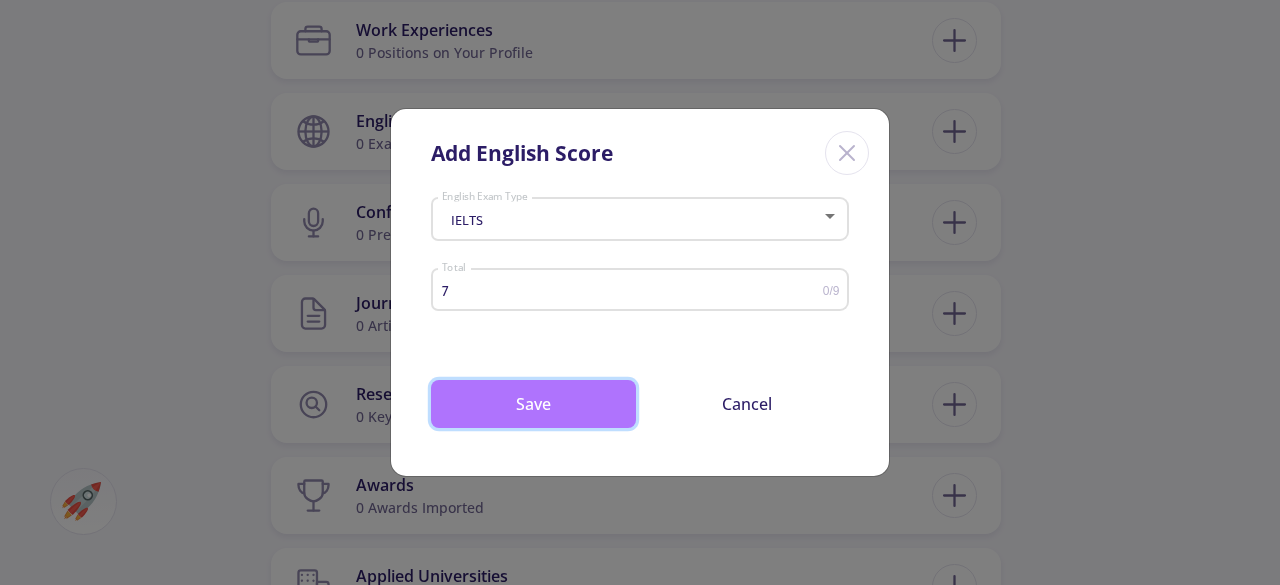click on "Save" at bounding box center (533, 404) 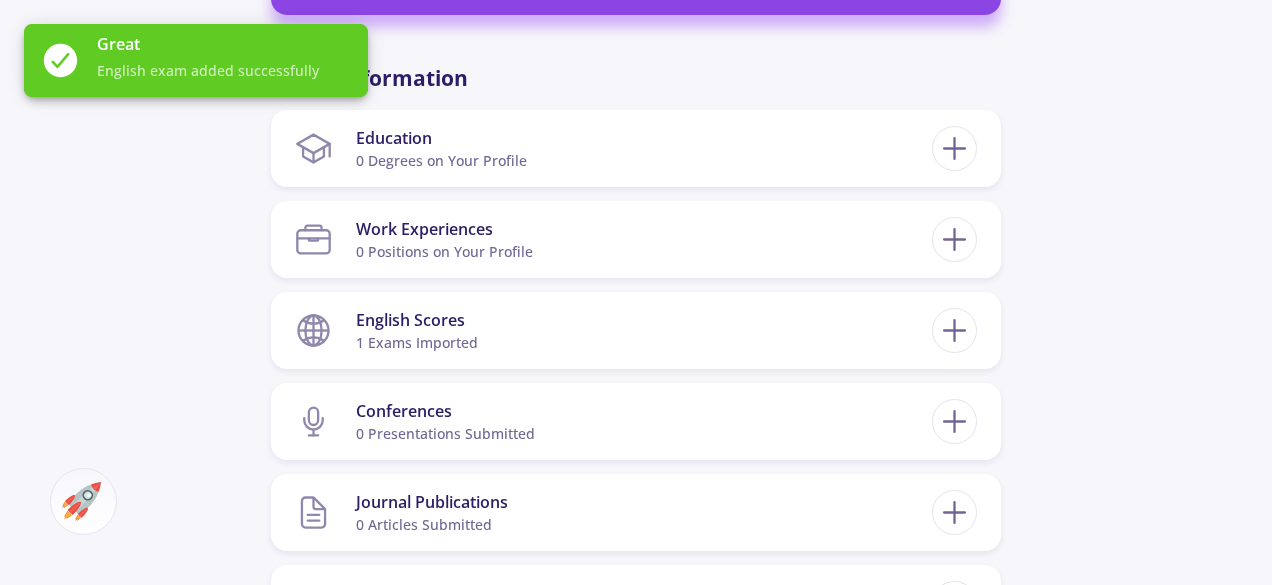 scroll, scrollTop: 875, scrollLeft: 0, axis: vertical 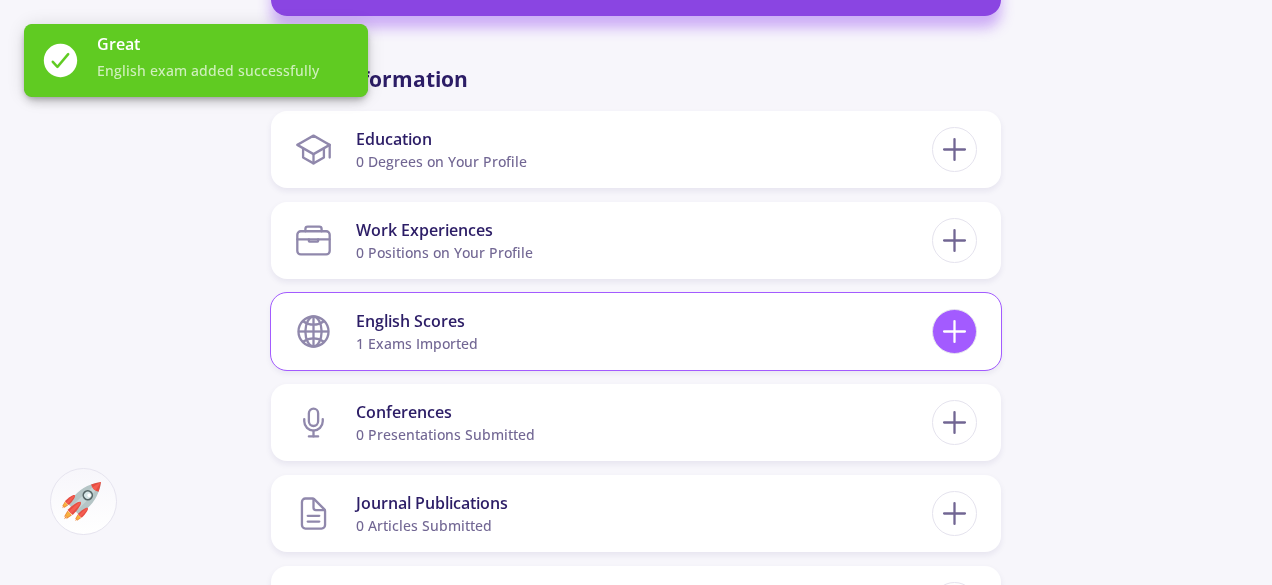 click 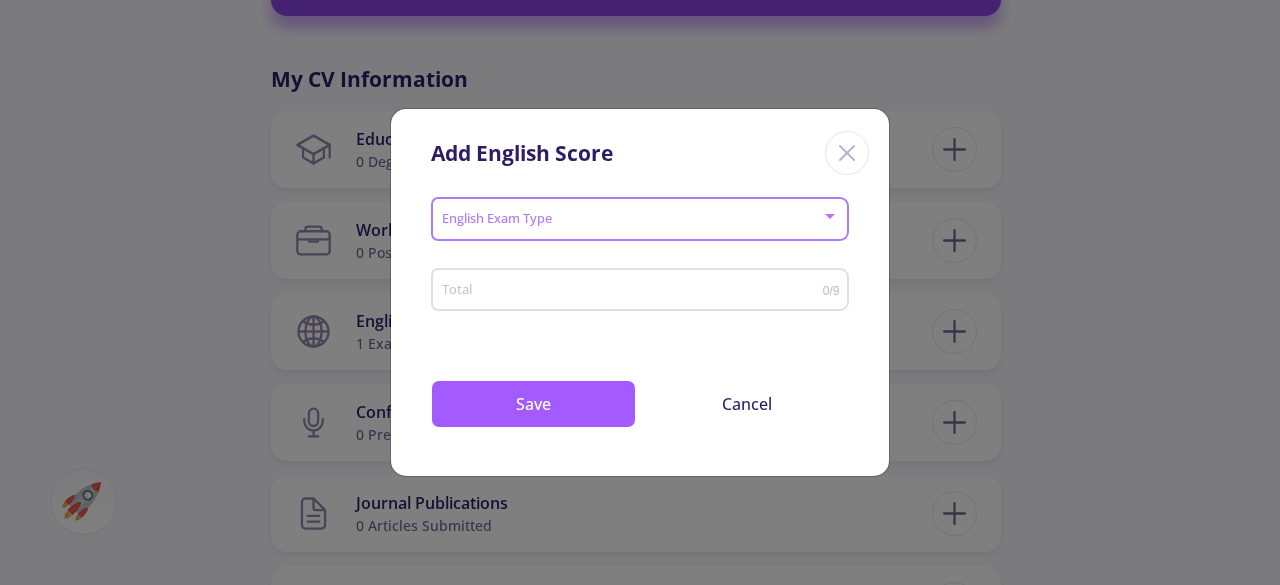 click at bounding box center [634, 220] 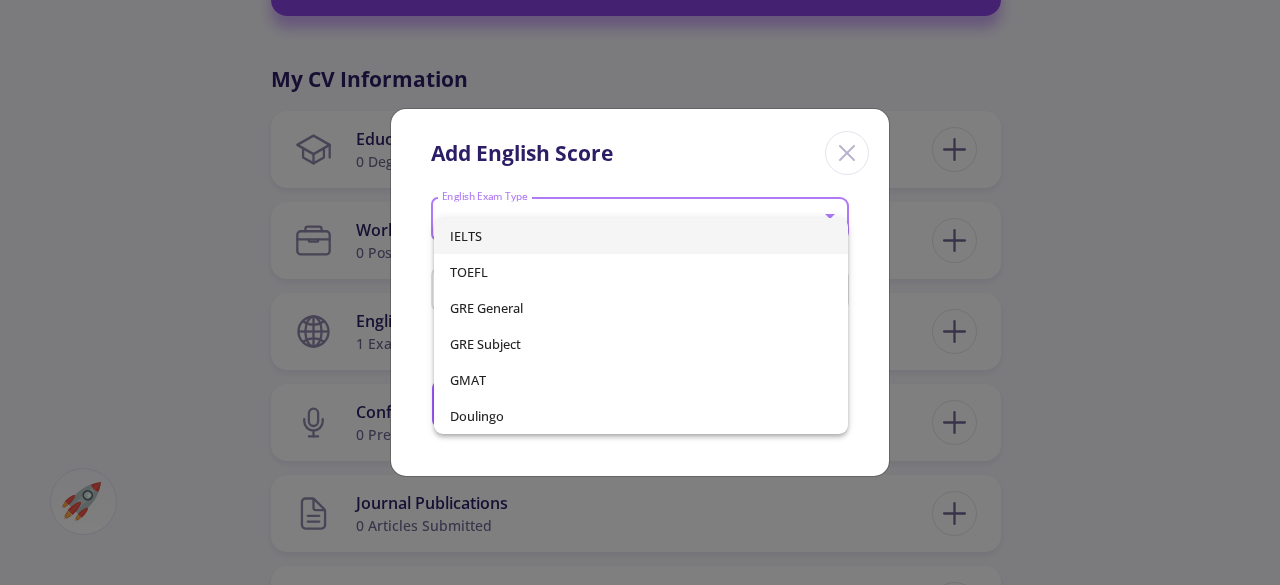 click at bounding box center [640, 292] 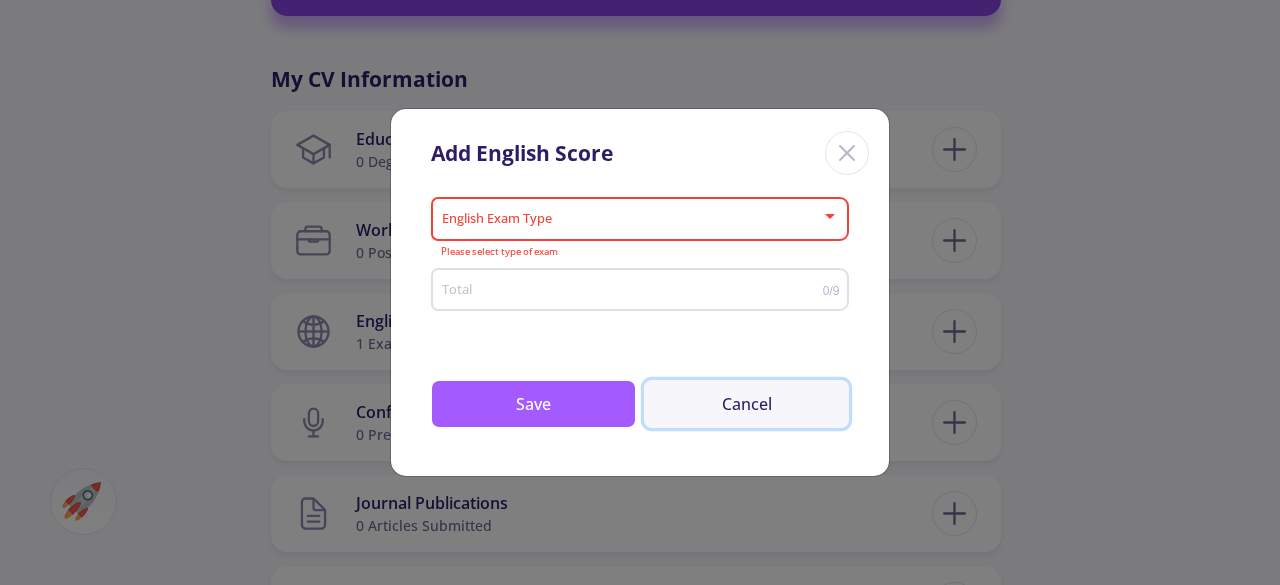 click on "Cancel" at bounding box center (746, 404) 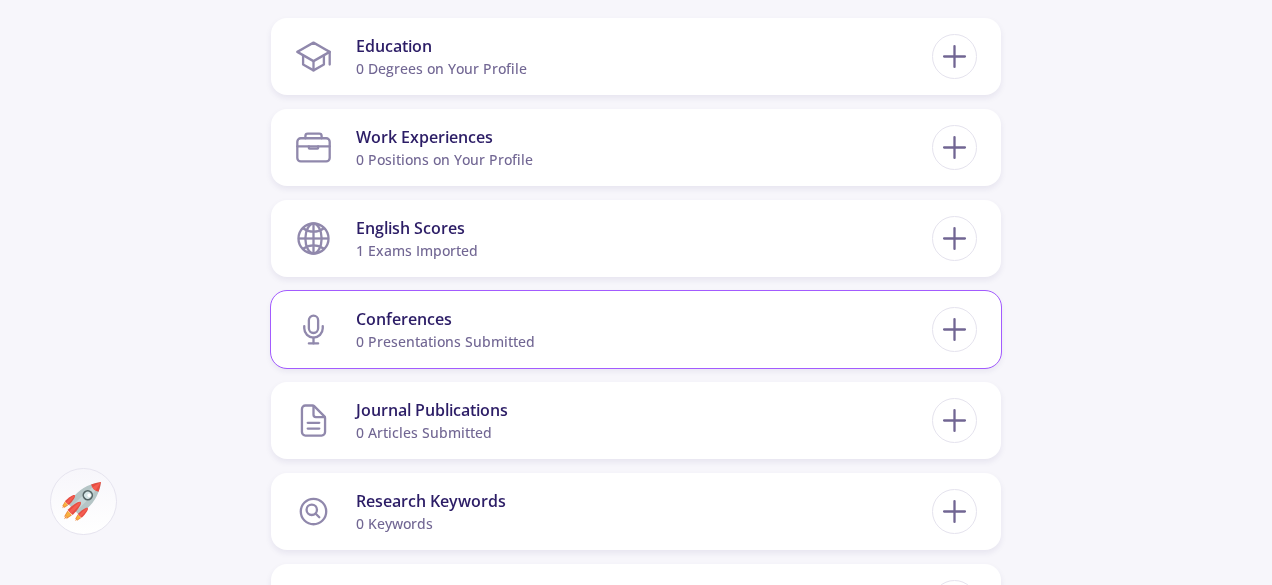 scroll, scrollTop: 971, scrollLeft: 0, axis: vertical 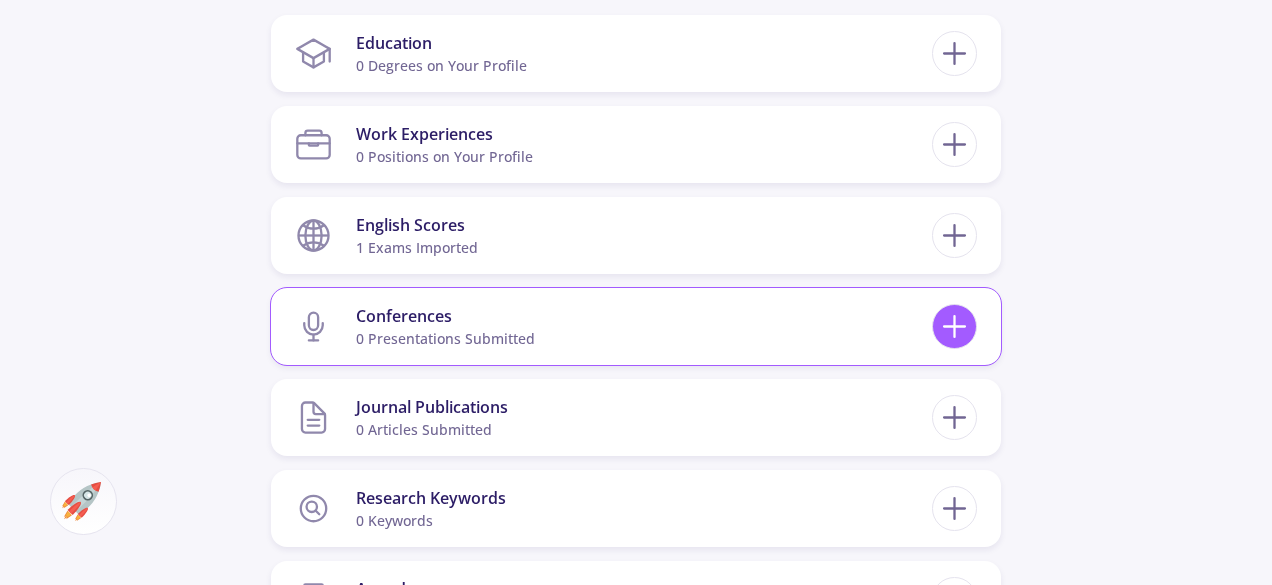 click 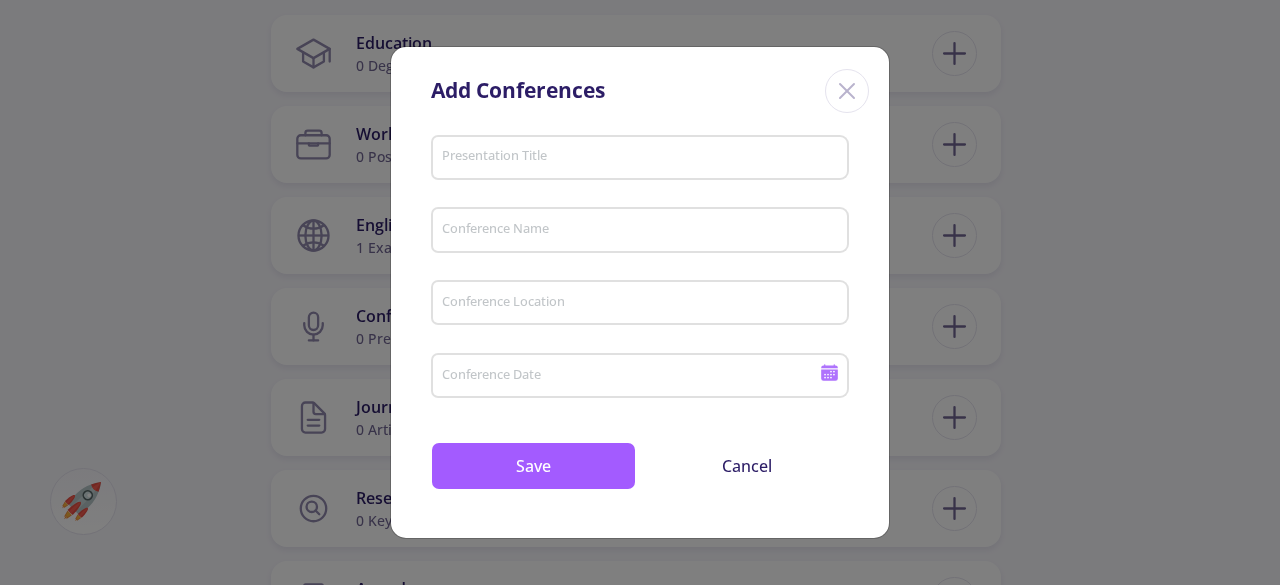 click 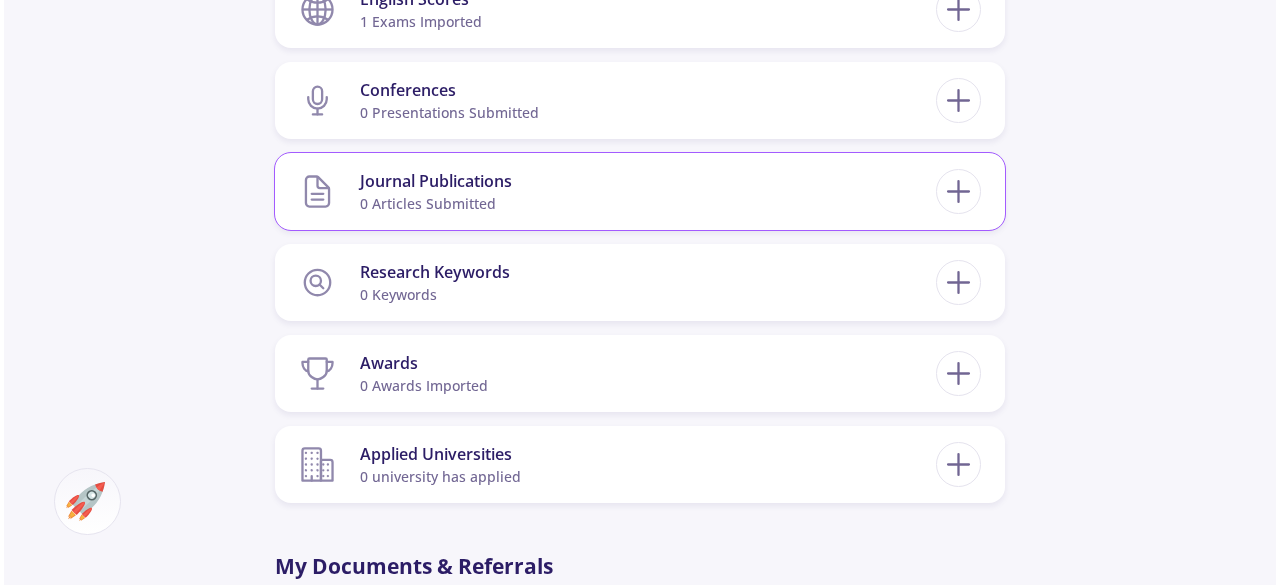 scroll, scrollTop: 1199, scrollLeft: 0, axis: vertical 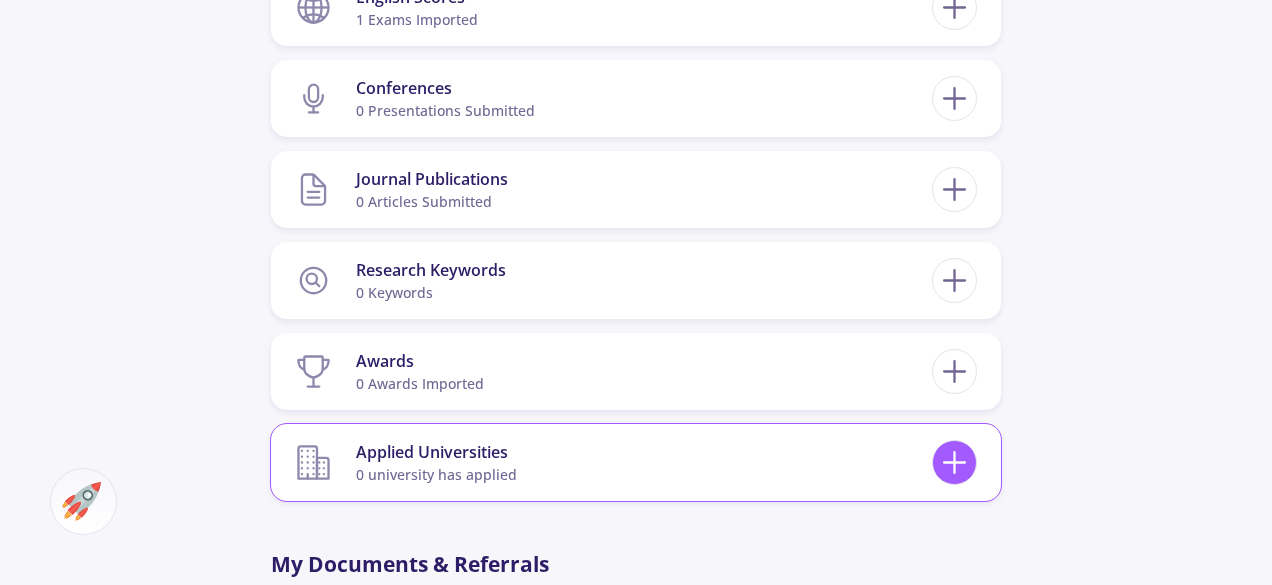 click 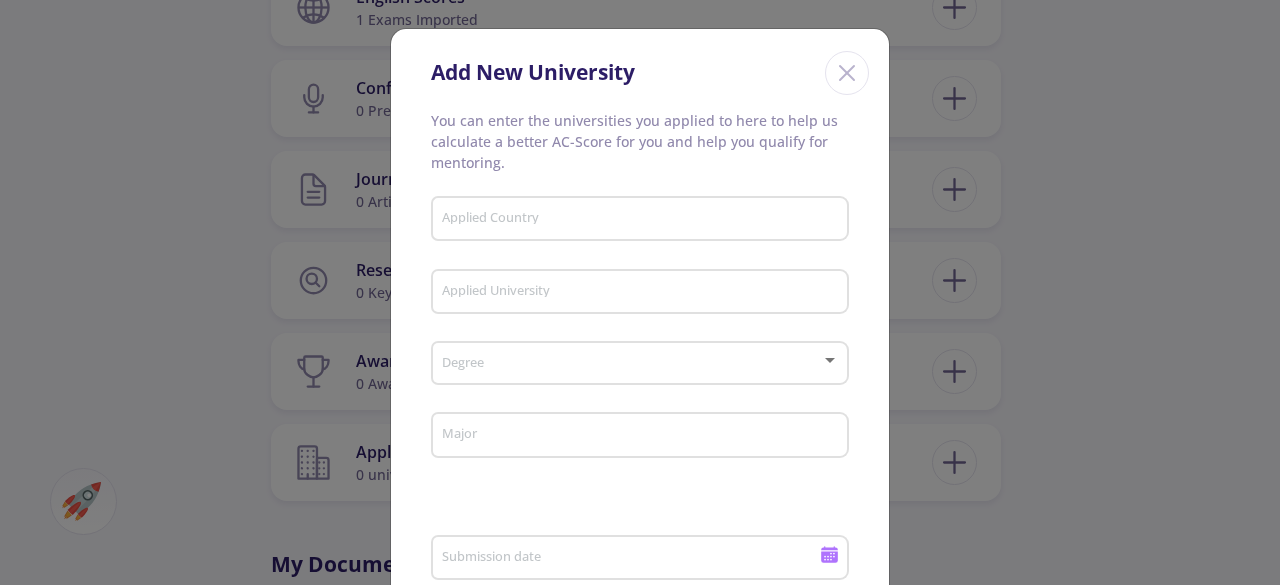 click on "Applied Country" at bounding box center (640, 215) 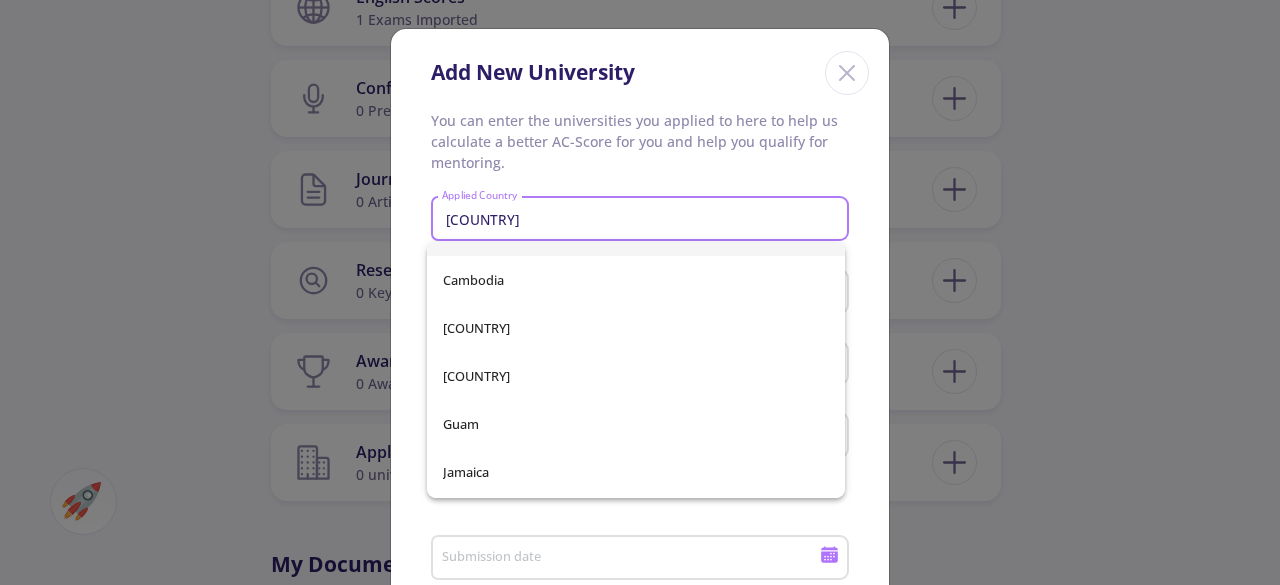 scroll, scrollTop: 0, scrollLeft: 0, axis: both 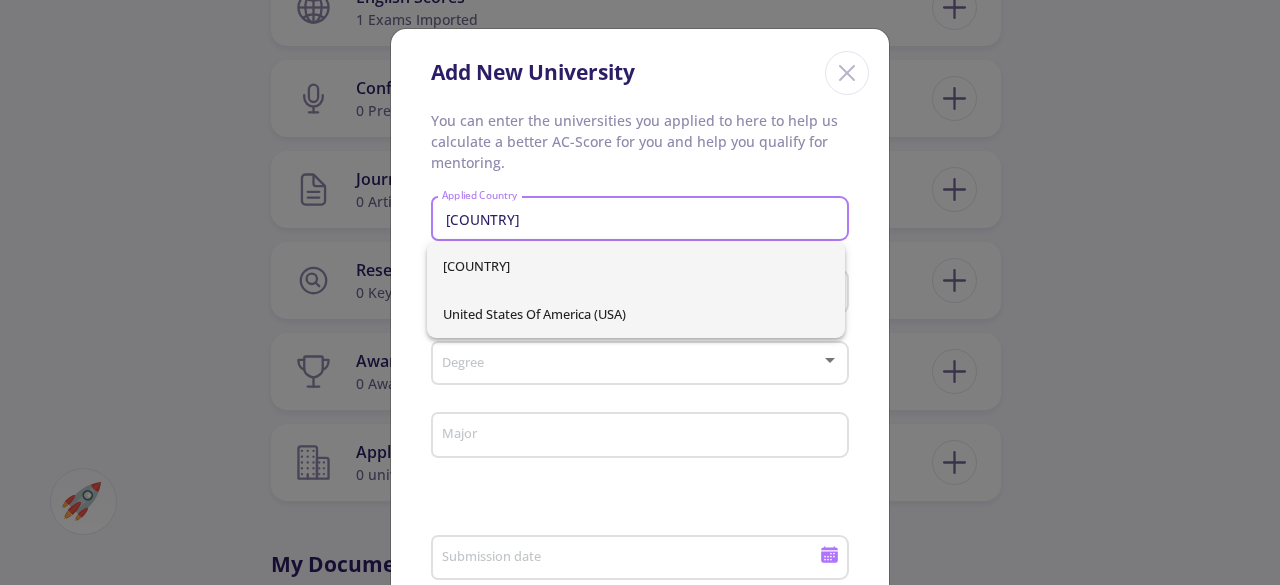 type on "[COUNTRY]" 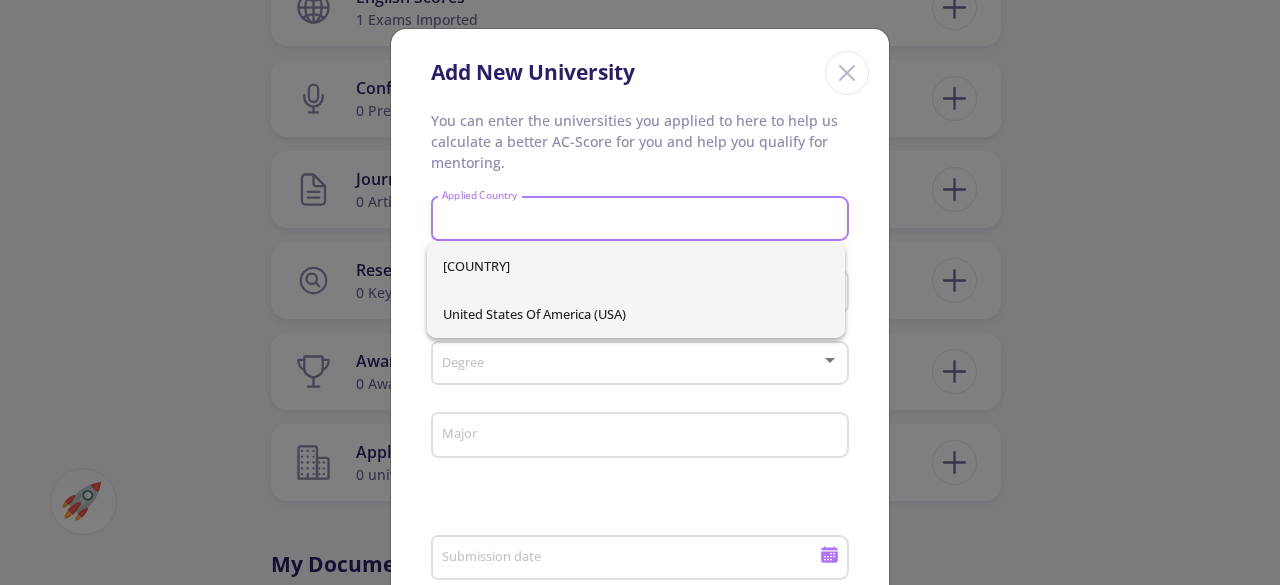 click on "[COUNTRY]   [COUNTRY] ([COUNTRY_CODE])" at bounding box center [636, 290] 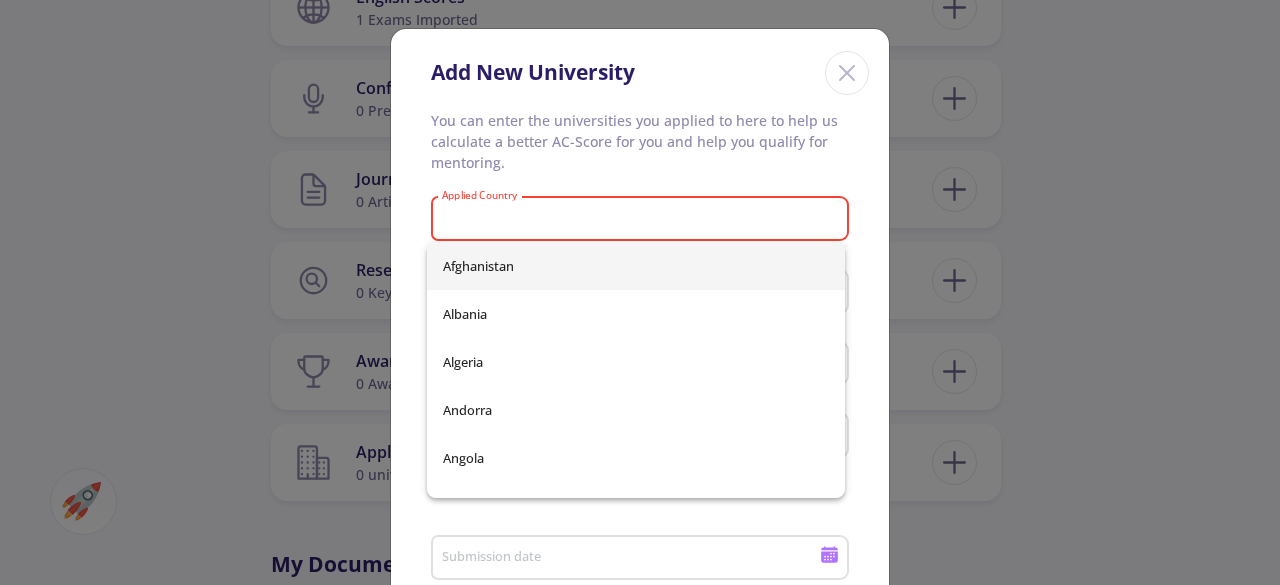 click on "You can enter the universities you applied to here to help us calculate a better AC-Score for you and help you qualify for mentoring." at bounding box center (640, 141) 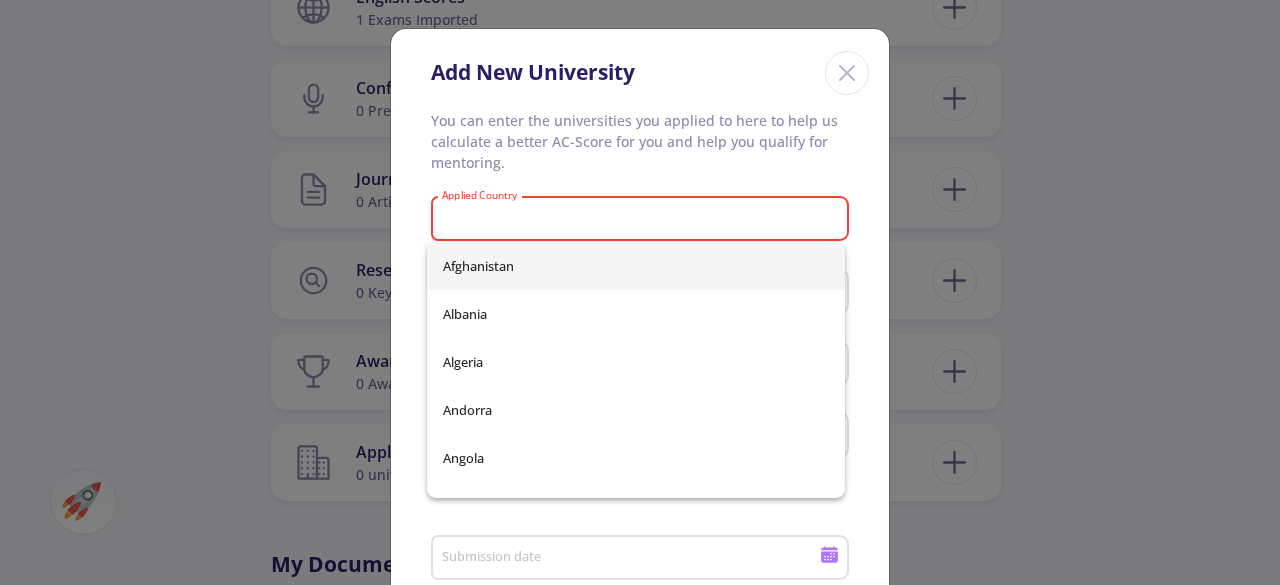 click on "Applied Country" at bounding box center [643, 220] 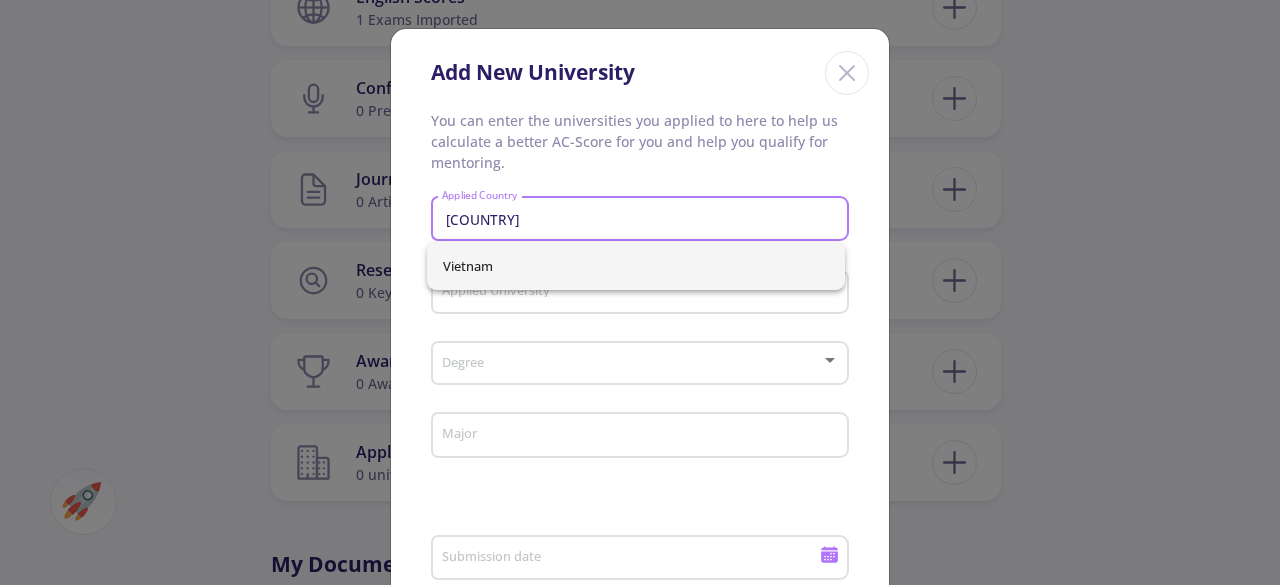 type on "[COUNTRY]" 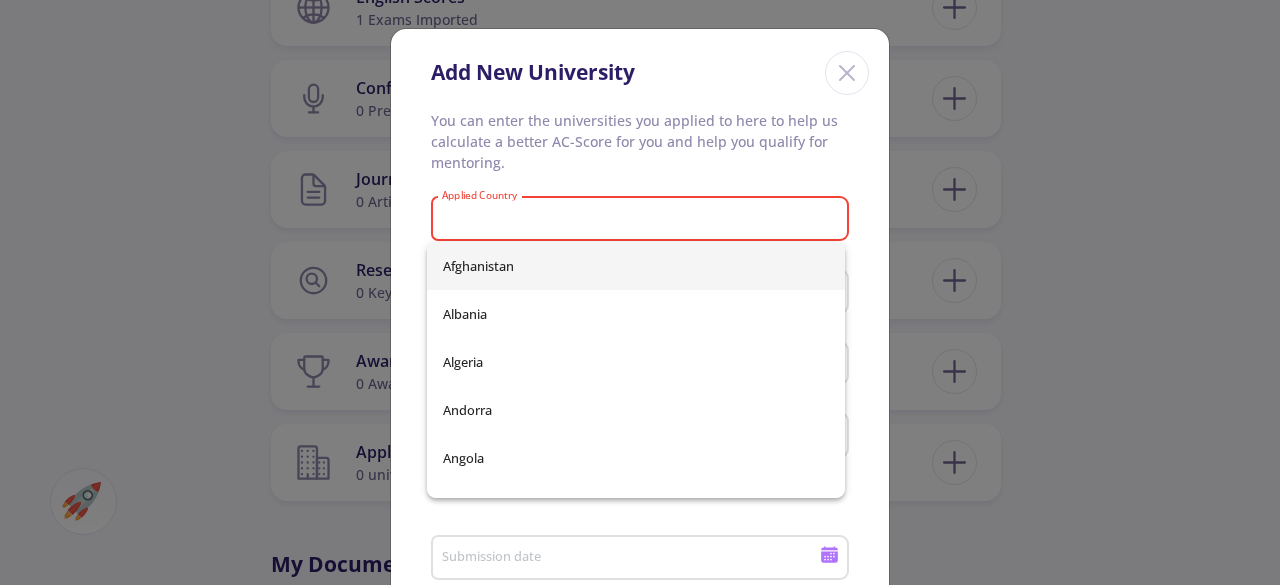 click on "You can enter the universities you applied to here to help us calculate a better AC-Score for you and help you qualify for mentoring." at bounding box center (640, 141) 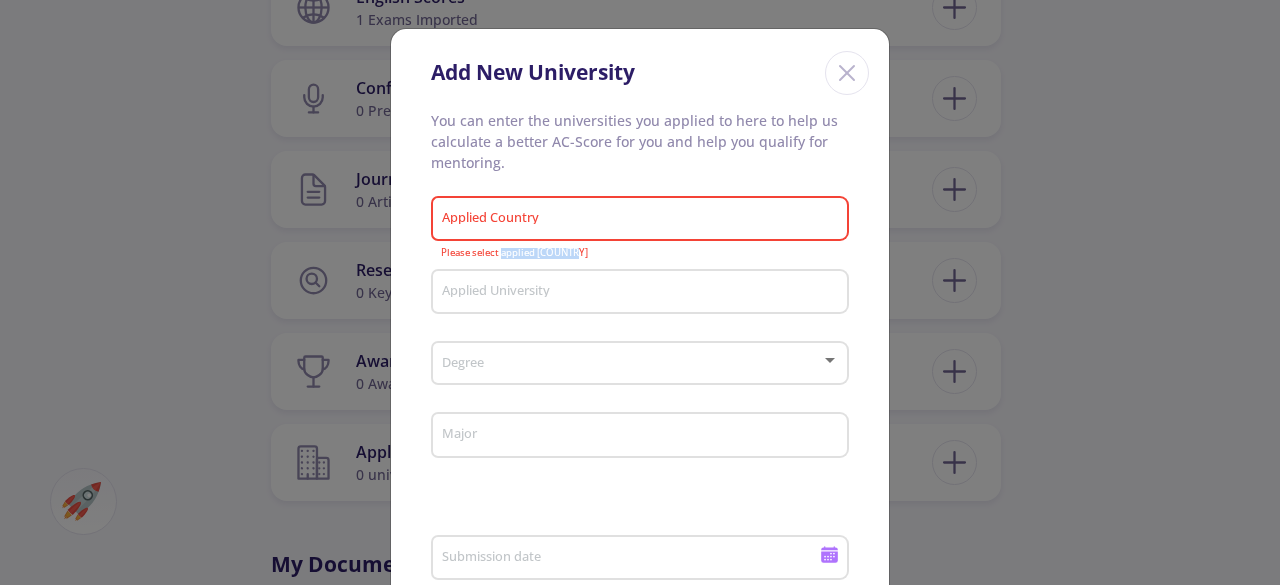 drag, startPoint x: 584, startPoint y: 257, endPoint x: 498, endPoint y: 255, distance: 86.023254 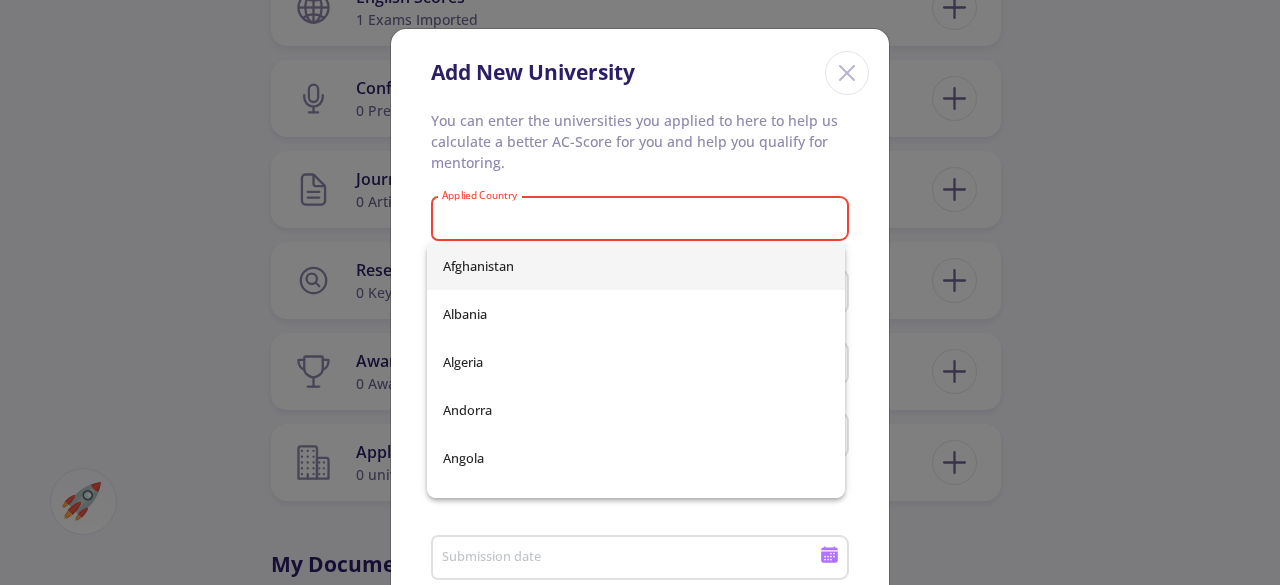 click on "Applied Country" at bounding box center (643, 220) 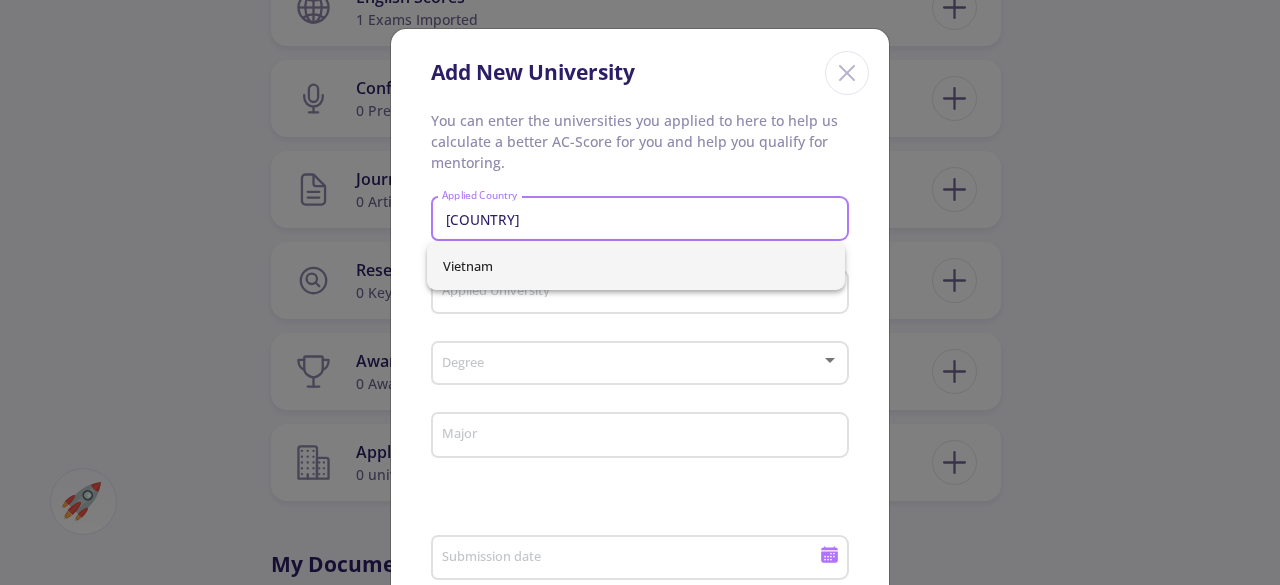 type on "[COUNTRY]" 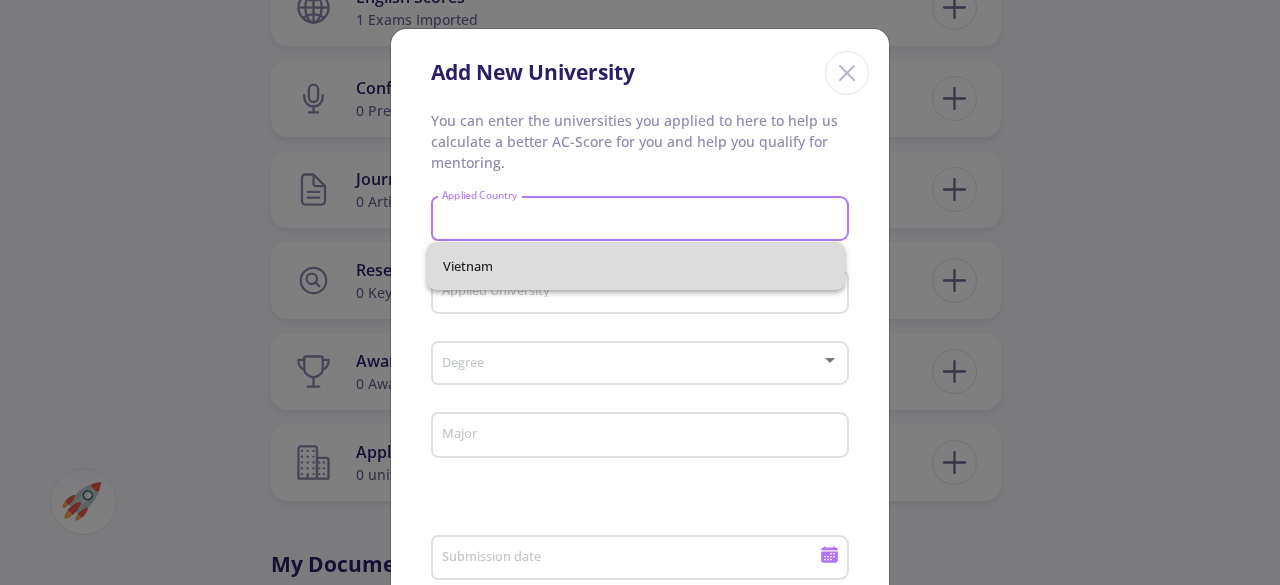 click on "Vietnam" at bounding box center [636, 266] 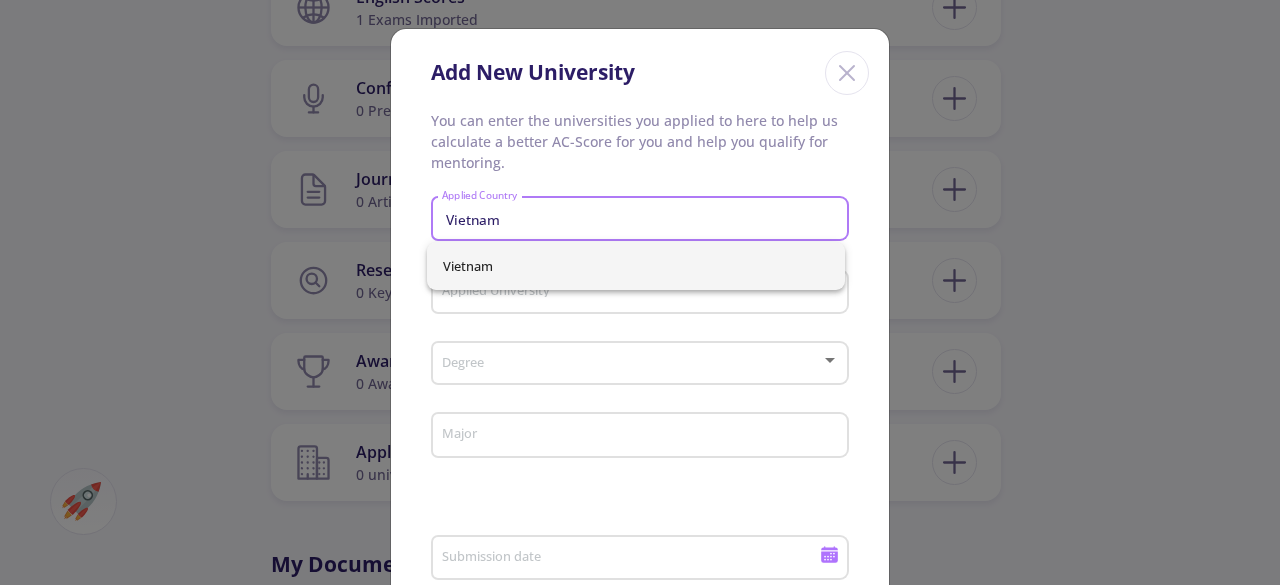 type on "Vietnam" 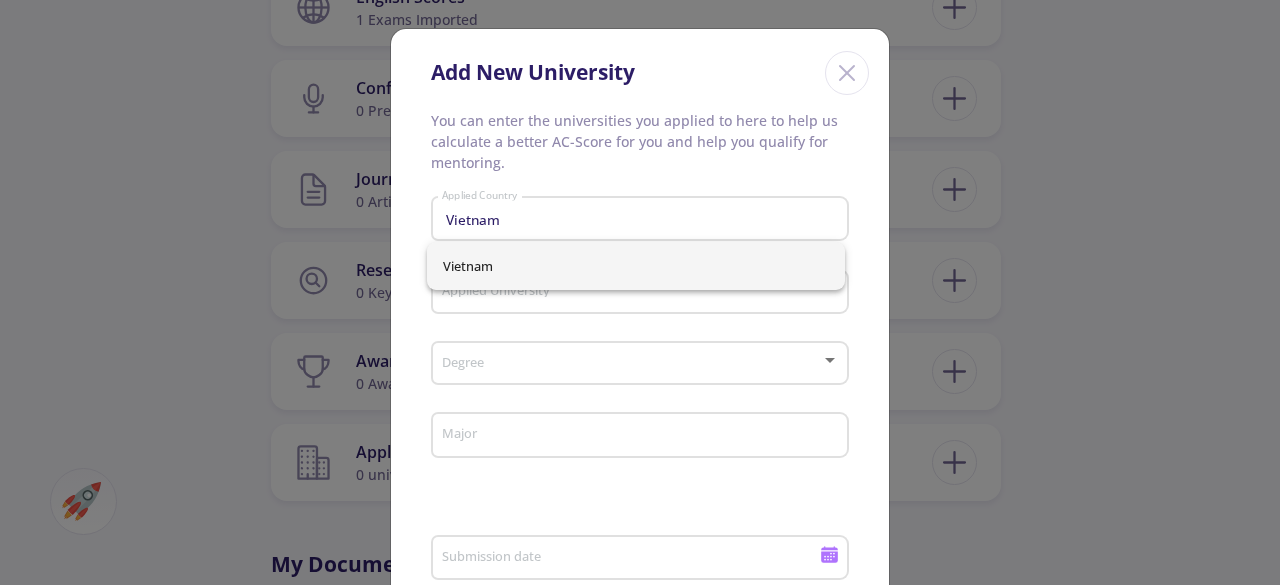 click on "You can enter the universities you applied to here to help us calculate a better AC-Score for you and help you qualify for mentoring." at bounding box center (640, 141) 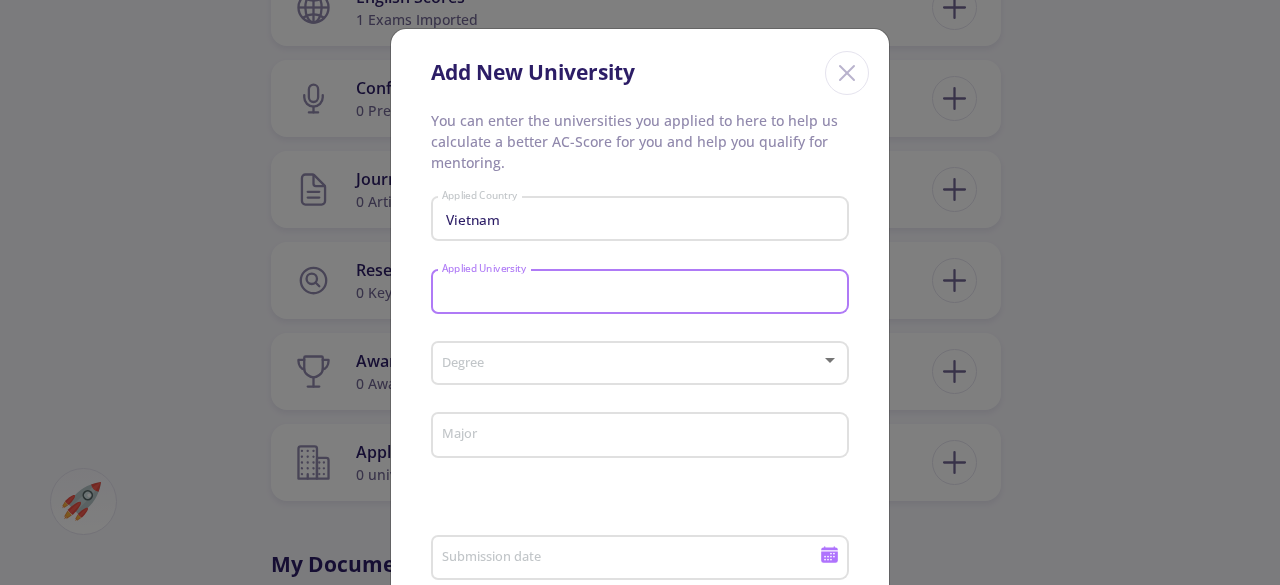 click on "Applied University" at bounding box center (643, 293) 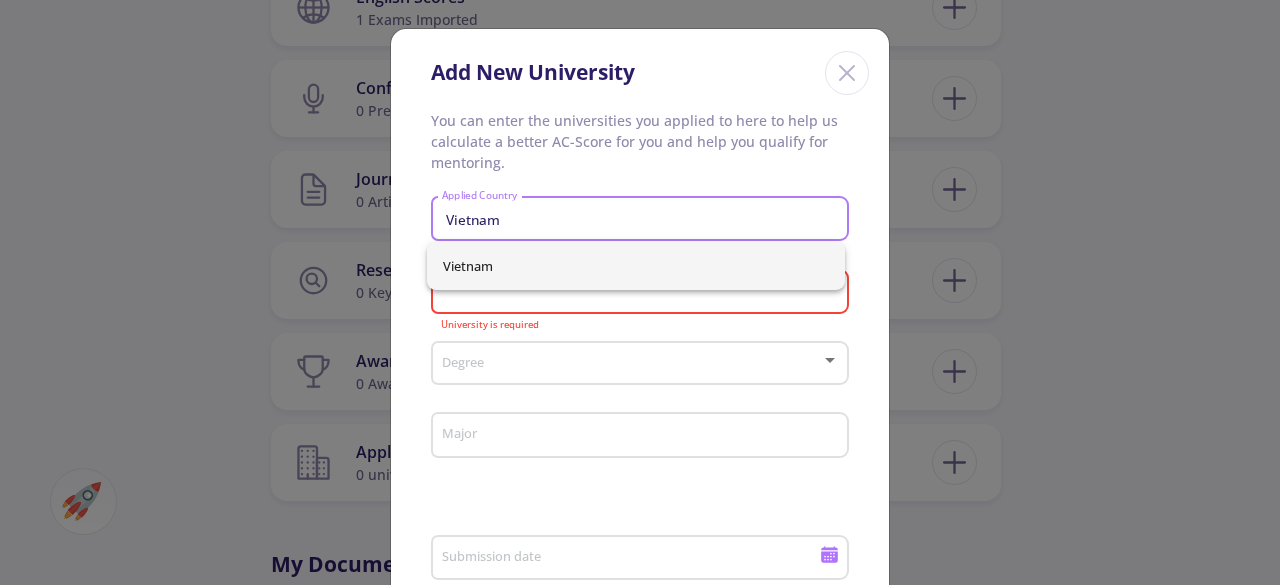 drag, startPoint x: 510, startPoint y: 211, endPoint x: 322, endPoint y: 229, distance: 188.85974 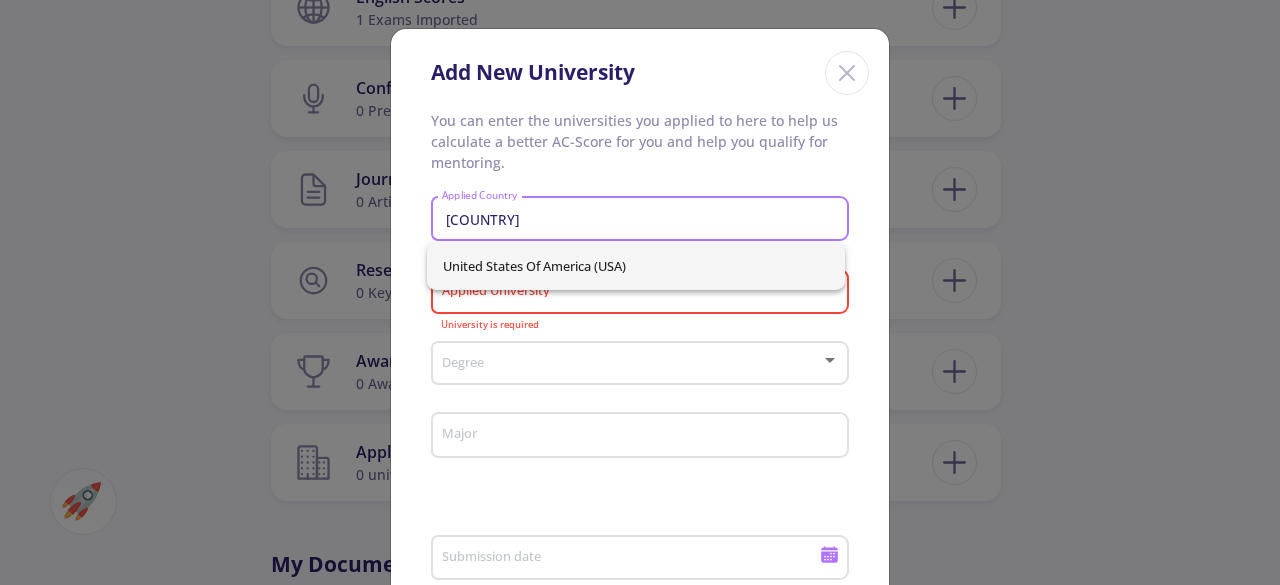 type on "[COUNTRY]" 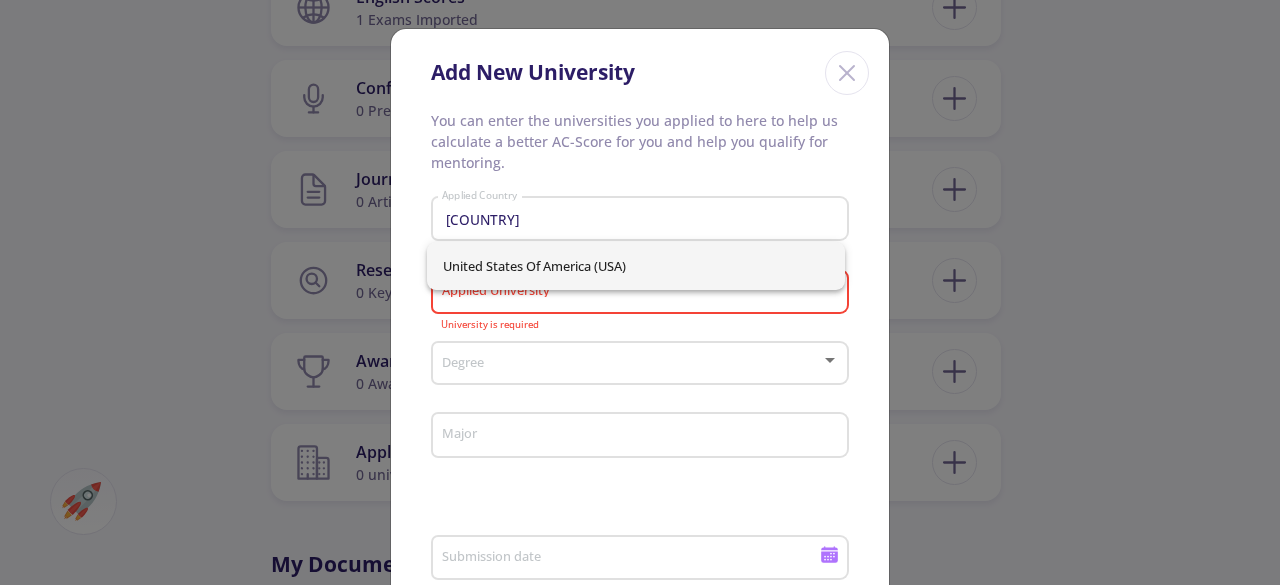 click on "You can enter the universities you applied to here to help us calculate a better AC-Score for you and help you qualify for mentoring." at bounding box center [640, 141] 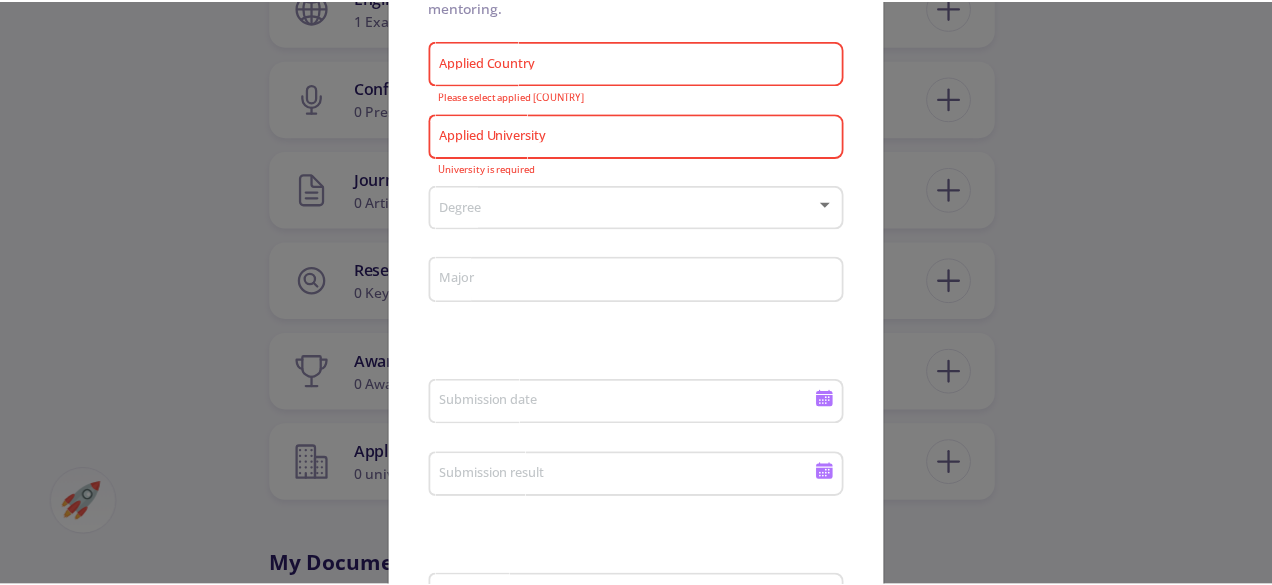 scroll, scrollTop: 0, scrollLeft: 0, axis: both 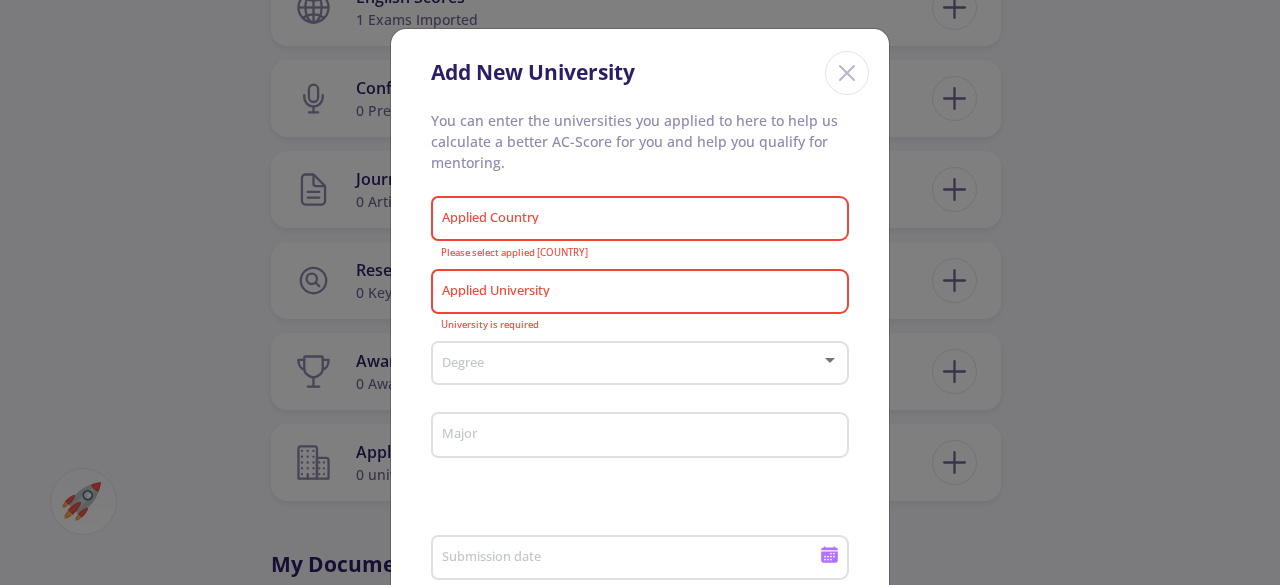 click 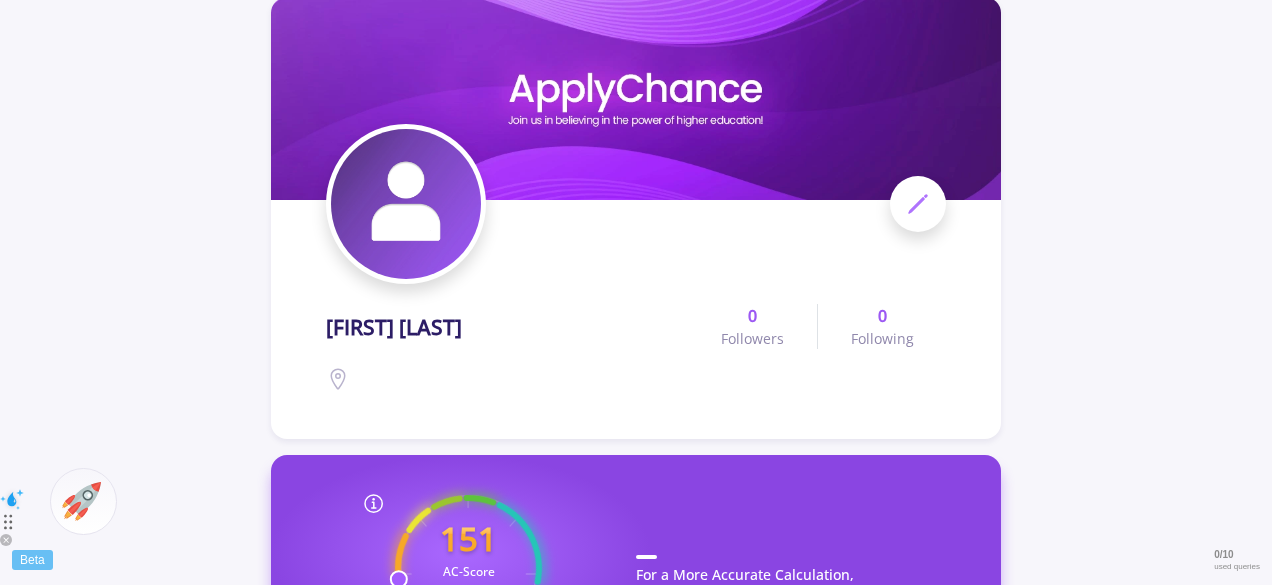 scroll, scrollTop: 0, scrollLeft: 0, axis: both 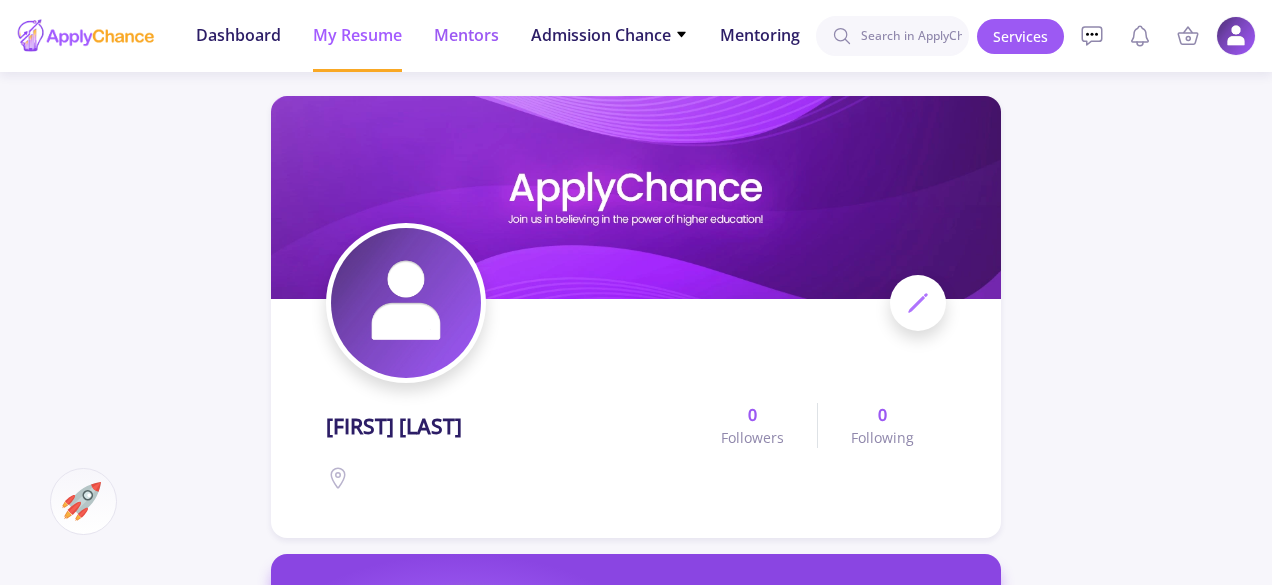 click on "Mentors" 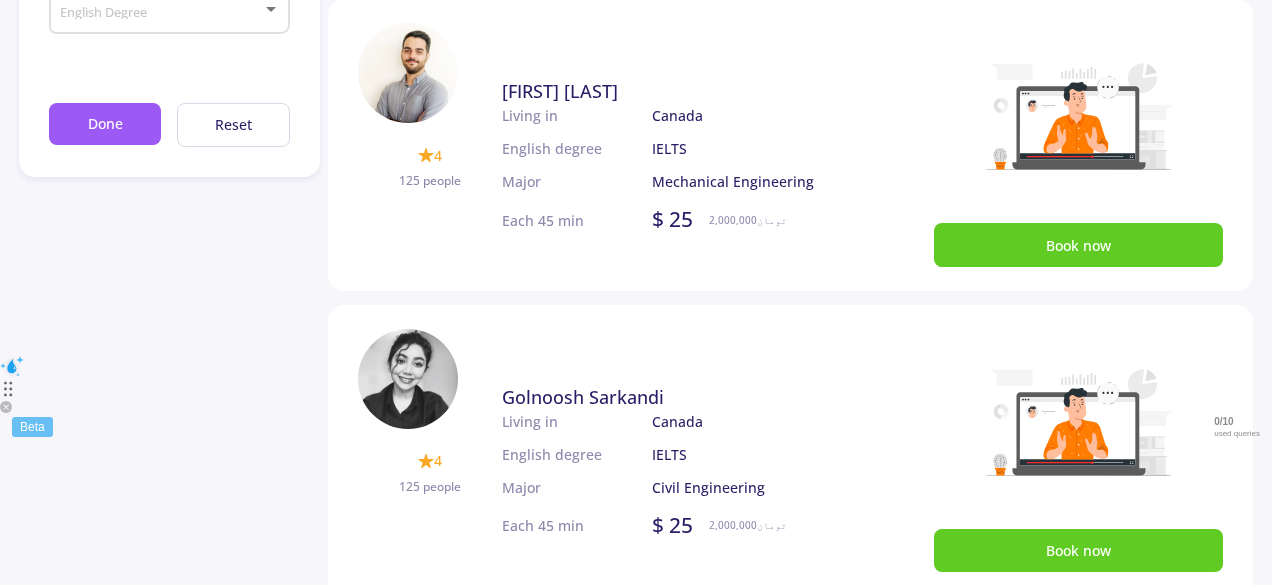 scroll, scrollTop: 0, scrollLeft: 0, axis: both 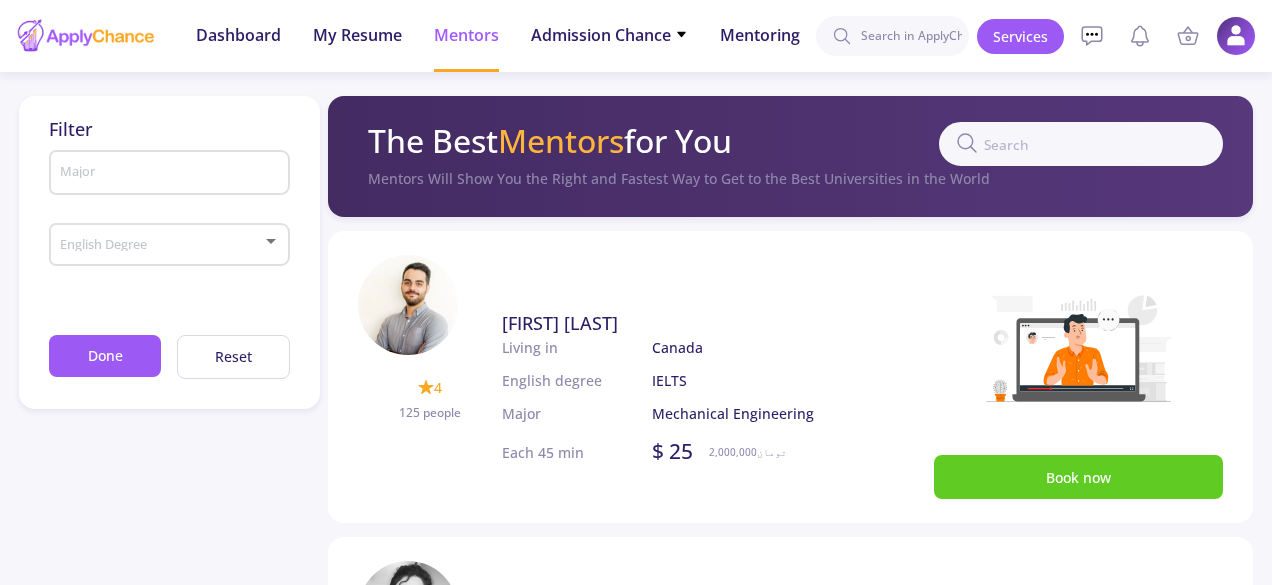 click on "English Degree" 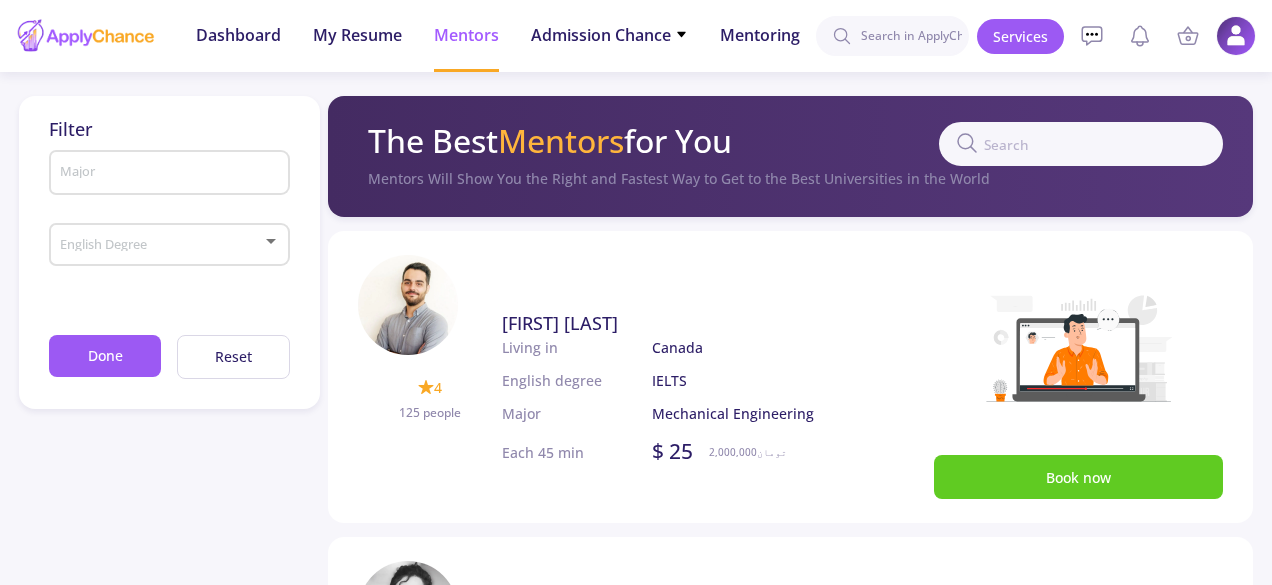 click on "English Degree" 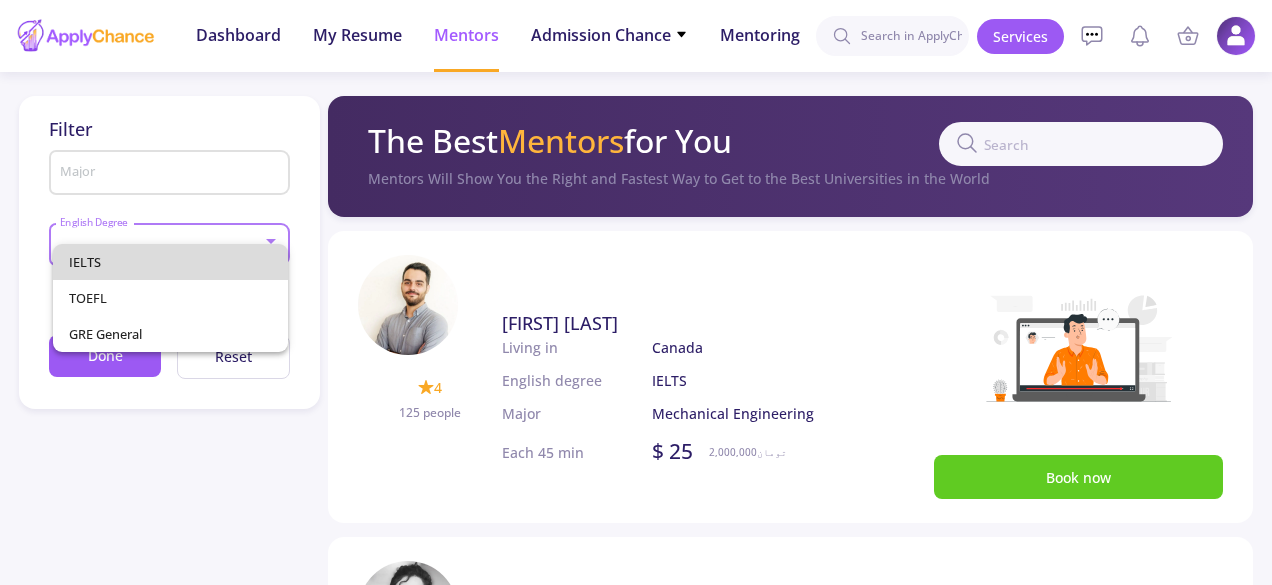 click on "IELTS" at bounding box center [170, 262] 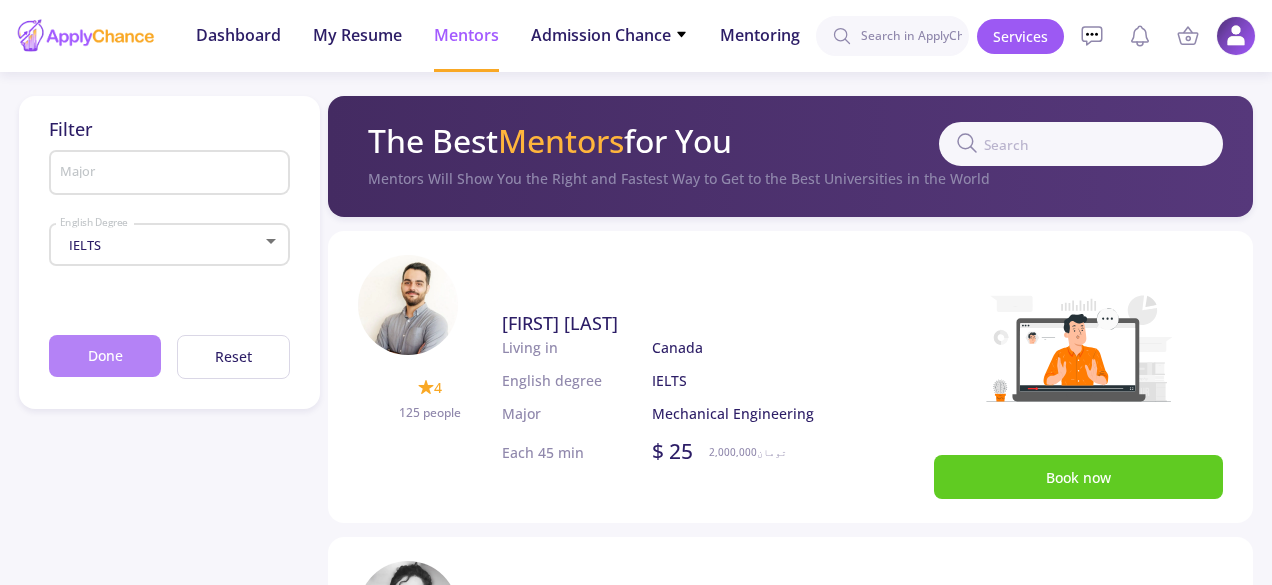 click on "Done" 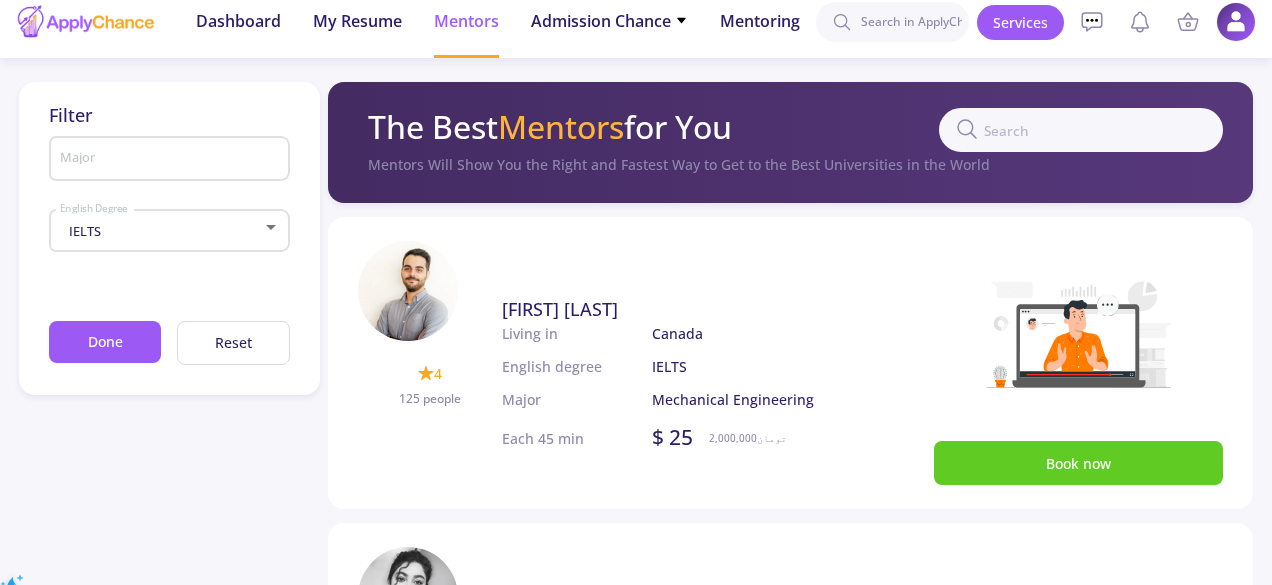 scroll, scrollTop: 0, scrollLeft: 0, axis: both 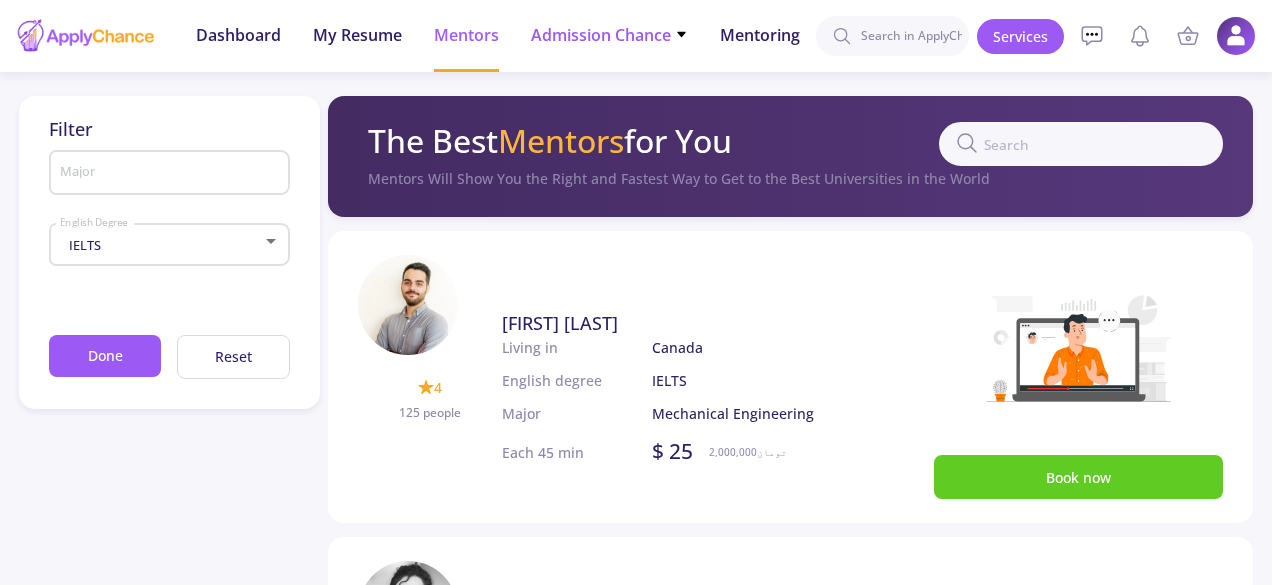 click on "Admission Chance" 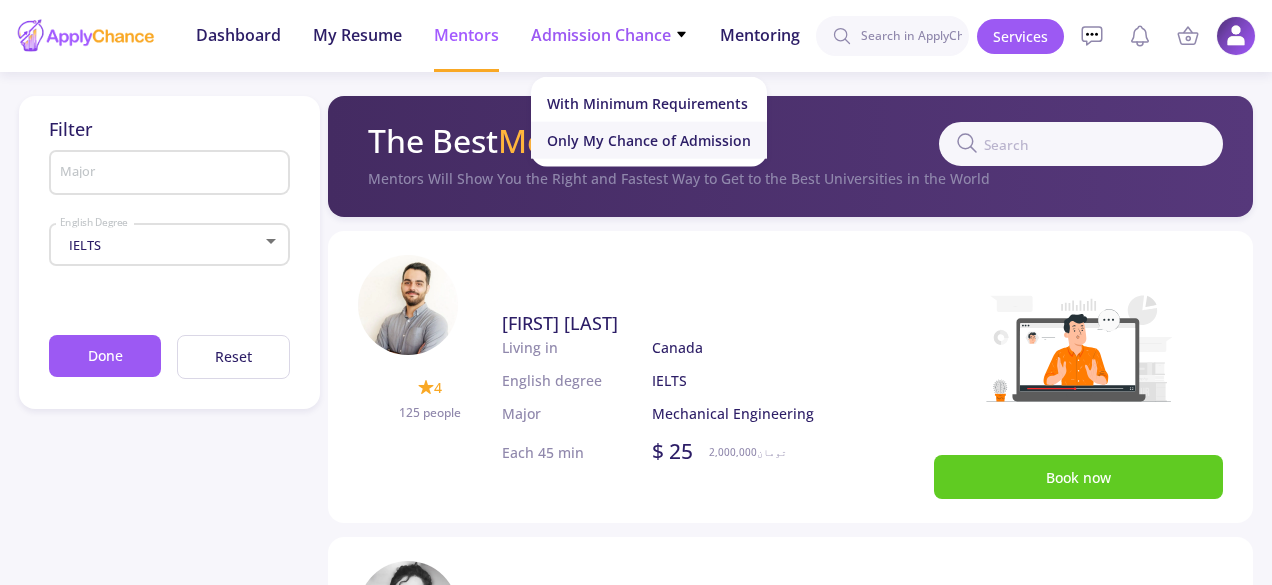click on "Only My Chance of Admission" 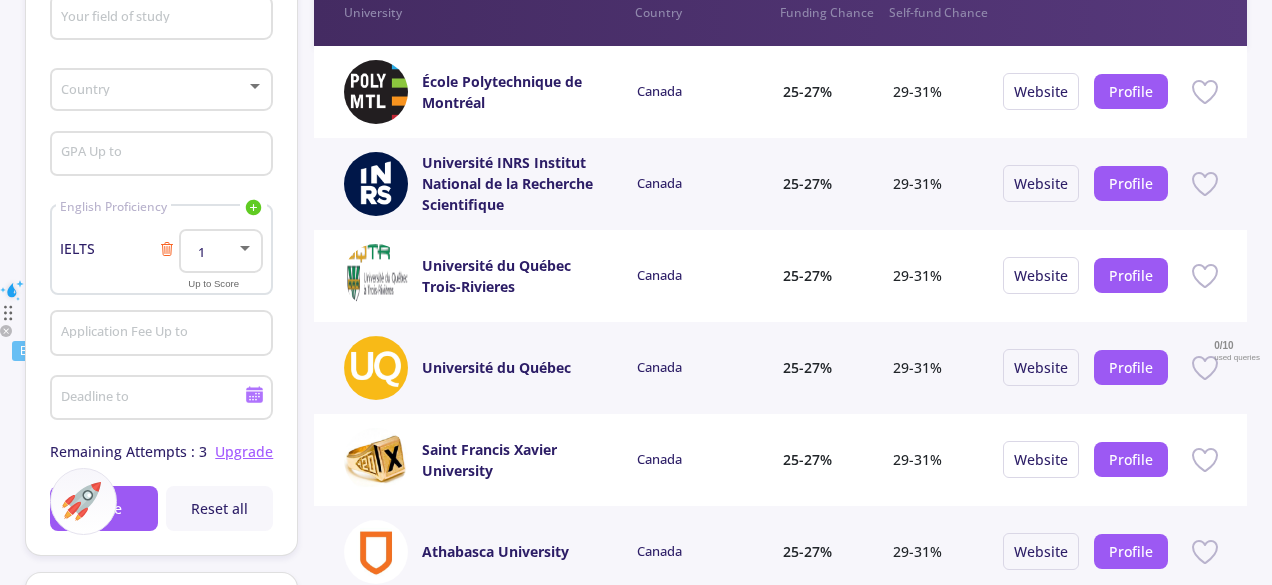 scroll, scrollTop: 309, scrollLeft: 0, axis: vertical 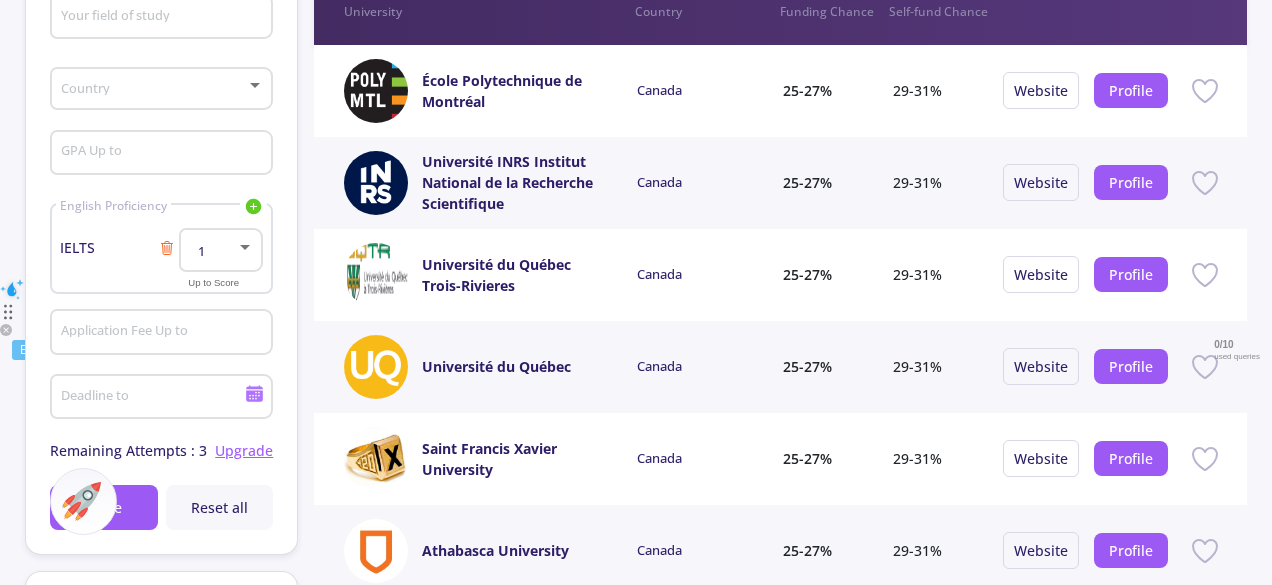 click on "1" 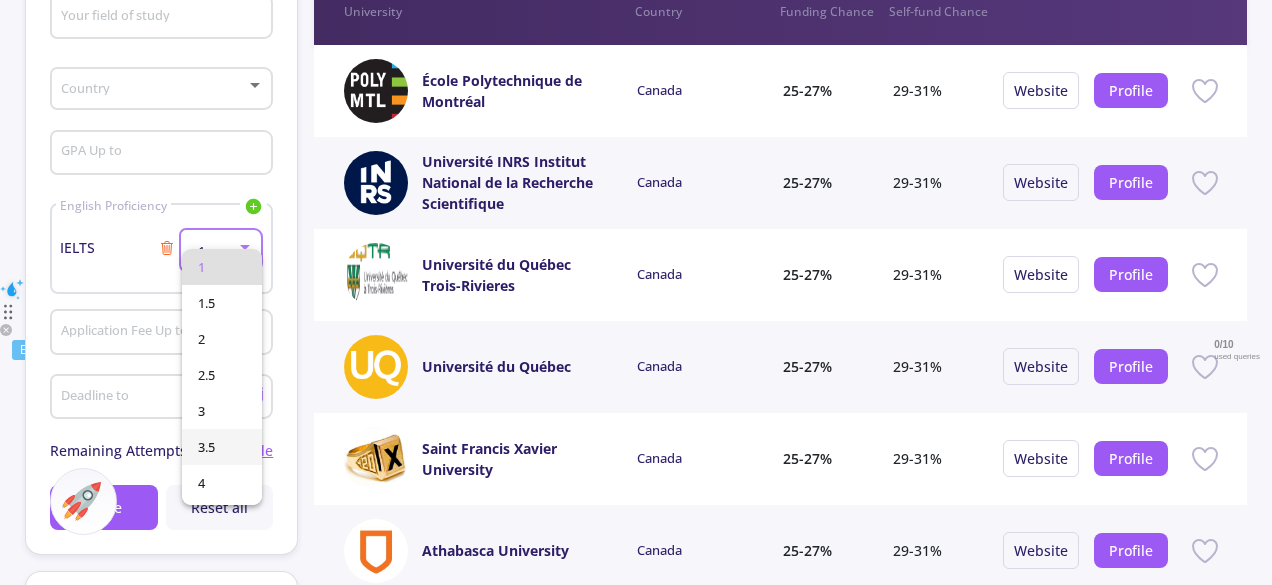 scroll, scrollTop: 356, scrollLeft: 0, axis: vertical 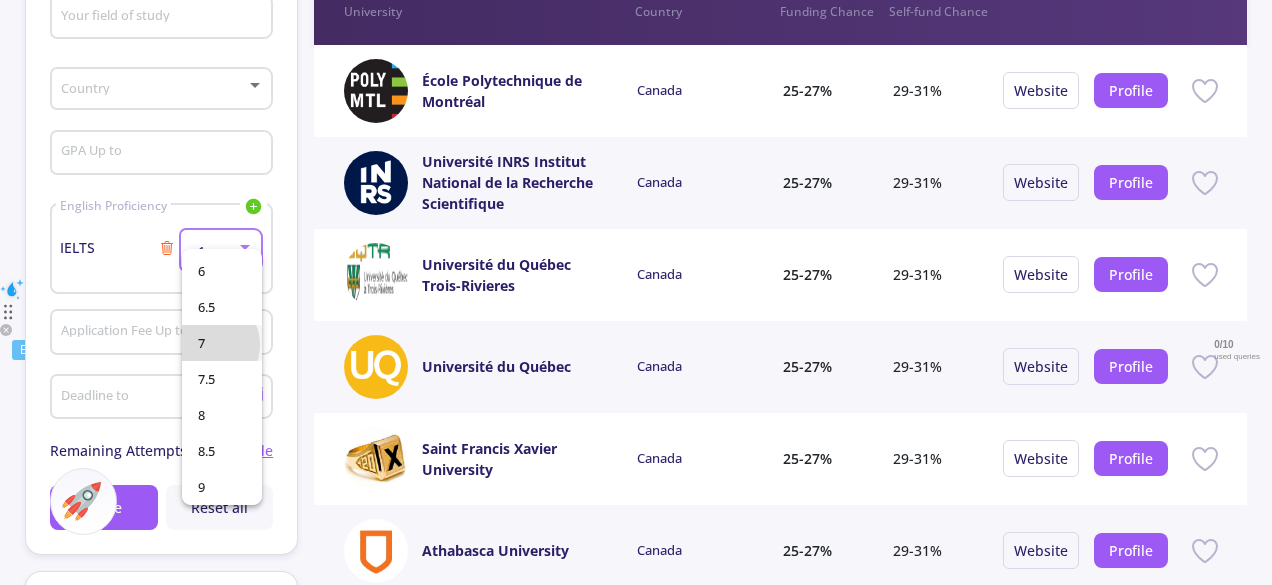 click on "7" at bounding box center [222, 343] 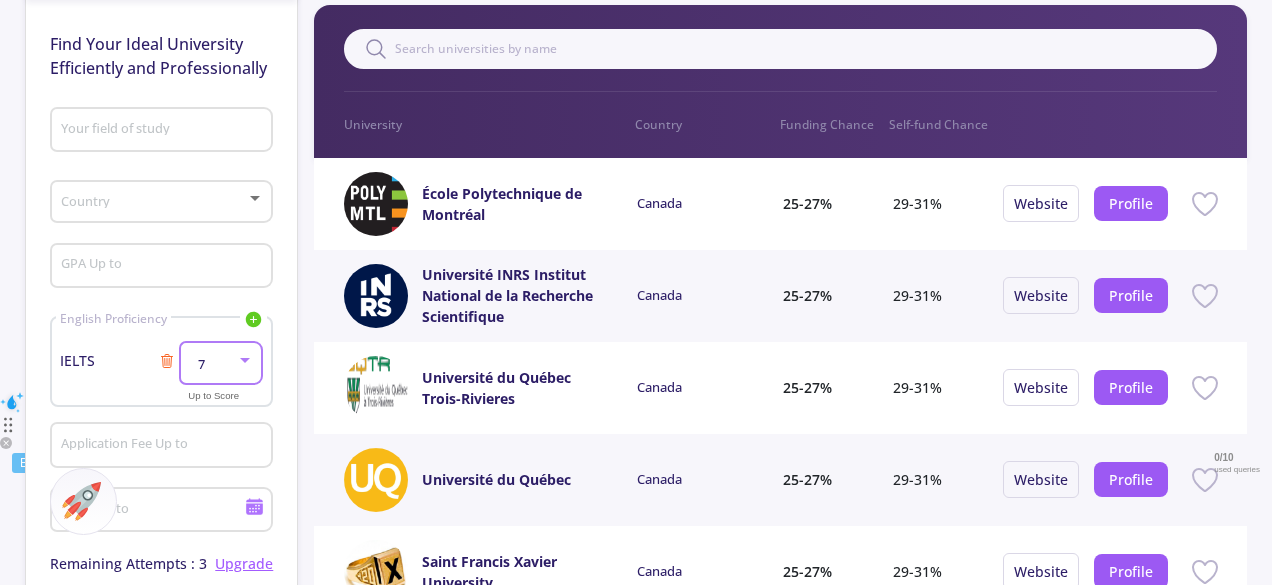 scroll, scrollTop: 201, scrollLeft: 0, axis: vertical 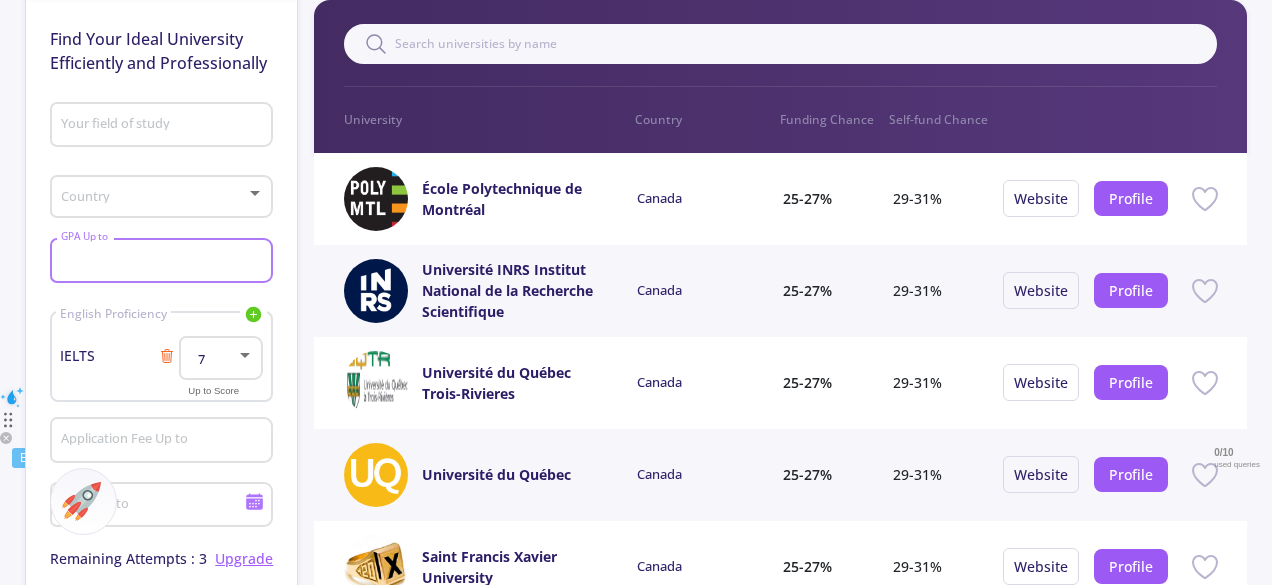 click on "GPA Up to" at bounding box center [164, 262] 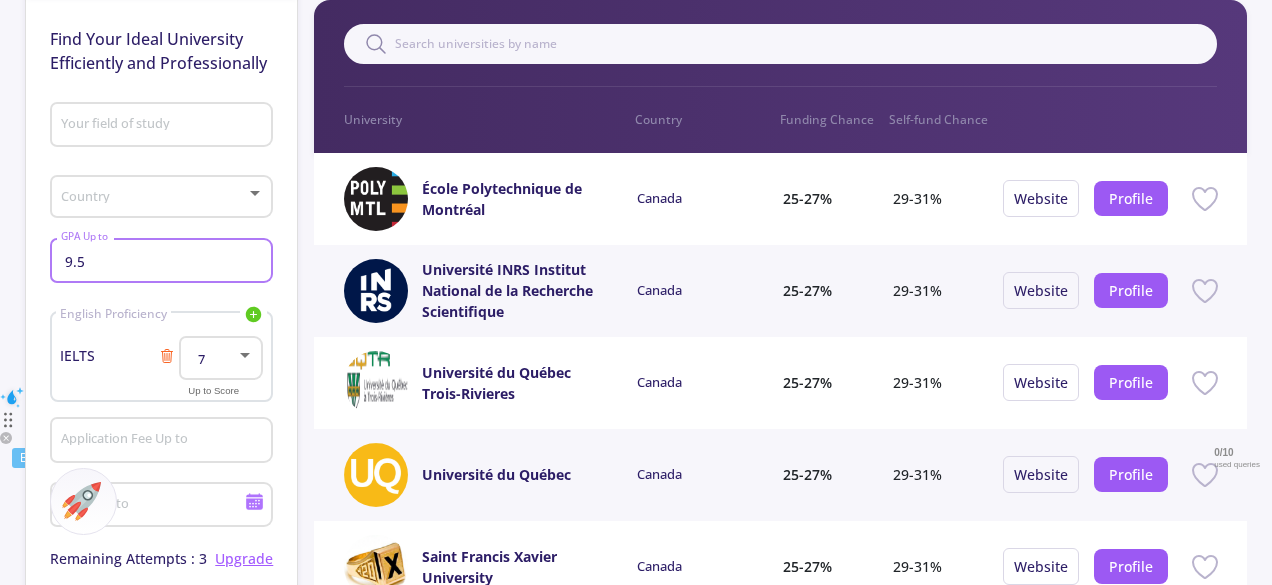 type on "9.5" 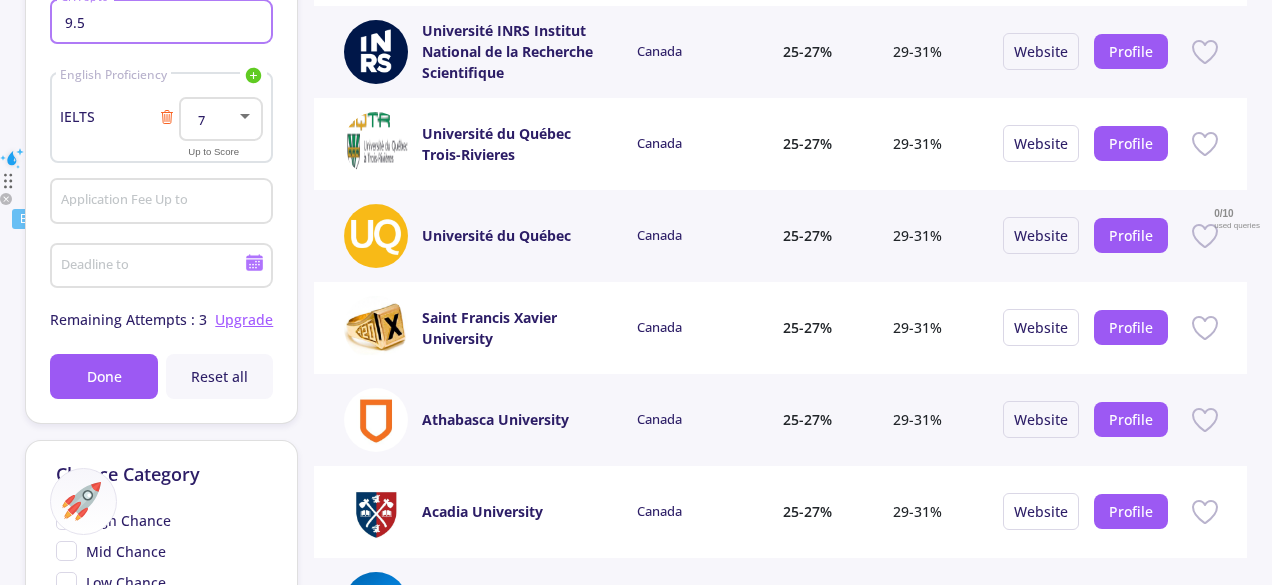 scroll, scrollTop: 441, scrollLeft: 0, axis: vertical 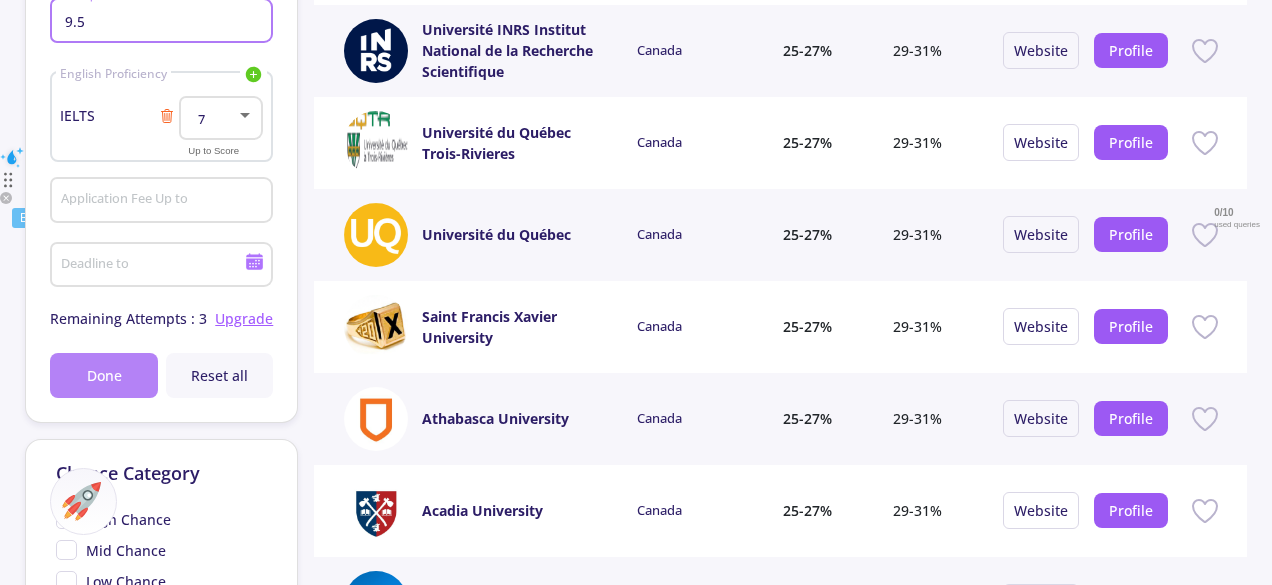 click on "Done" 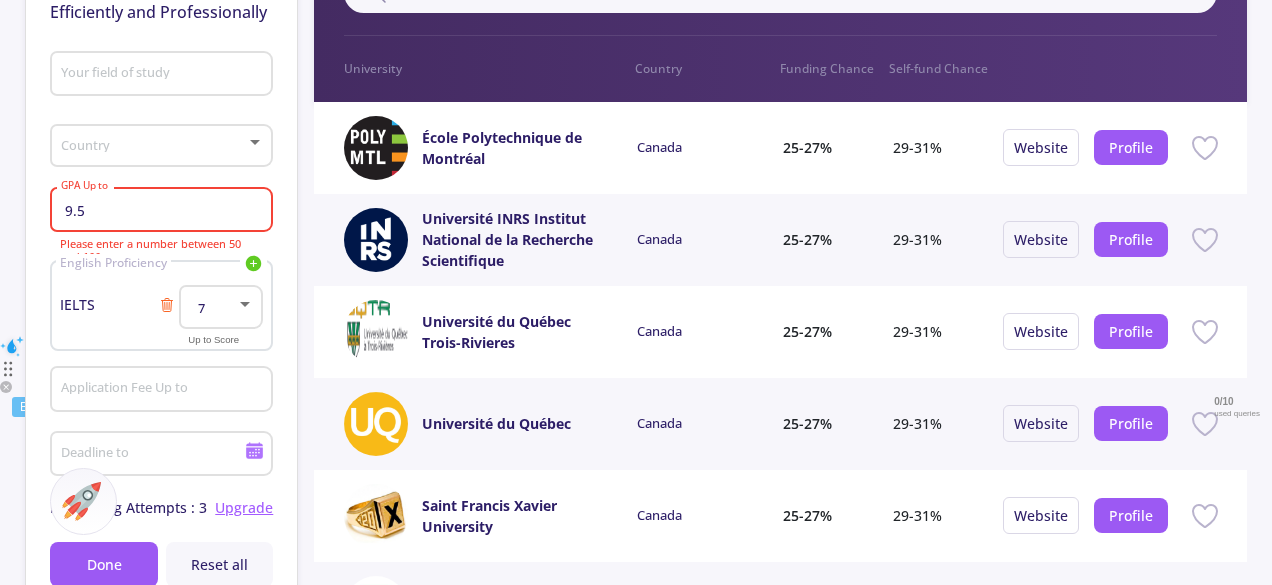 scroll, scrollTop: 253, scrollLeft: 0, axis: vertical 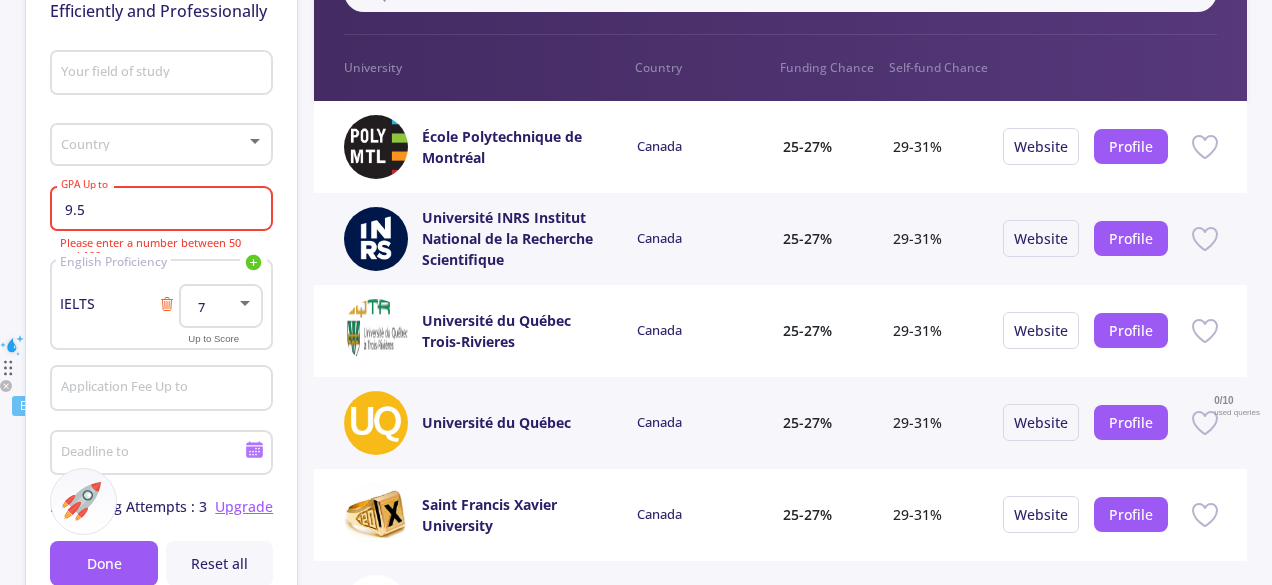 drag, startPoint x: 140, startPoint y: 211, endPoint x: 0, endPoint y: 211, distance: 140 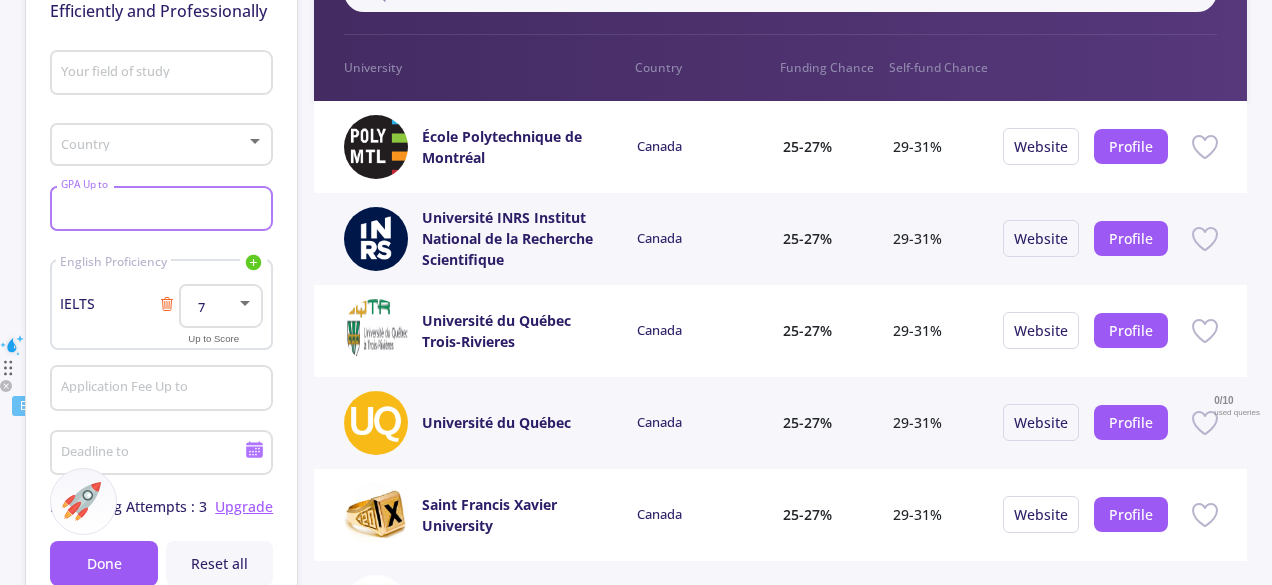 type 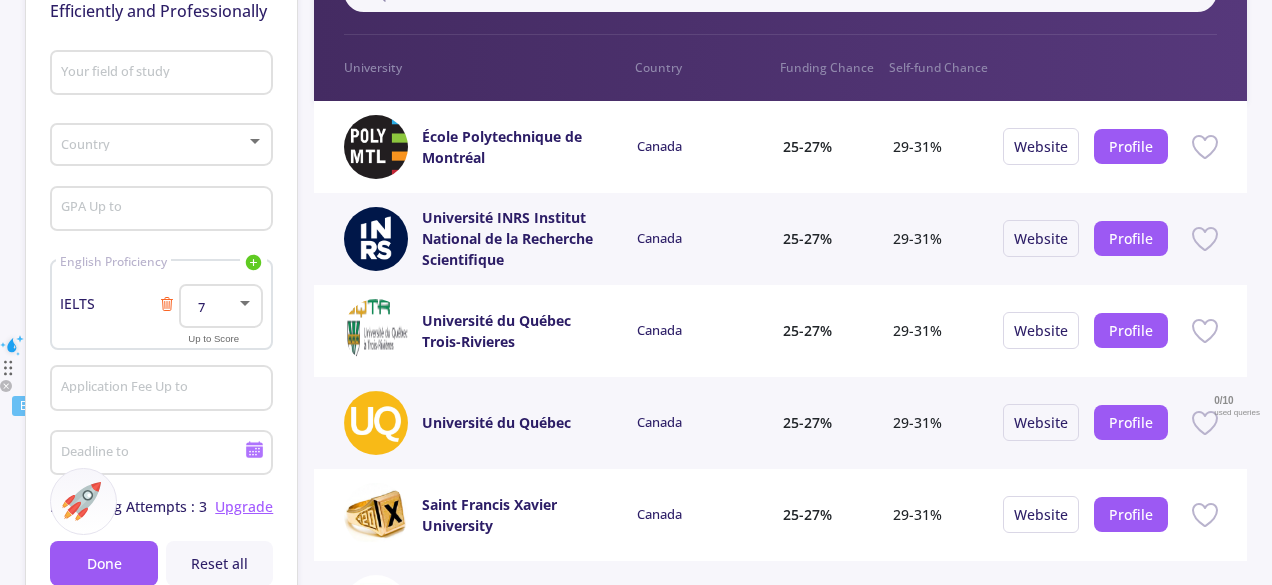 click on "Country" 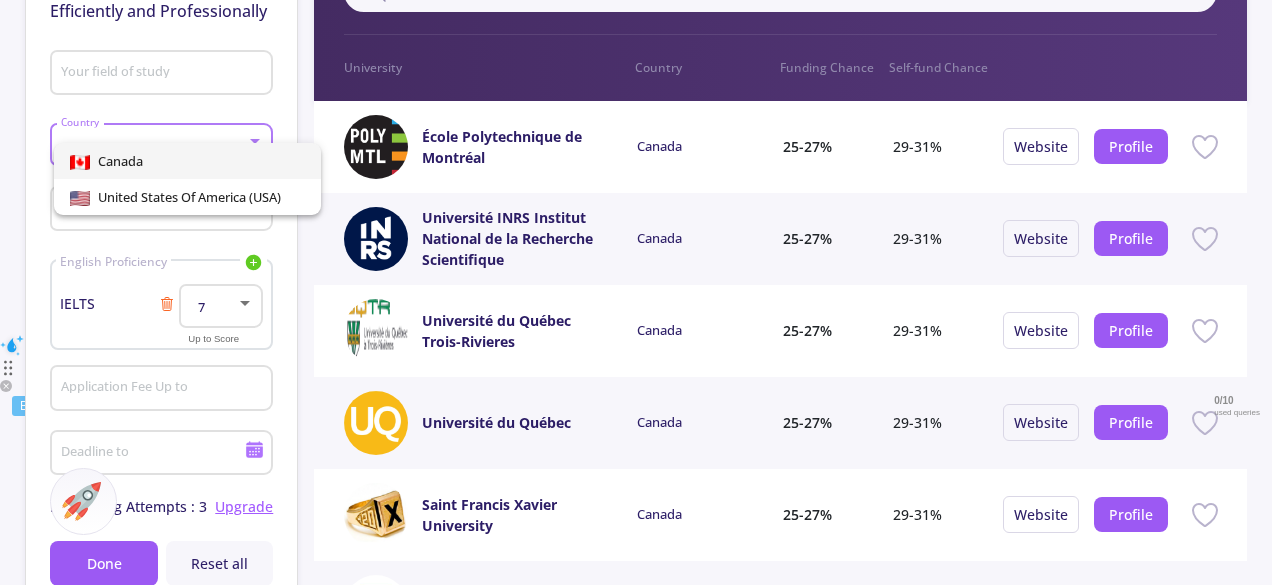 click at bounding box center (636, 292) 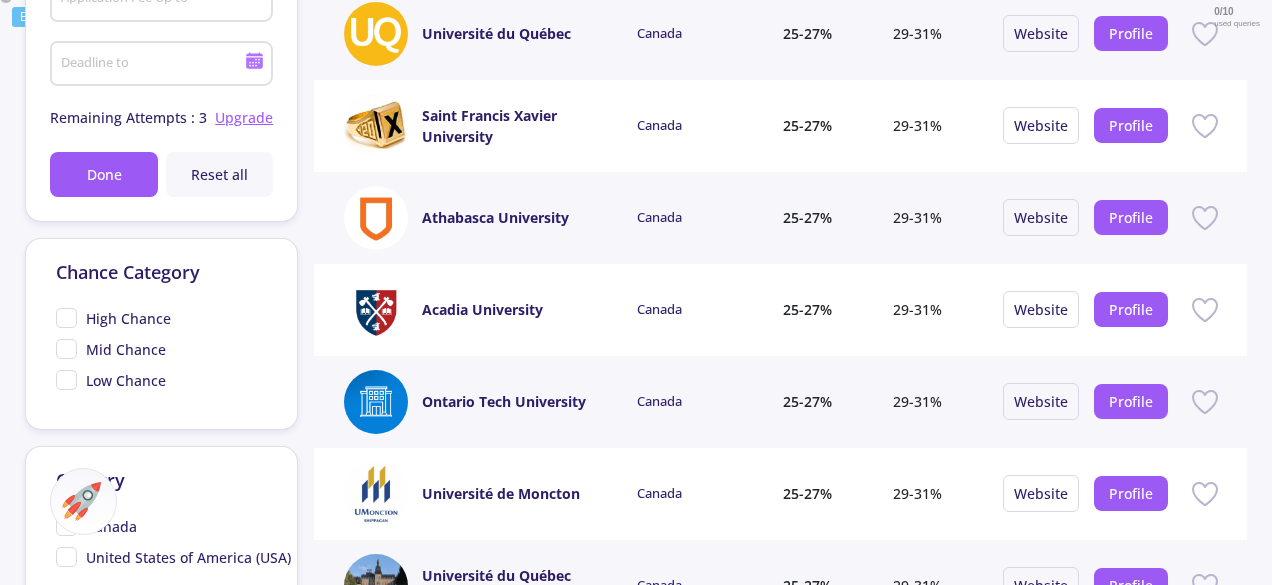 scroll, scrollTop: 700, scrollLeft: 0, axis: vertical 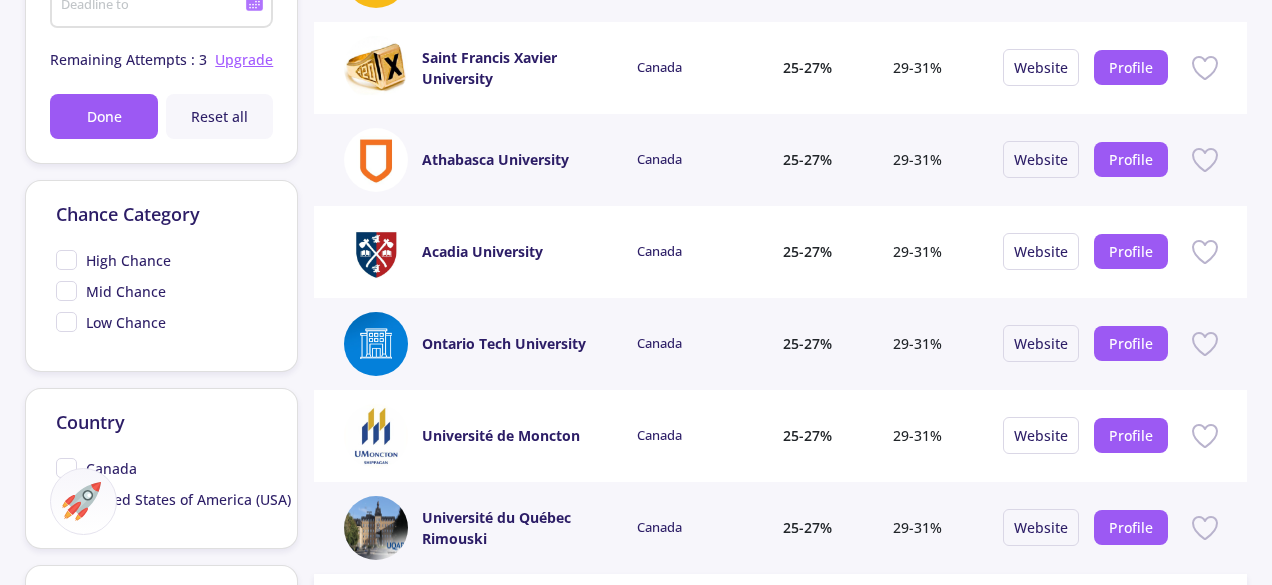 click on "High Chance" 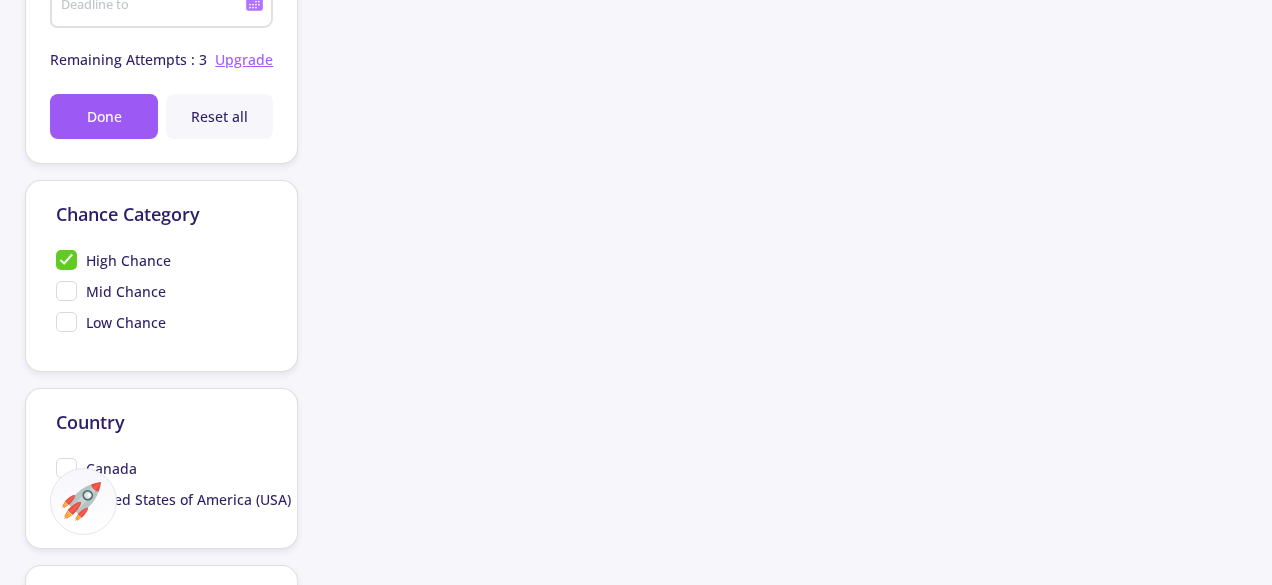 click on "Mid Chance" 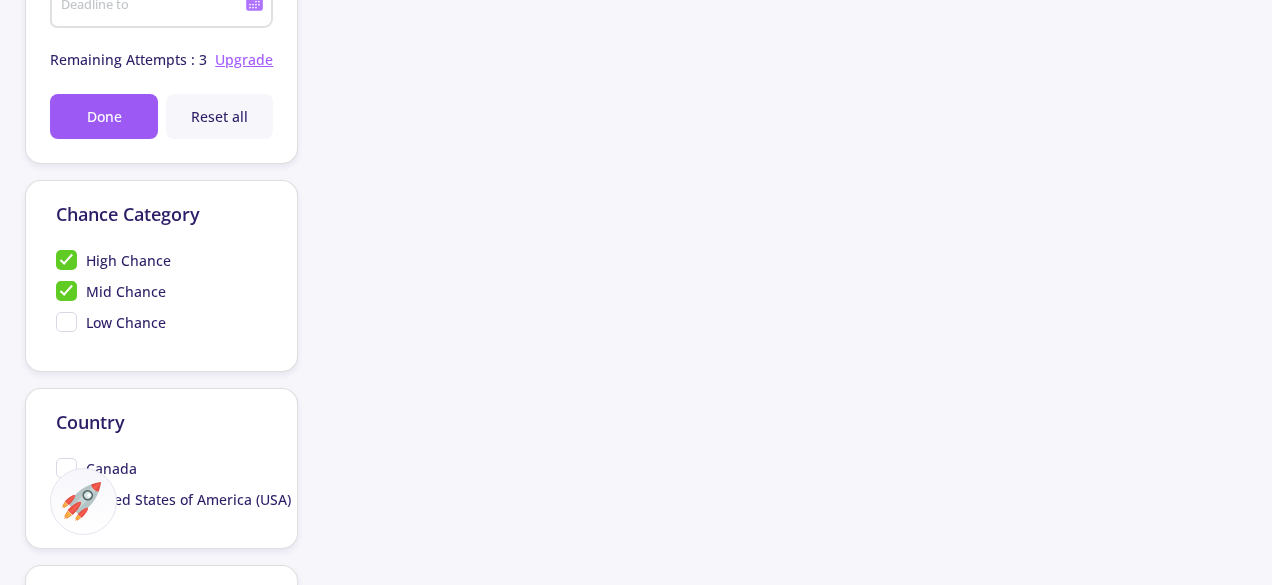 click on "Low Chance" 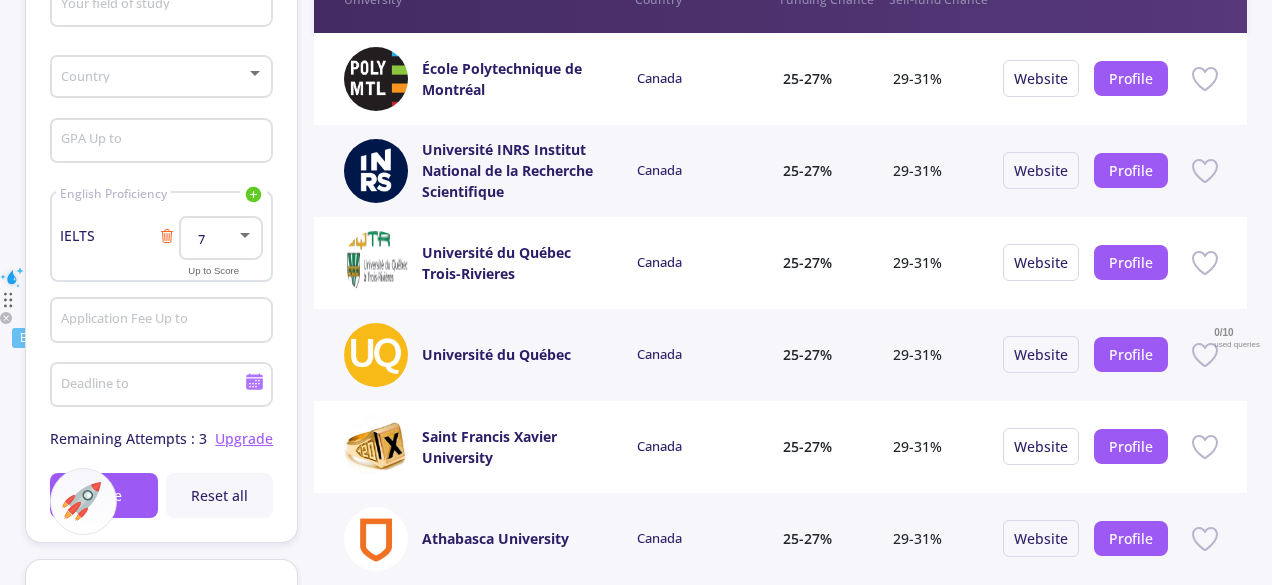 scroll, scrollTop: 318, scrollLeft: 0, axis: vertical 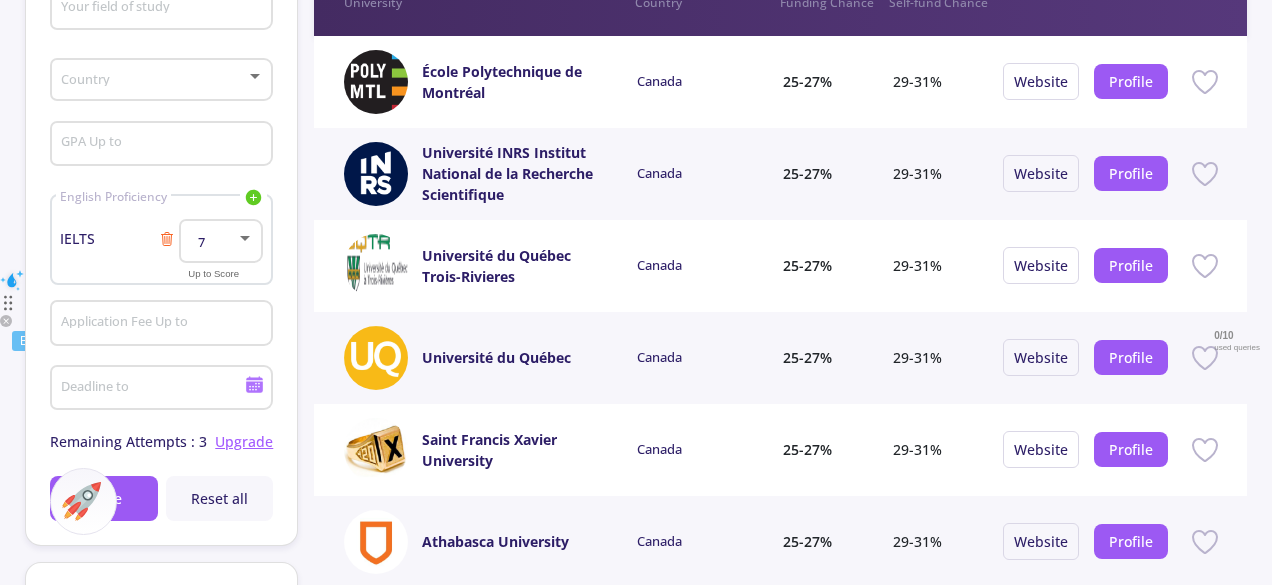 click on "Application Fee Up to" 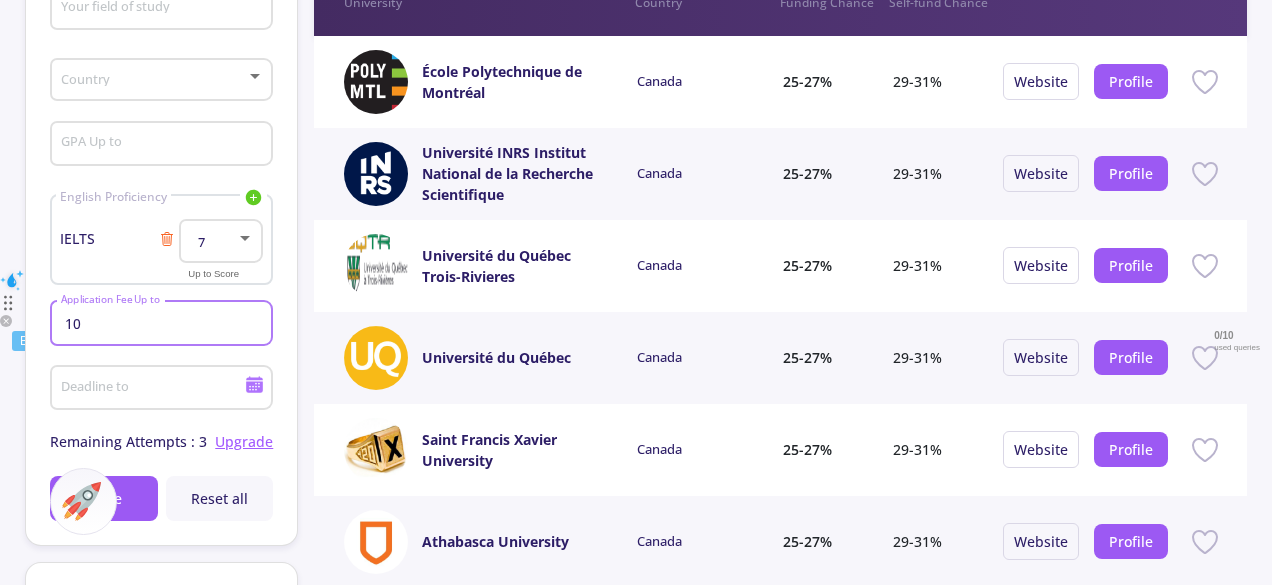 type on "1" 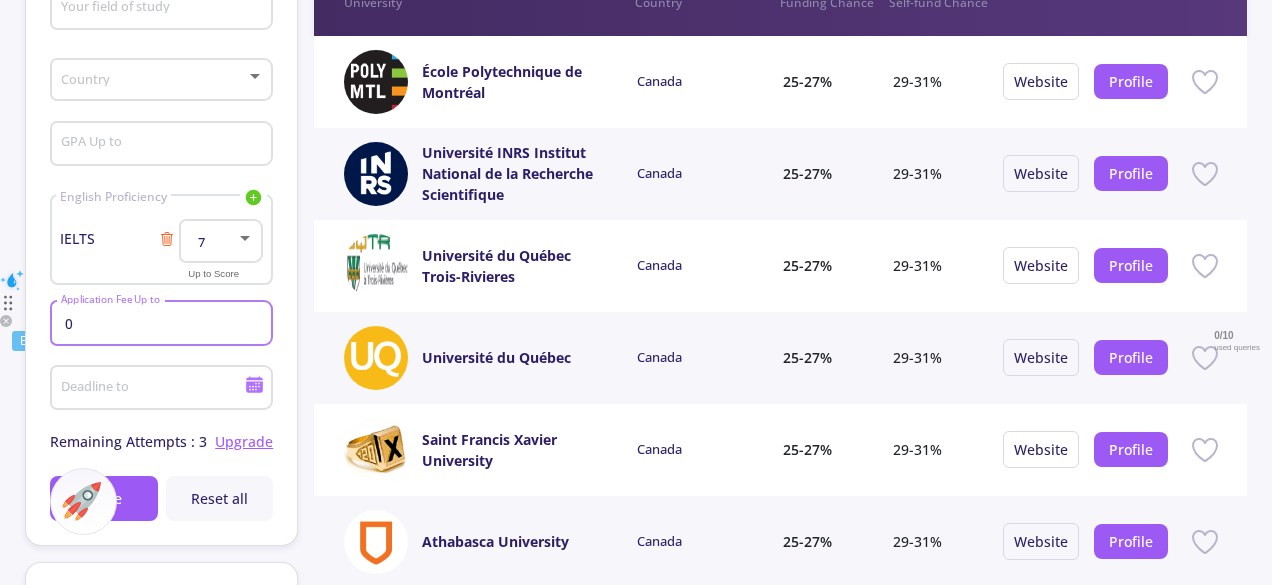type on "0" 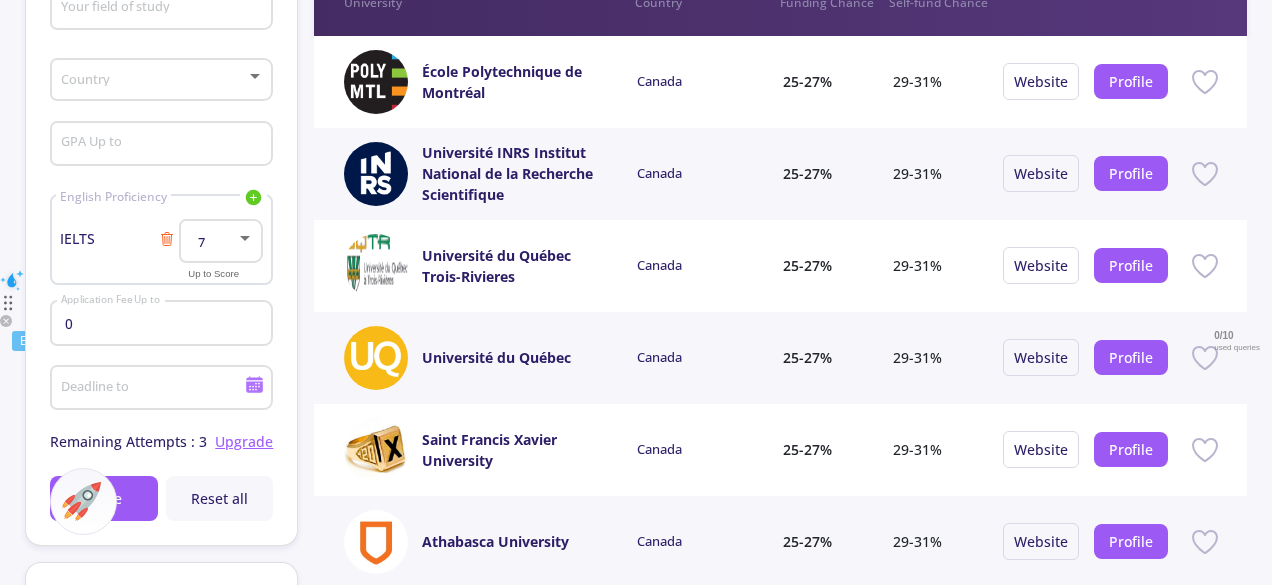 click on "Find Your Ideal University Efficiently and Professionally  Your field of study [COUNTRY] GPA Up to English Proficiency IELTS TOEFL Duolingo PTE IELTS 7 Up to Score 0 Application Fee Up to Deadline to Remaining Attempts : 3 Upgrade Done Reset all" 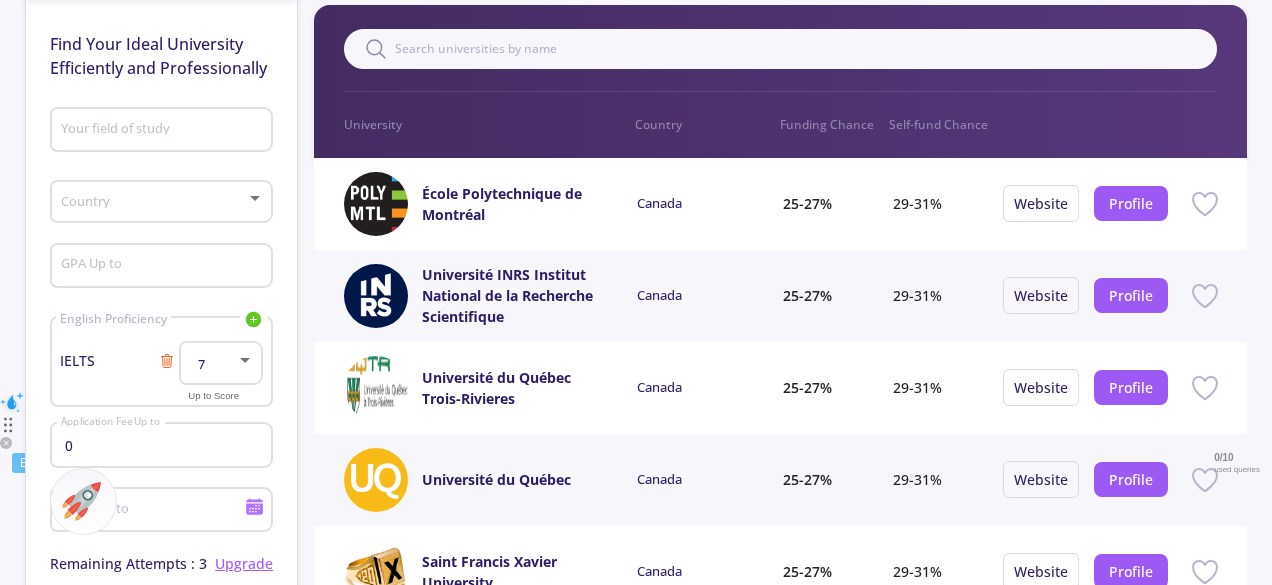 scroll, scrollTop: 195, scrollLeft: 0, axis: vertical 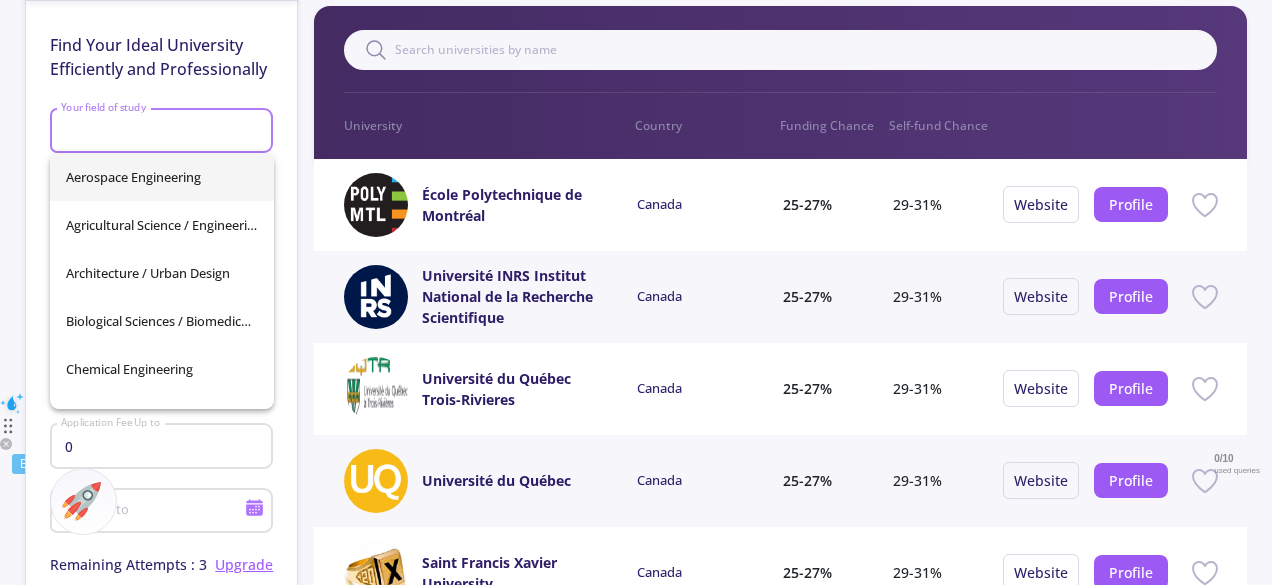 click on "Your field of study" at bounding box center (164, 132) 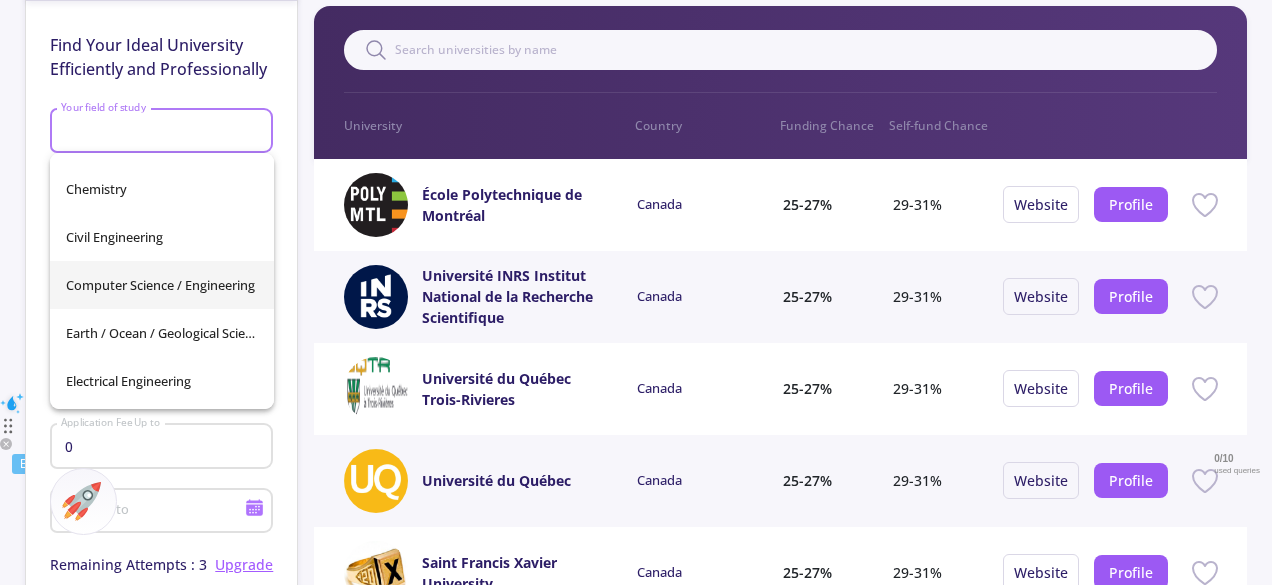 scroll, scrollTop: 229, scrollLeft: 0, axis: vertical 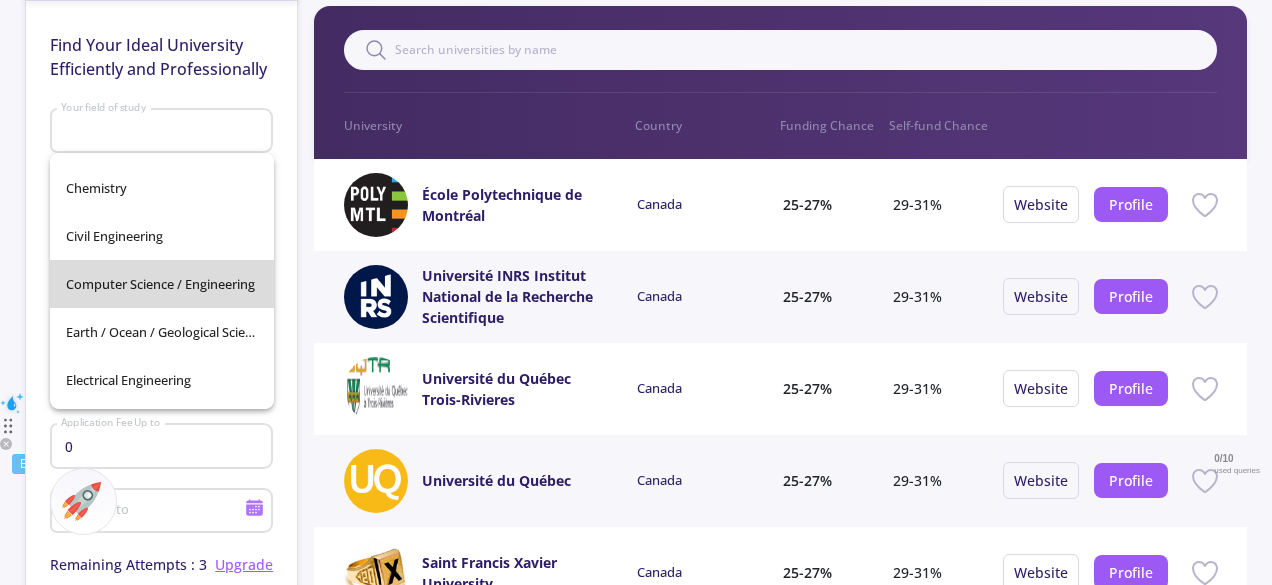 click on "Computer Science / Engineering" at bounding box center (162, 284) 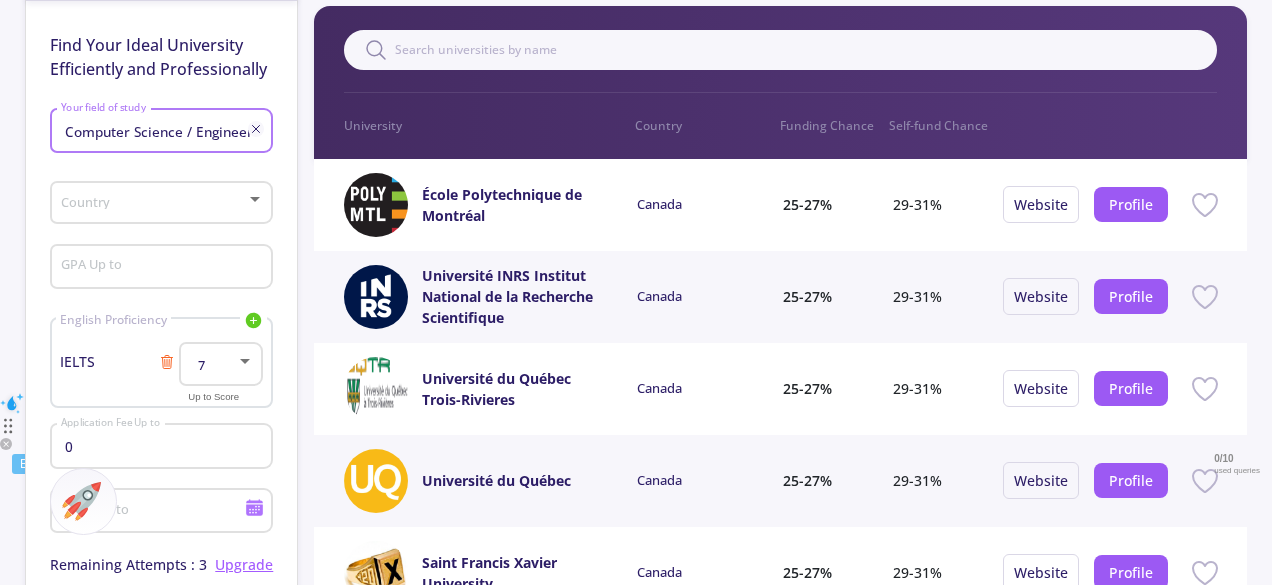 scroll, scrollTop: 0, scrollLeft: 0, axis: both 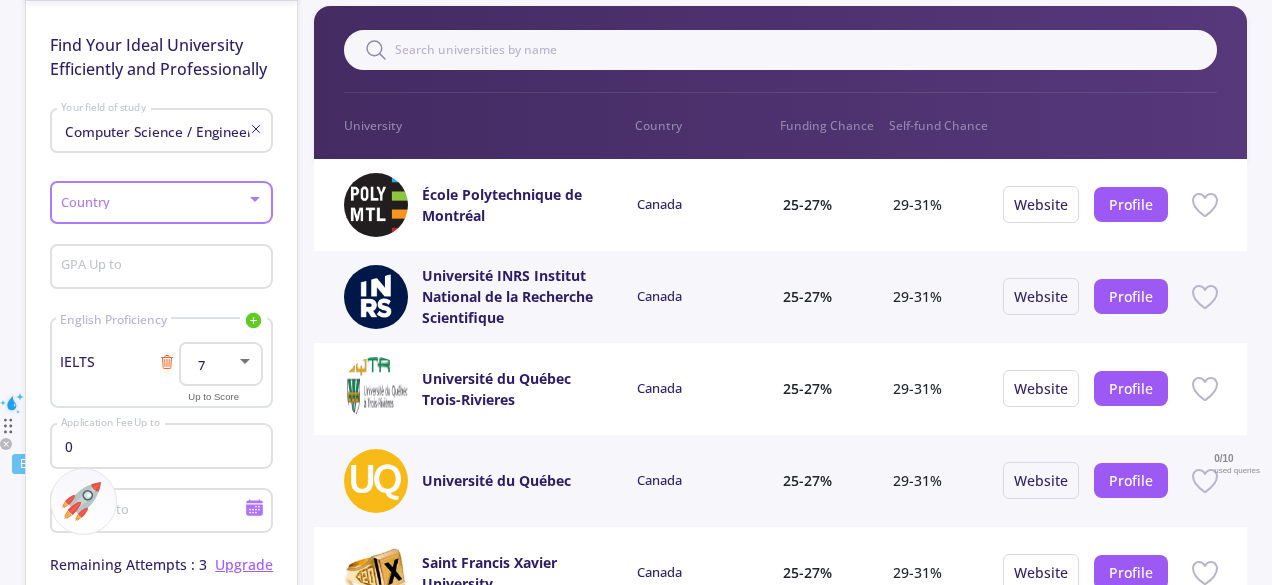 click at bounding box center [155, 203] 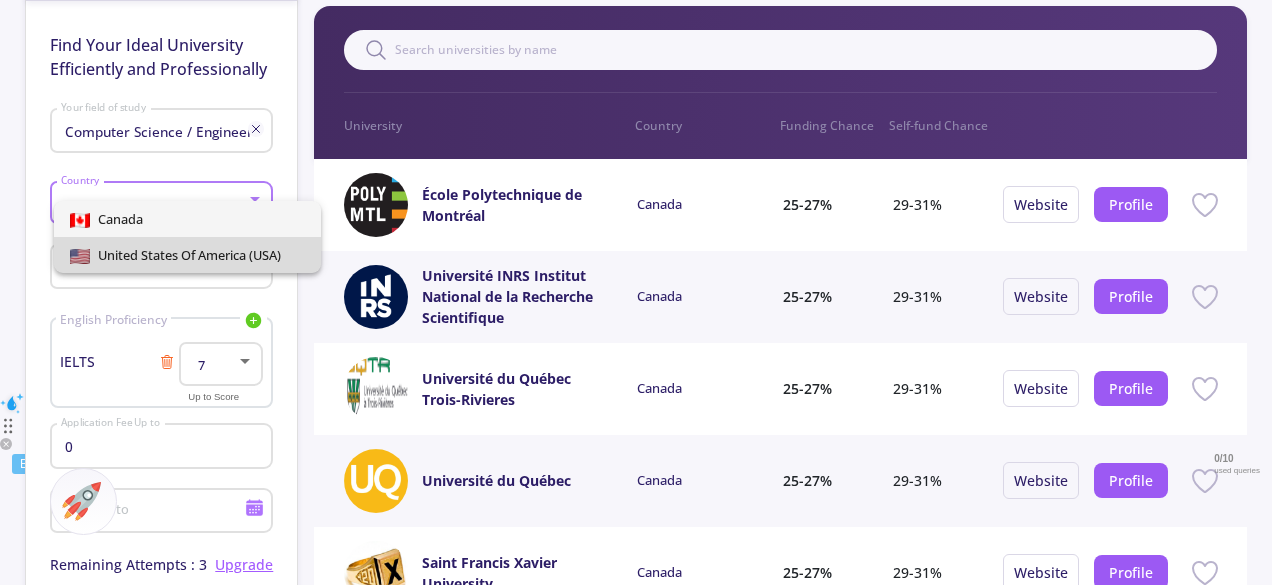 click on "United States of America (USA)" at bounding box center (187, 255) 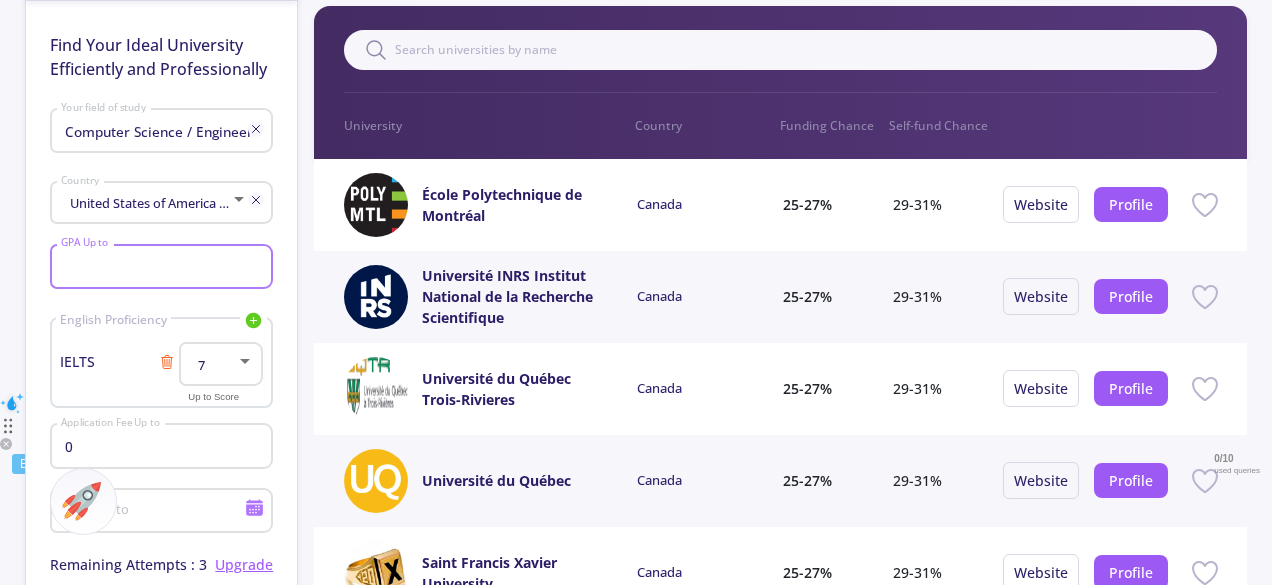click on "GPA Up to" at bounding box center [164, 268] 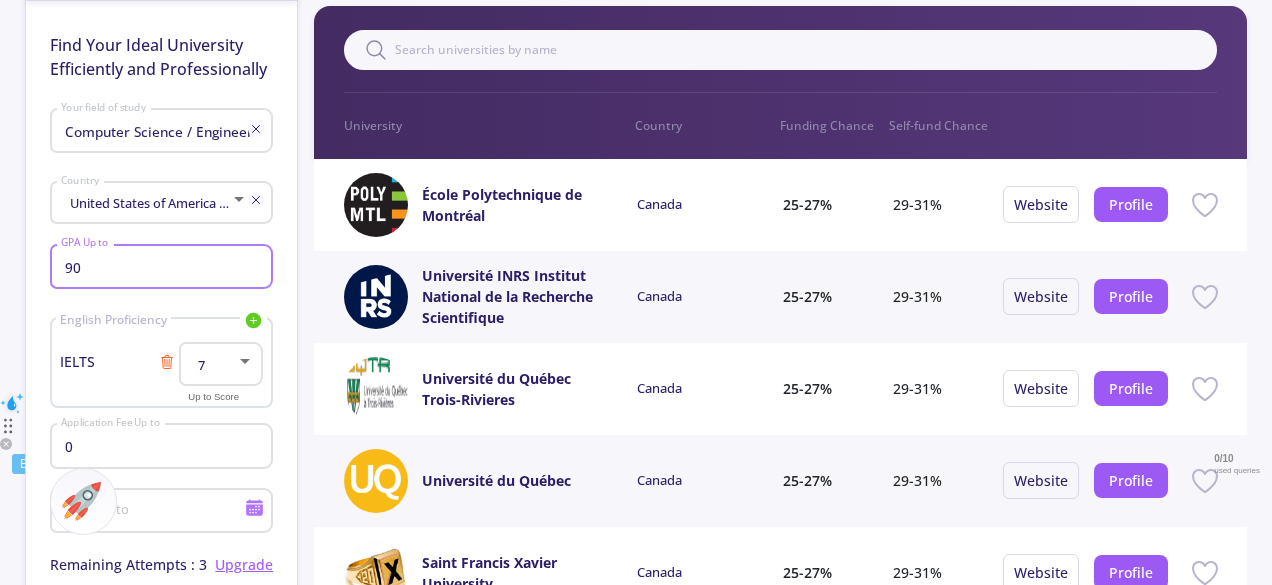 click on "Find Your Ideal University Efficiently and Professionally  Computer Science / Engineering Your field of study United States of America (USA) [COUNTRY] 90 GPA Up to English Proficiency IELTS TOEFL Duolingo PTE IELTS 7 Up to Score 0 Application Fee Up to Deadline to Remaining Attempts : 3 Upgrade Done Reset all" 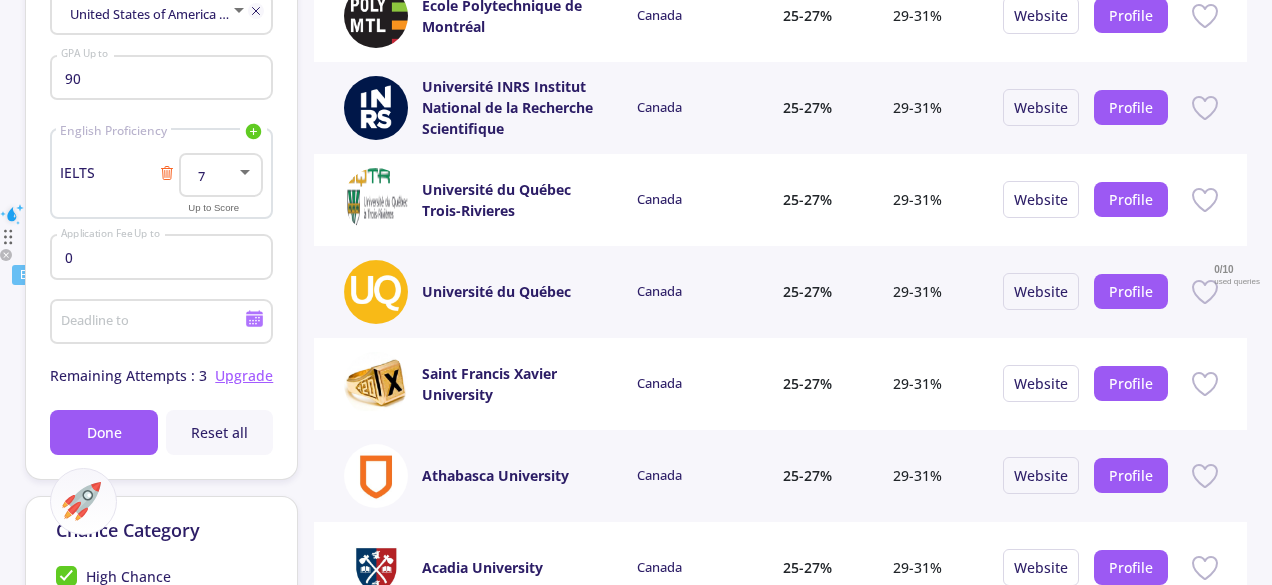 scroll, scrollTop: 409, scrollLeft: 0, axis: vertical 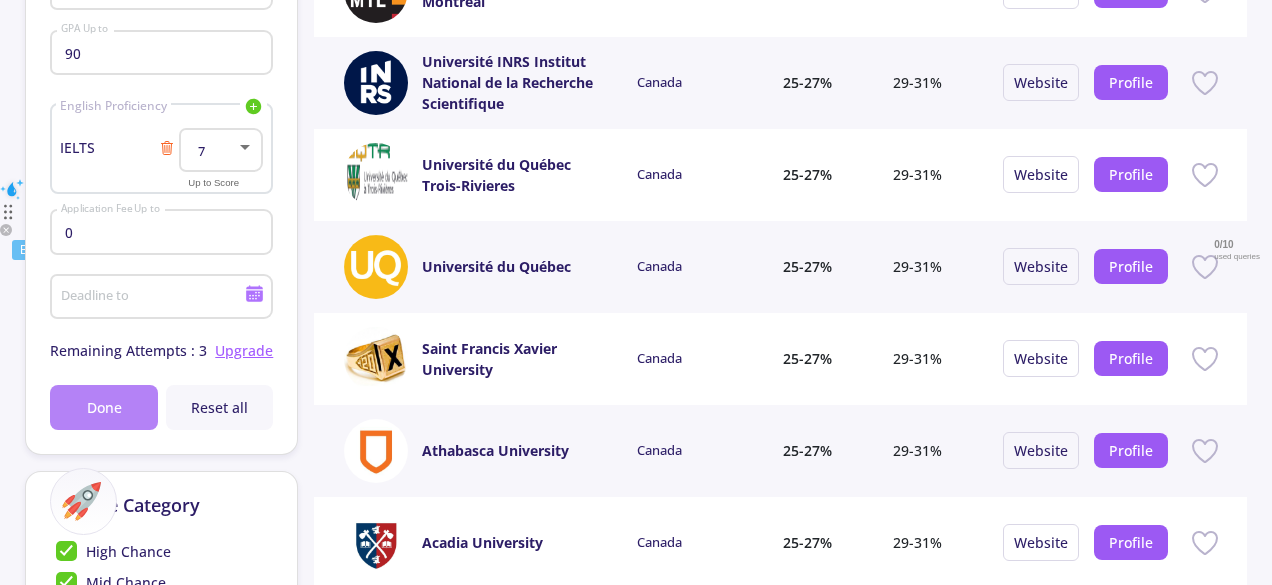 click on "Done" 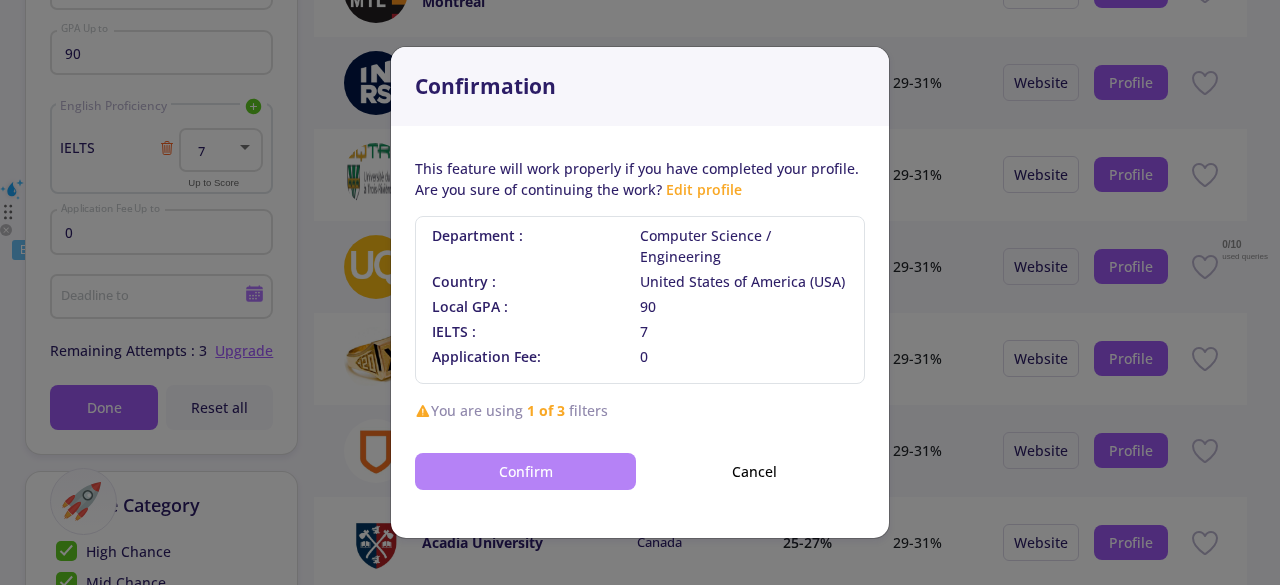 click on "Confirm" at bounding box center (525, 471) 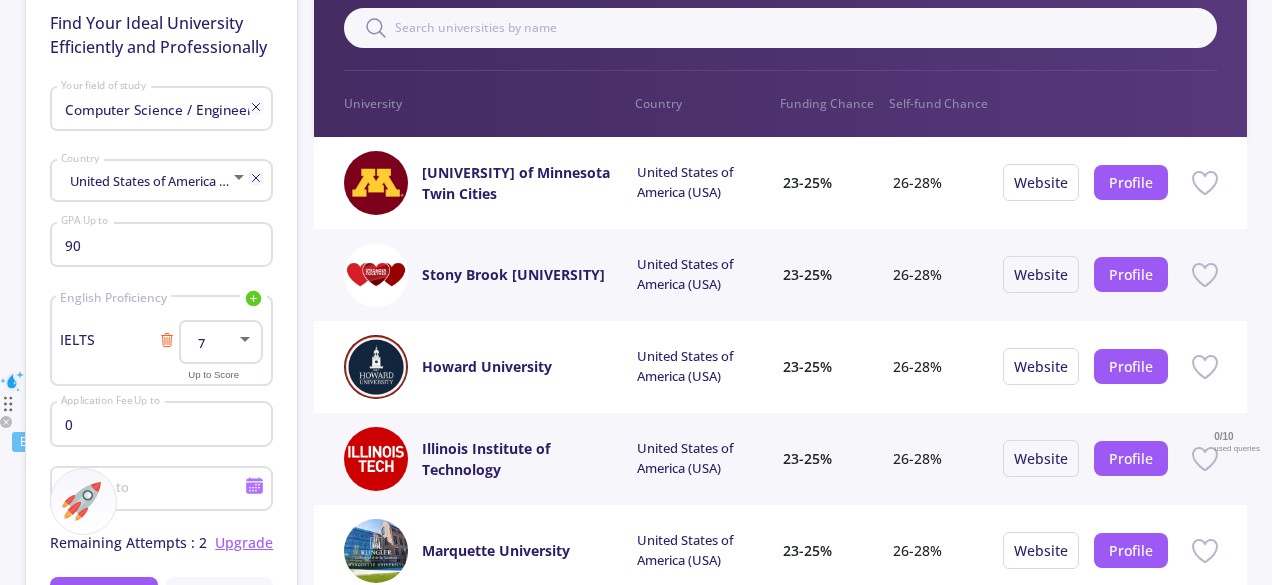 scroll, scrollTop: 248, scrollLeft: 0, axis: vertical 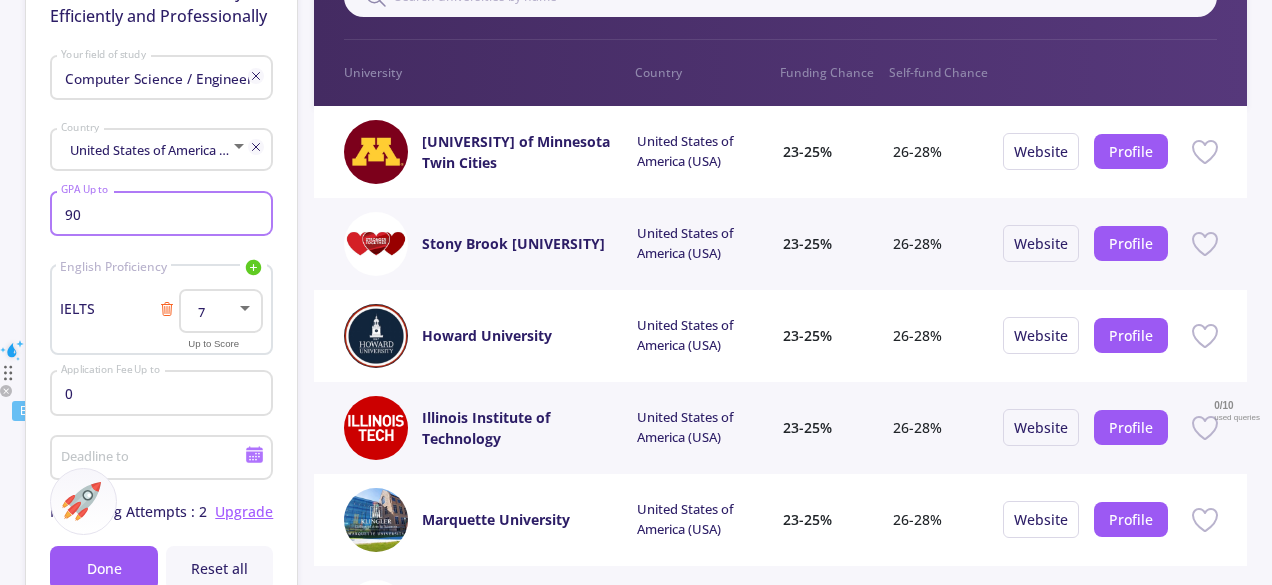 click on "90" at bounding box center (164, 215) 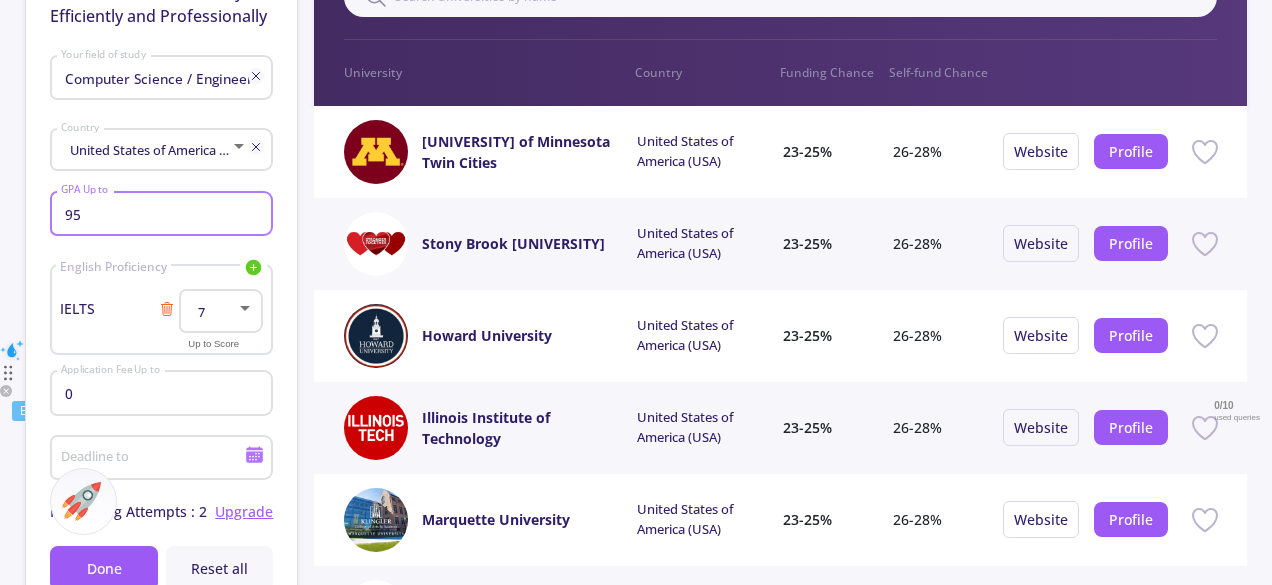 type on "95" 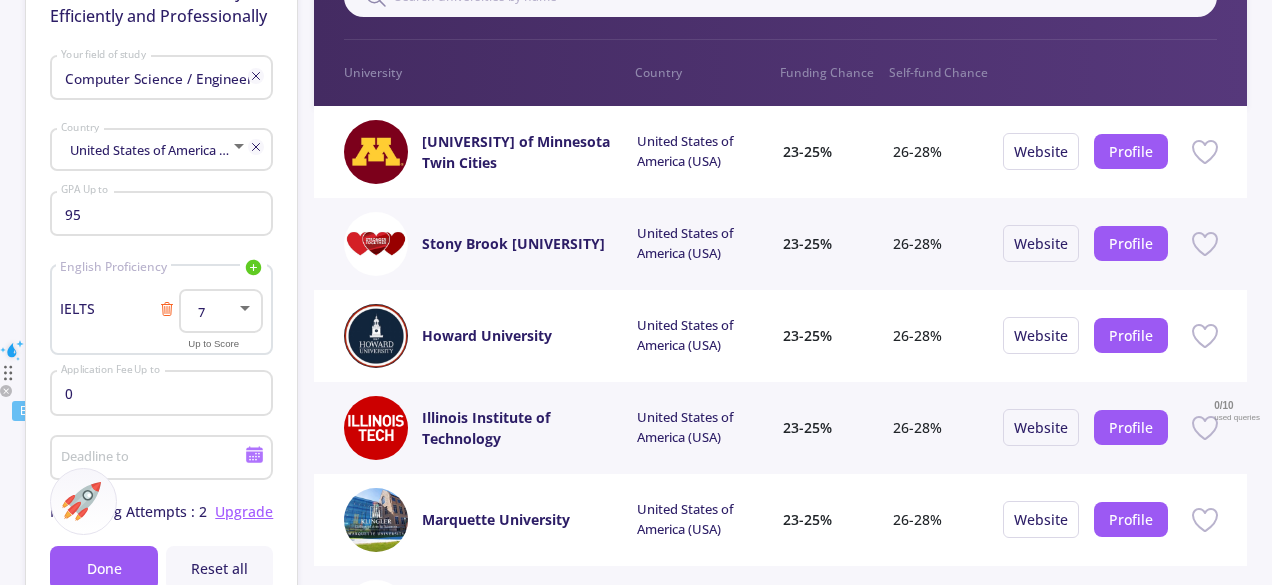 click 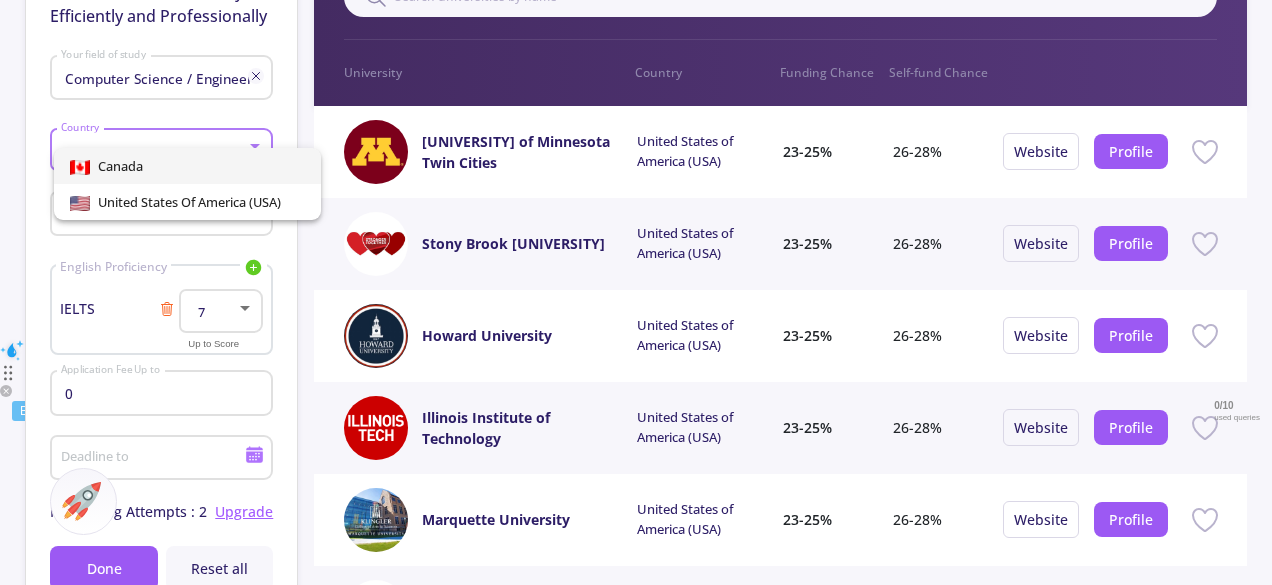 click at bounding box center (636, 292) 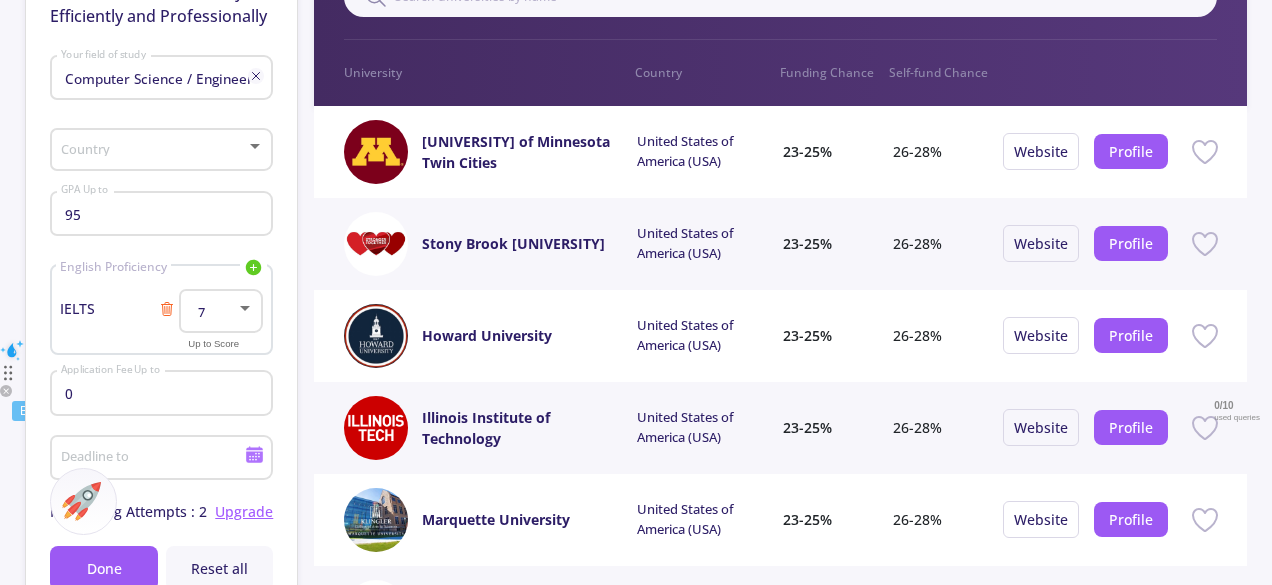 click 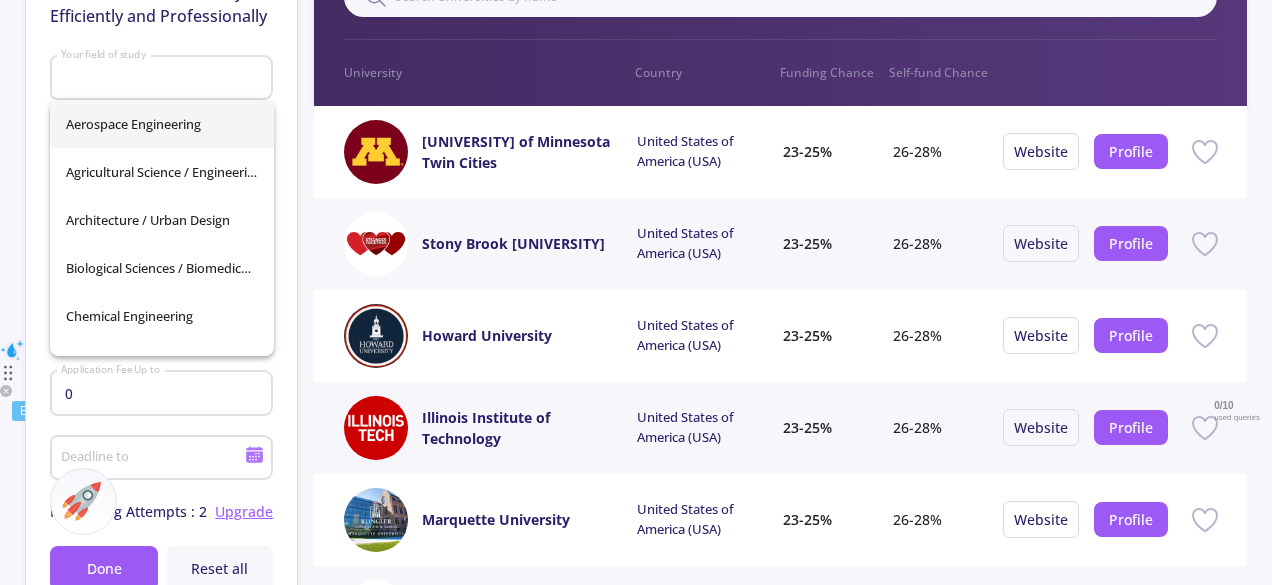 click on "Find Your Ideal University Efficiently and Professionally  Your field of study [COUNTRY] 95 GPA Up to English Proficiency IELTS TOEFL Duolingo PTE IELTS 7 Up to Score 0 Application Fee Up to Deadline to Remaining Attempts : 2 Upgrade Done Reset all" 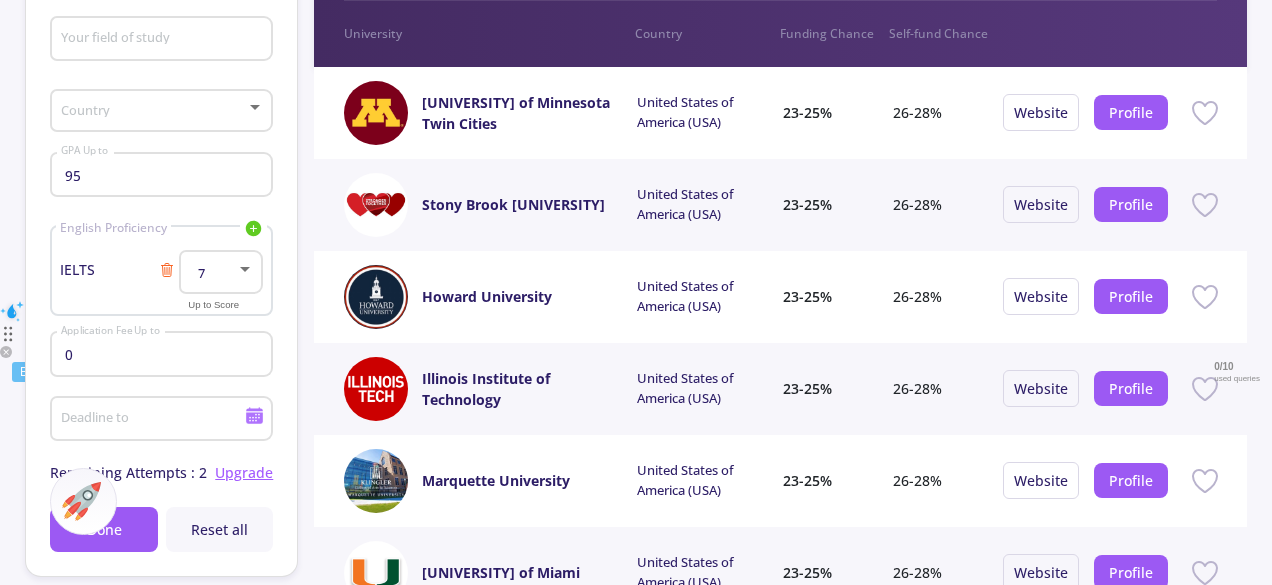 scroll, scrollTop: 292, scrollLeft: 0, axis: vertical 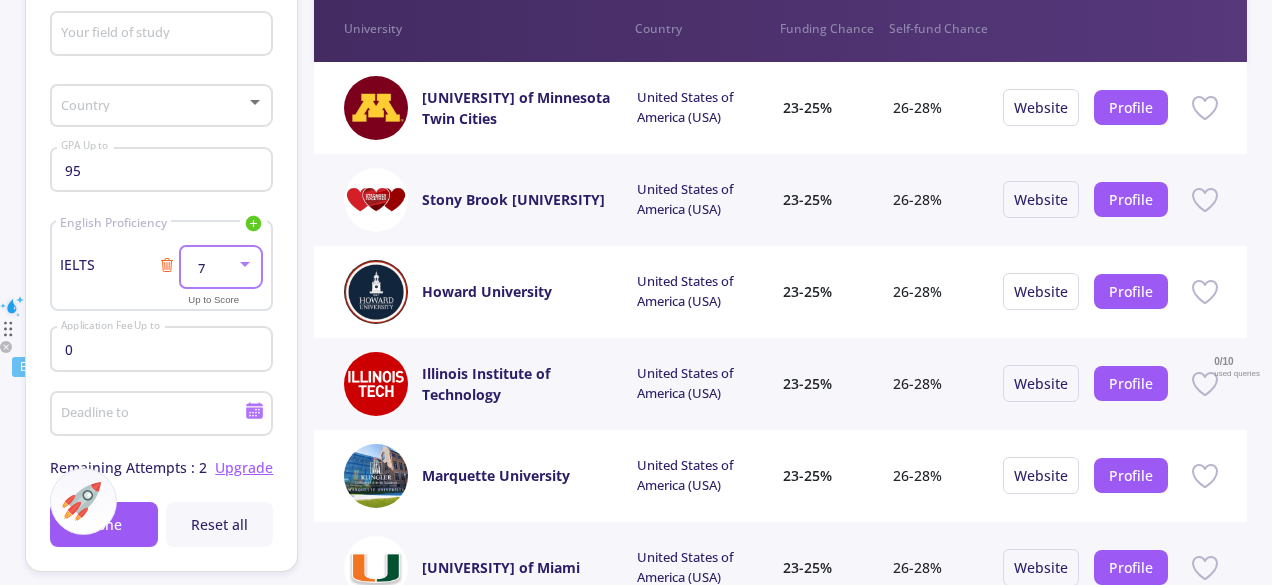 click on "7" at bounding box center [211, 268] 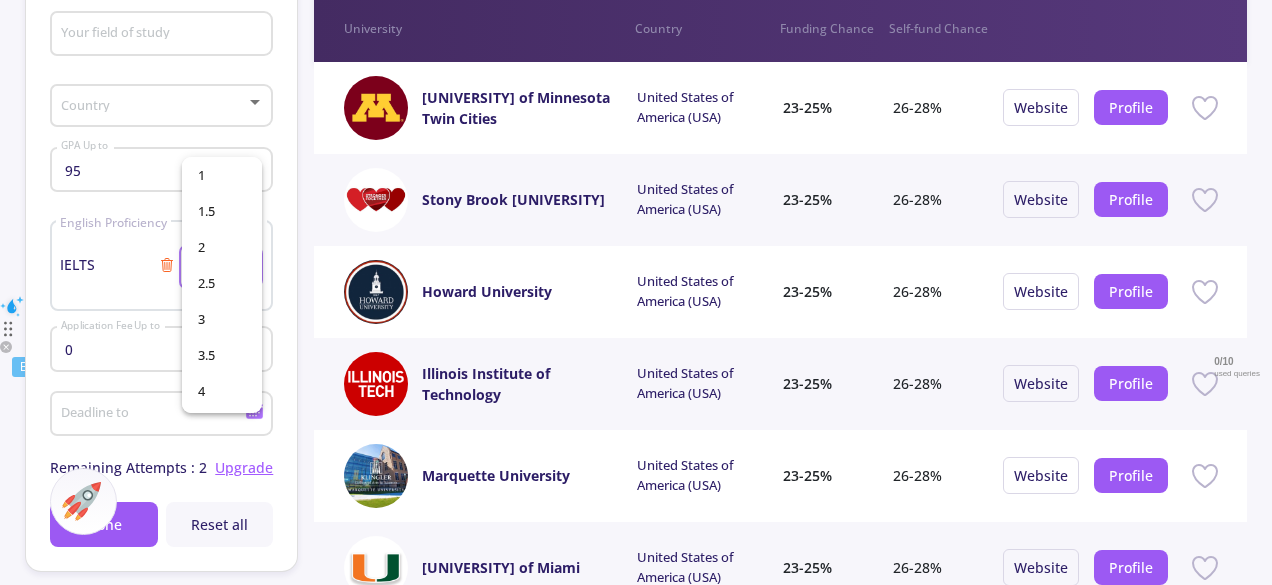 scroll, scrollTop: 322, scrollLeft: 0, axis: vertical 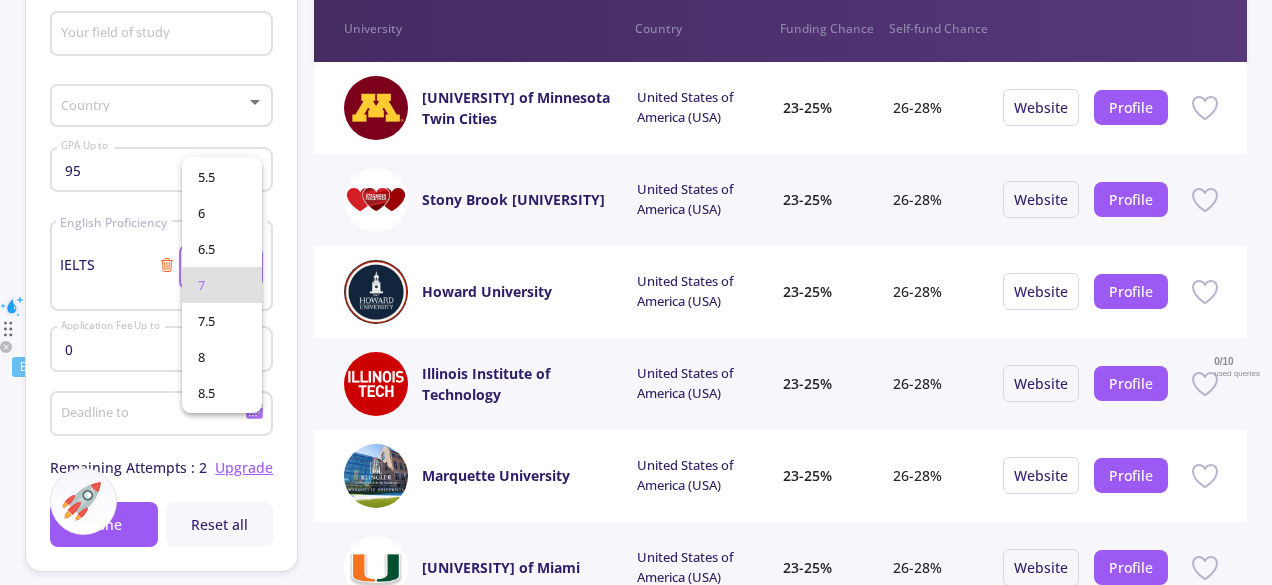 click at bounding box center (636, 292) 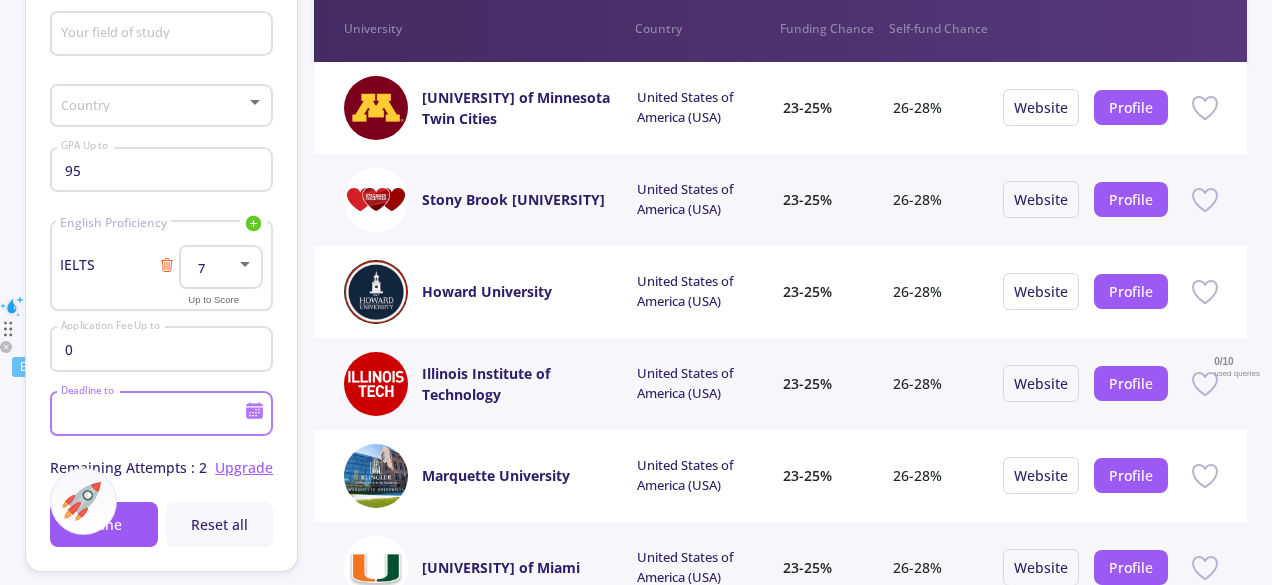 click on "Deadline to" at bounding box center [154, 415] 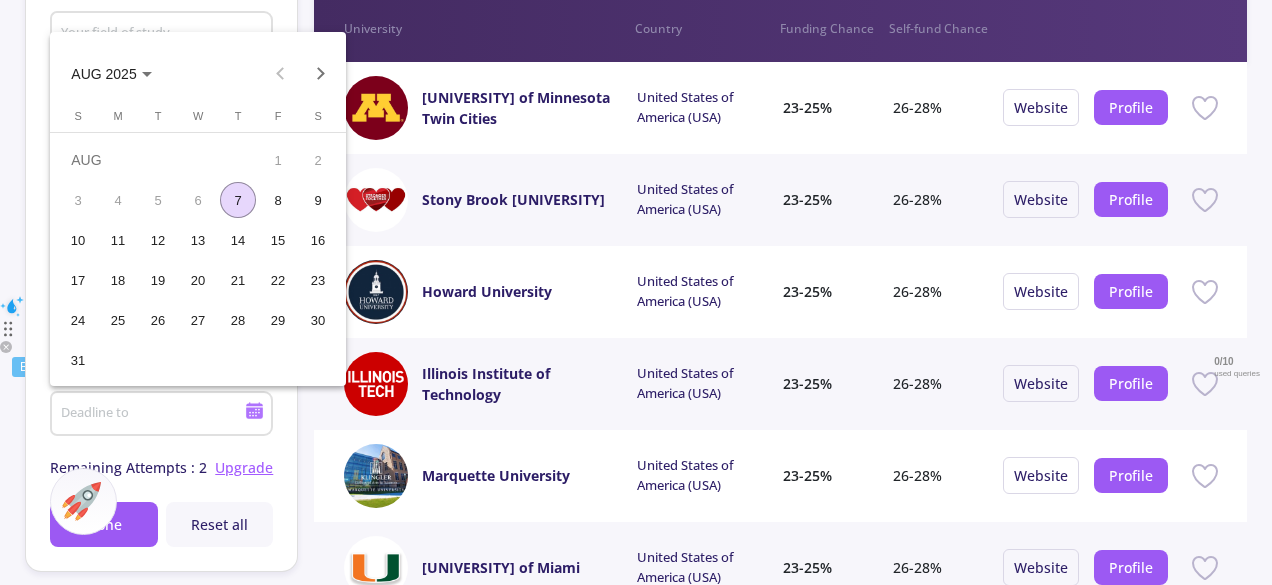 click at bounding box center (636, 292) 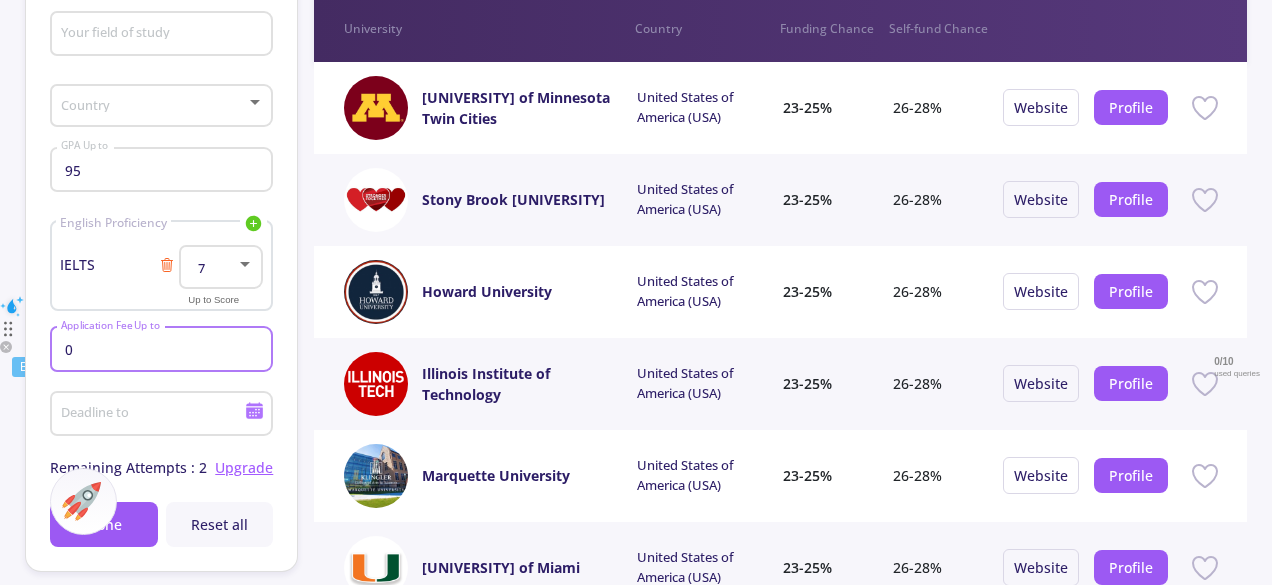 click on "0" at bounding box center (164, 350) 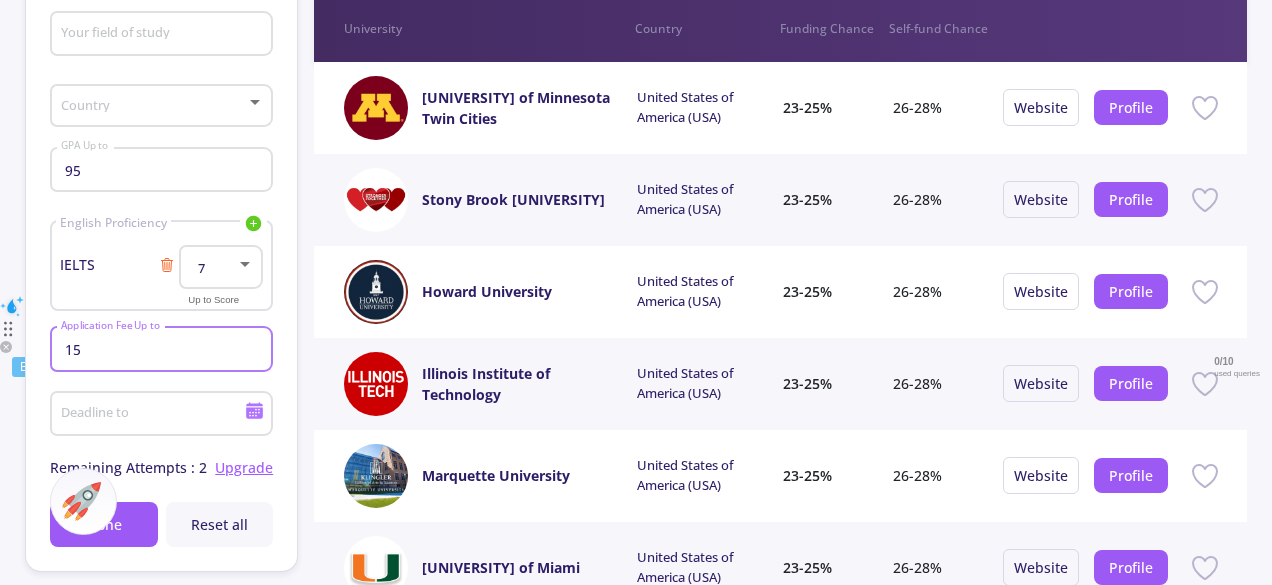 type on "15" 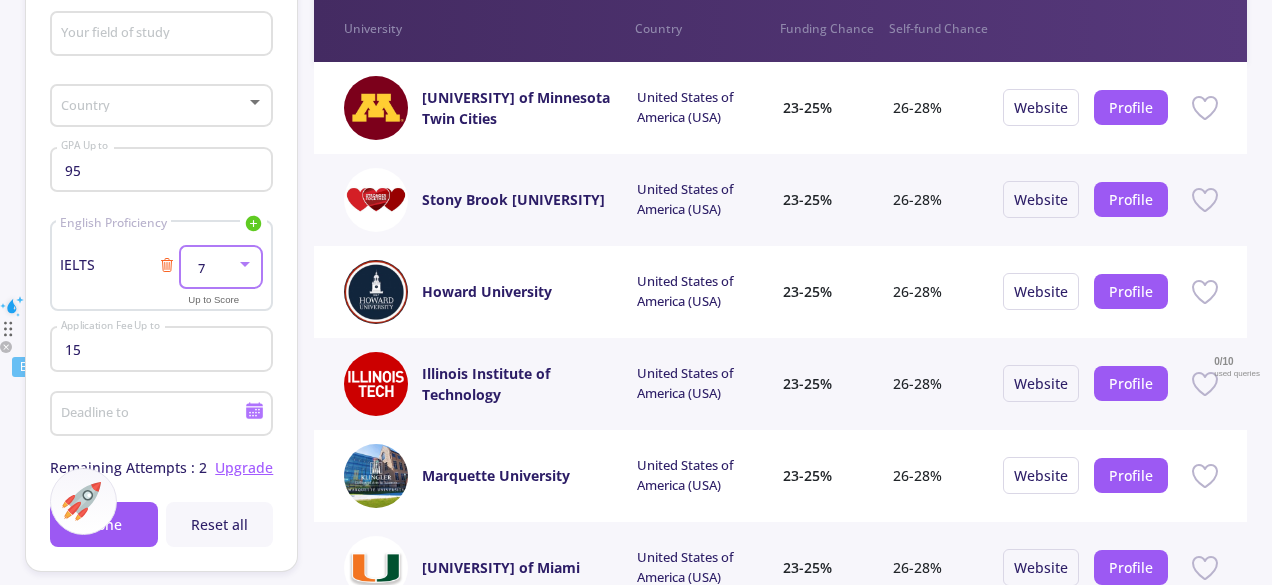 click on "7" at bounding box center [211, 268] 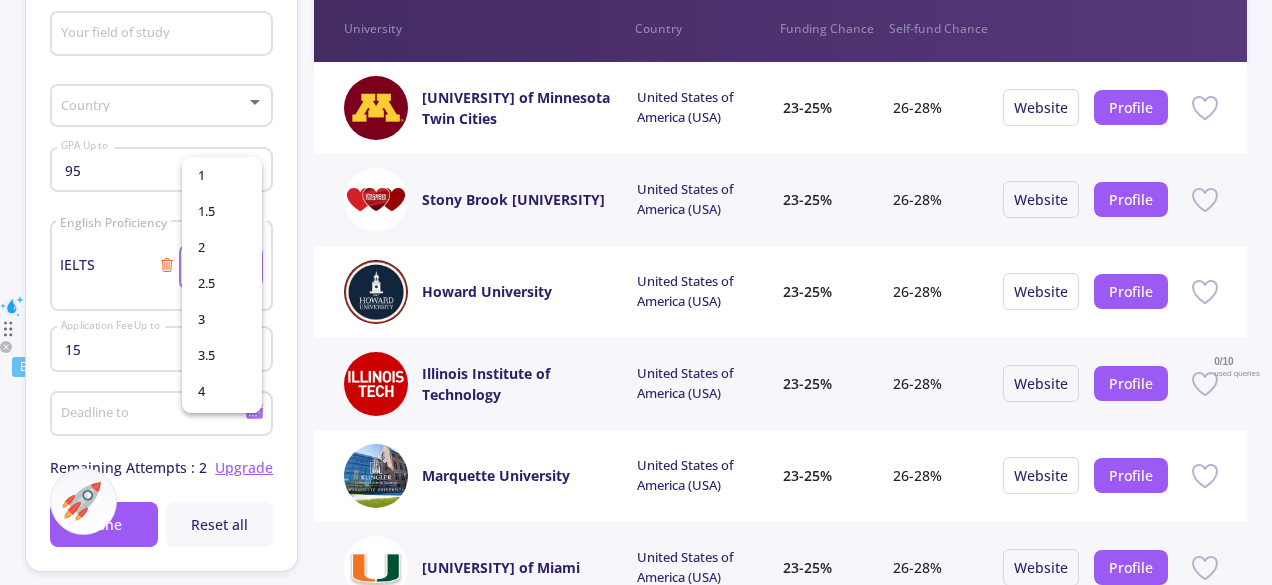 scroll, scrollTop: 322, scrollLeft: 0, axis: vertical 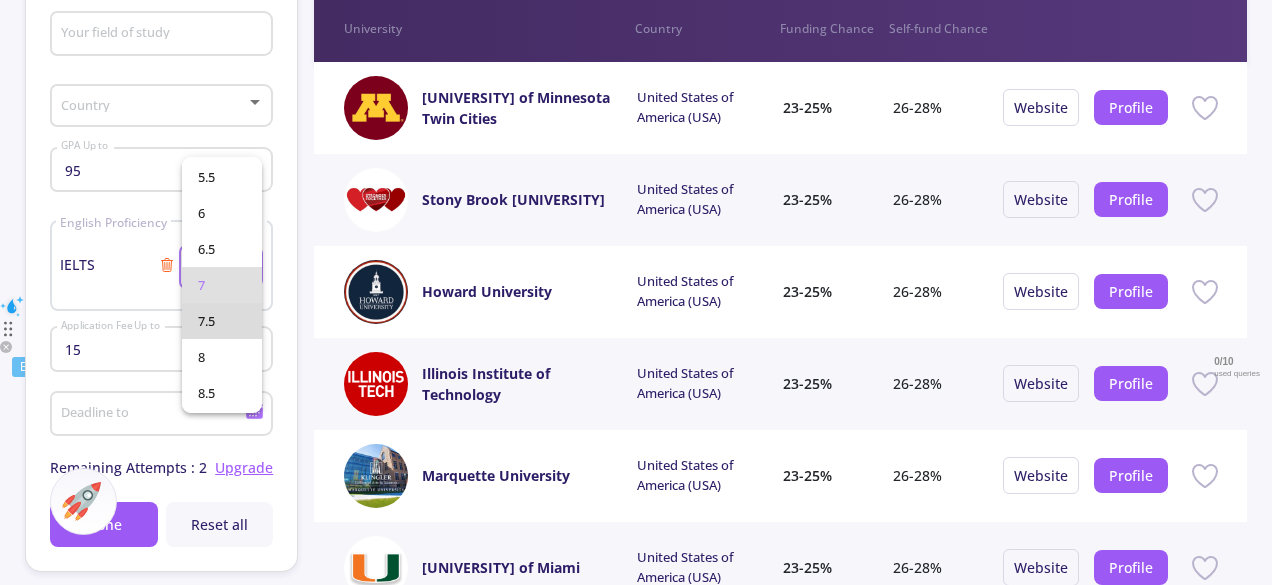 click on "7.5" at bounding box center (222, 321) 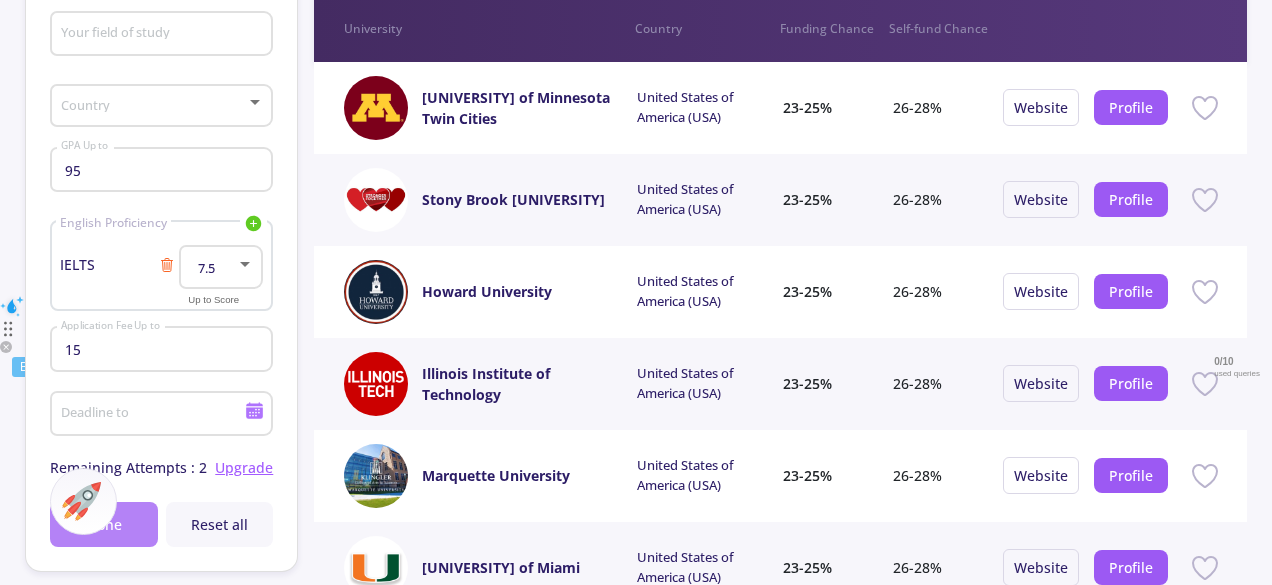 click on "Done" 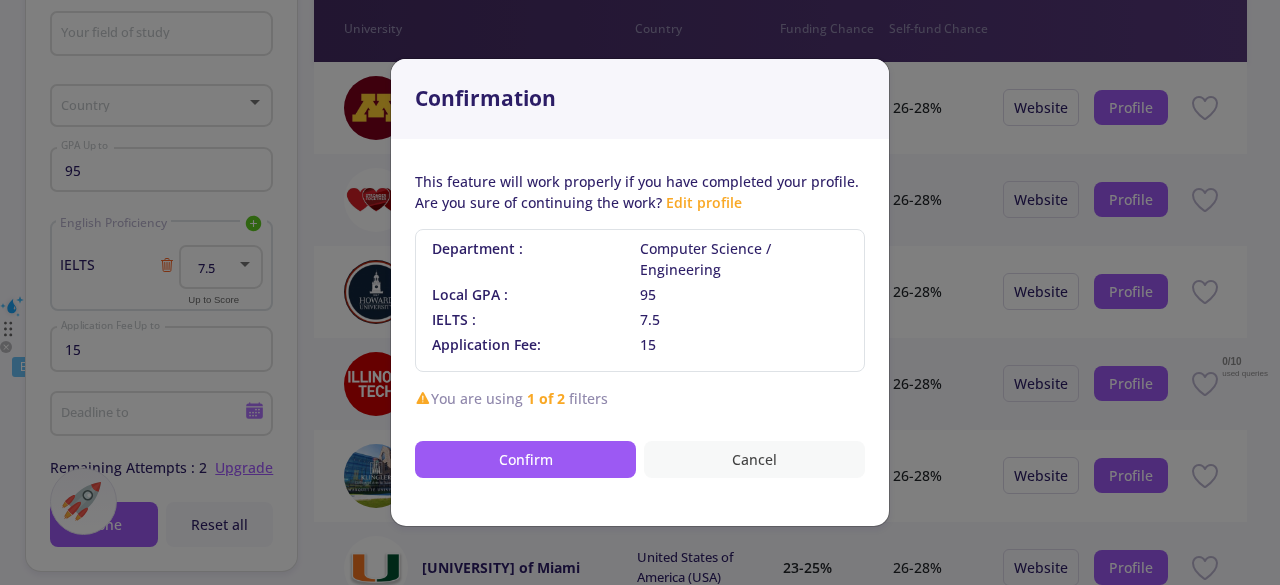 click on "Cancel" at bounding box center (754, 459) 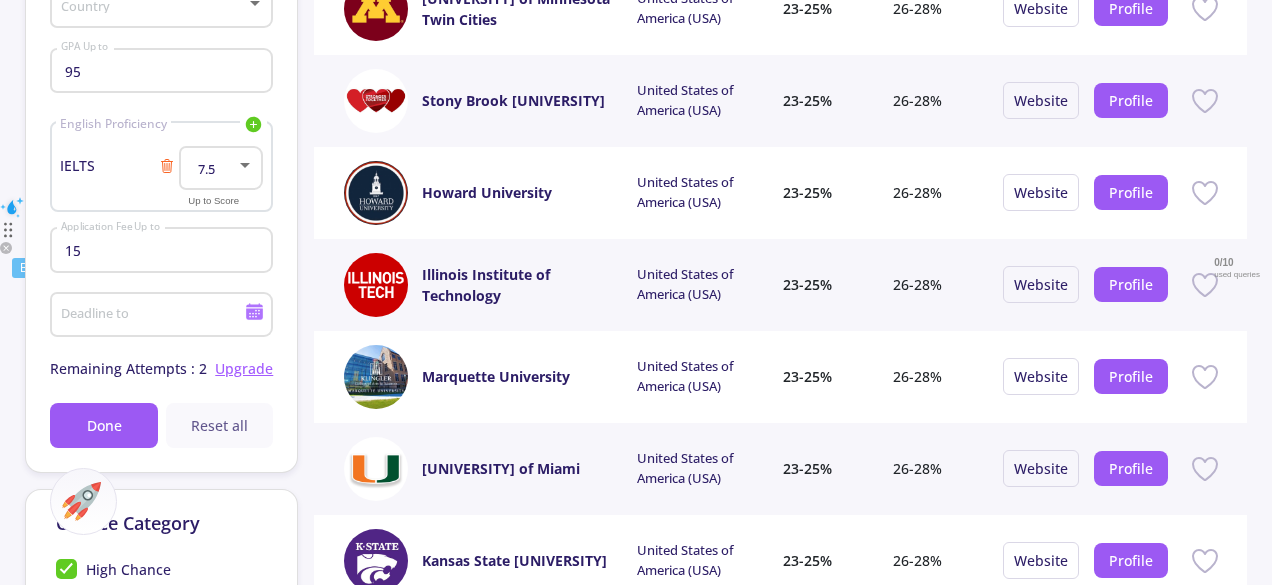 scroll, scrollTop: 392, scrollLeft: 0, axis: vertical 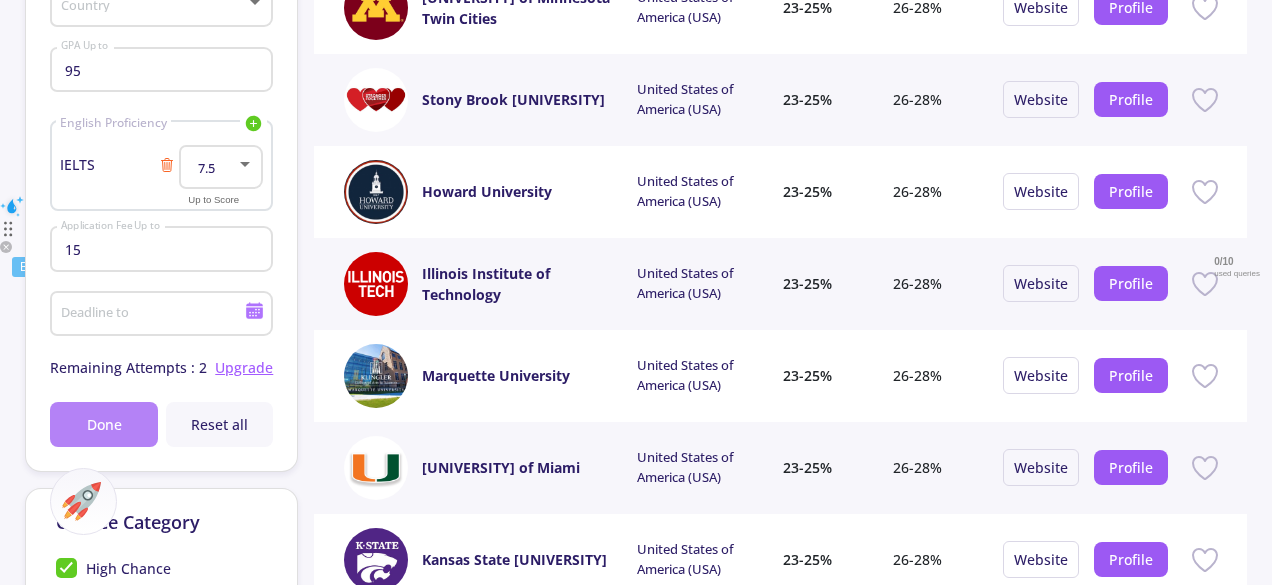 click on "Done" 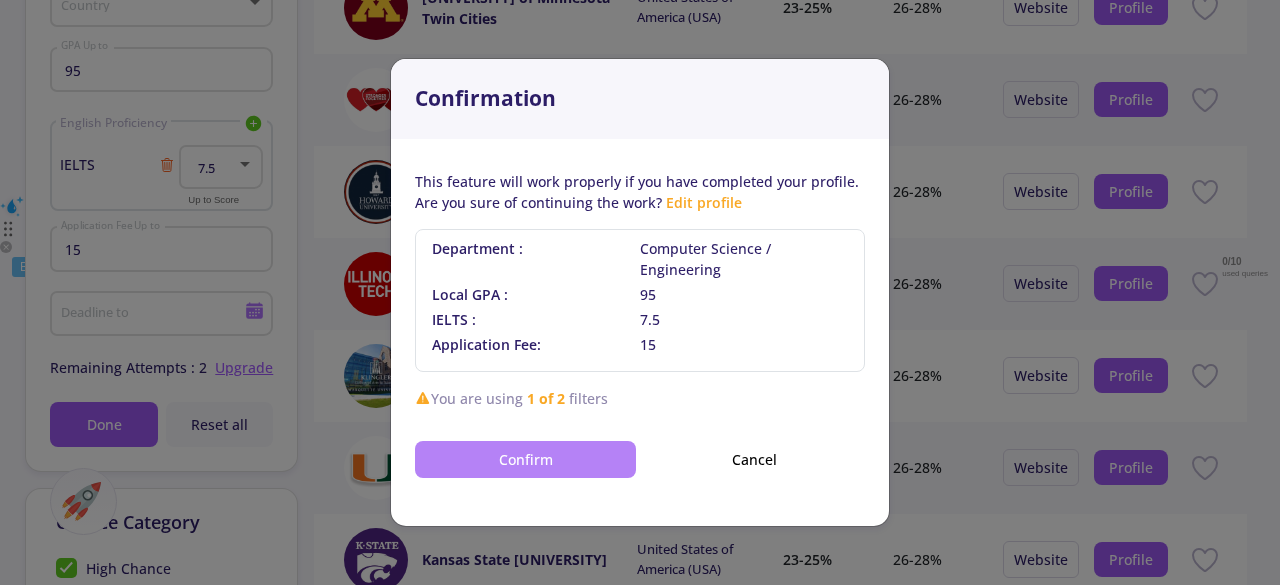 click on "Confirm" at bounding box center [525, 459] 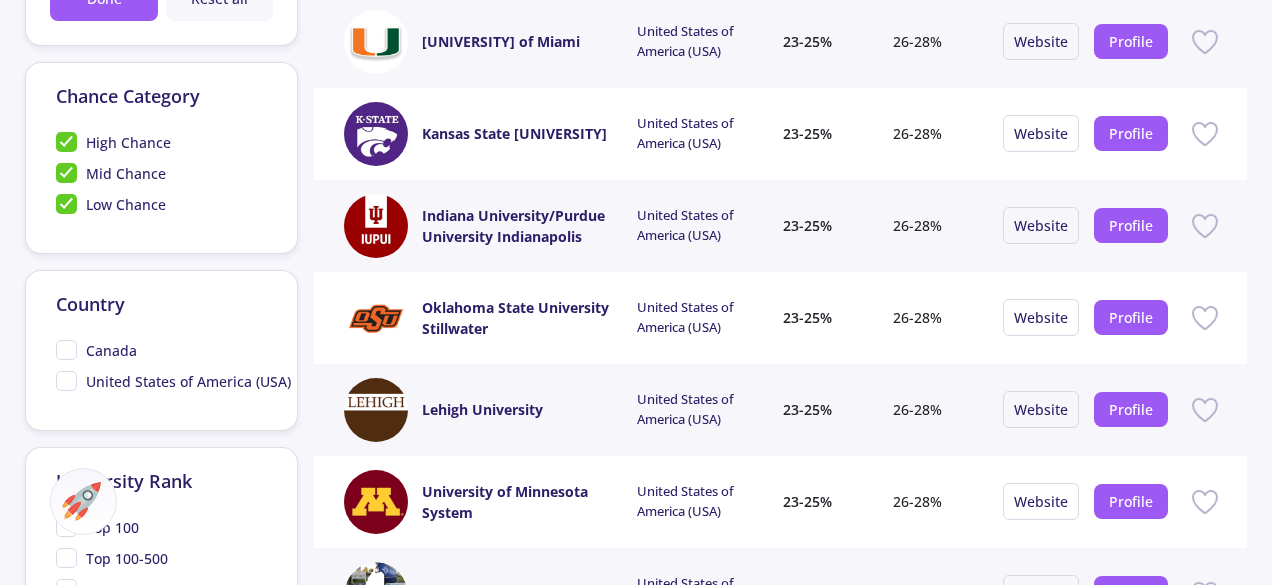 scroll, scrollTop: 820, scrollLeft: 0, axis: vertical 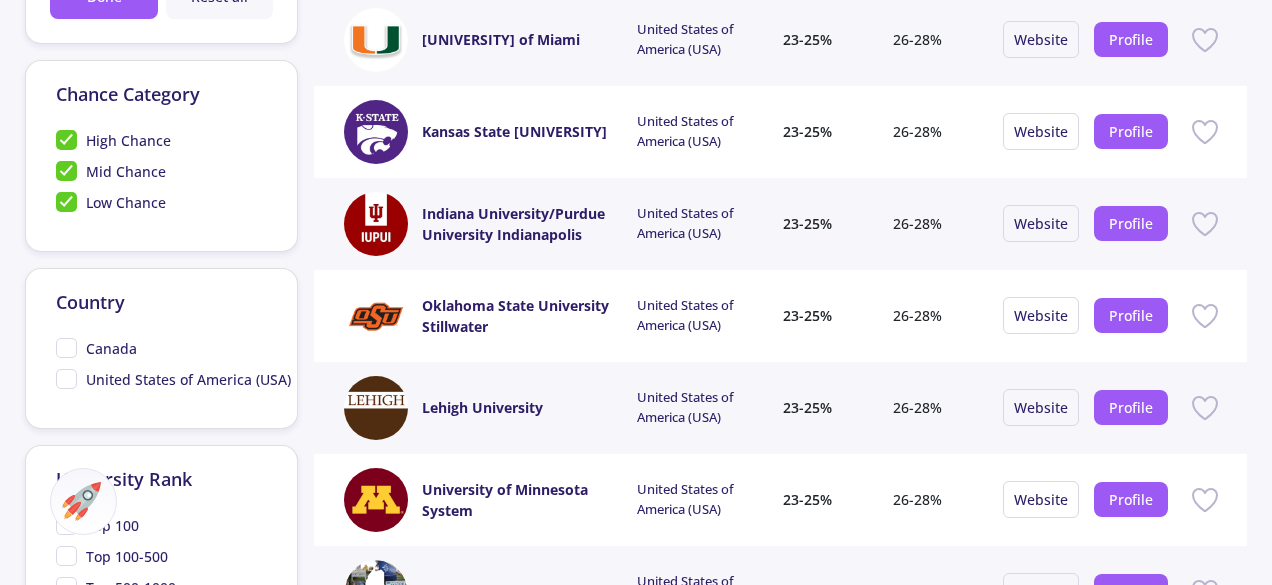 click on "Low Chance" 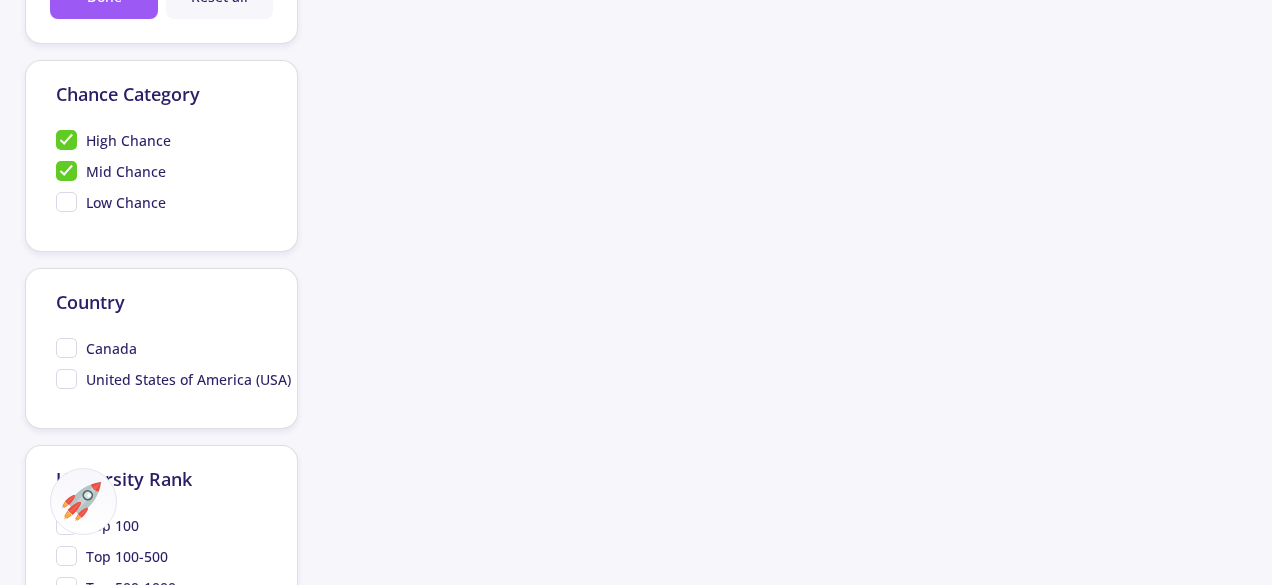 click on "Mid Chance" 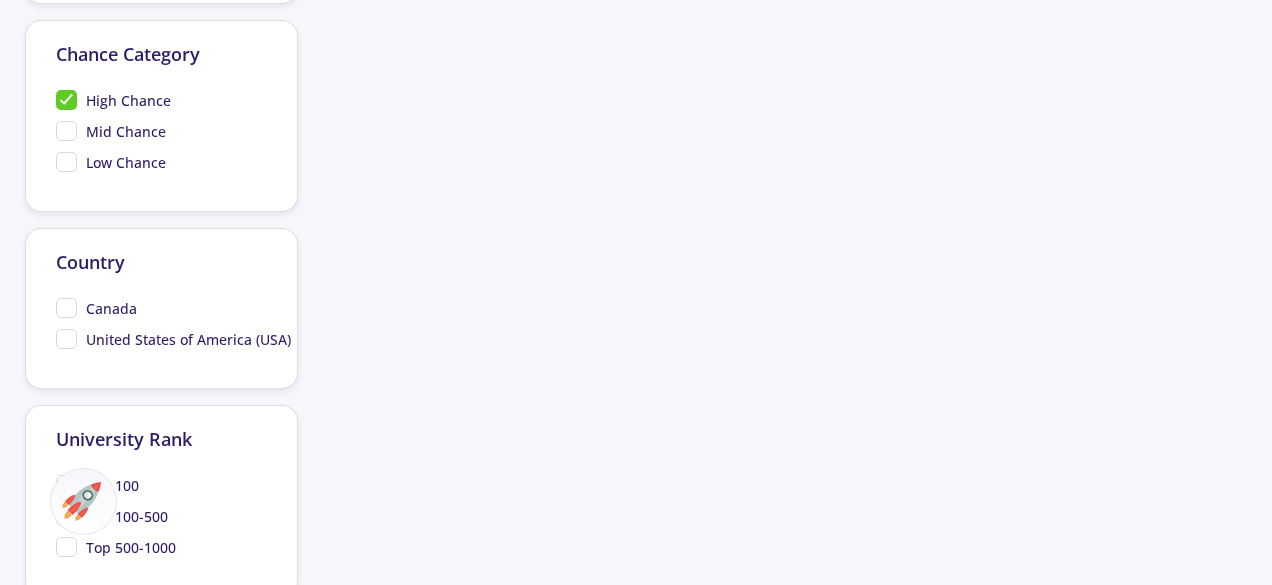 scroll, scrollTop: 859, scrollLeft: 0, axis: vertical 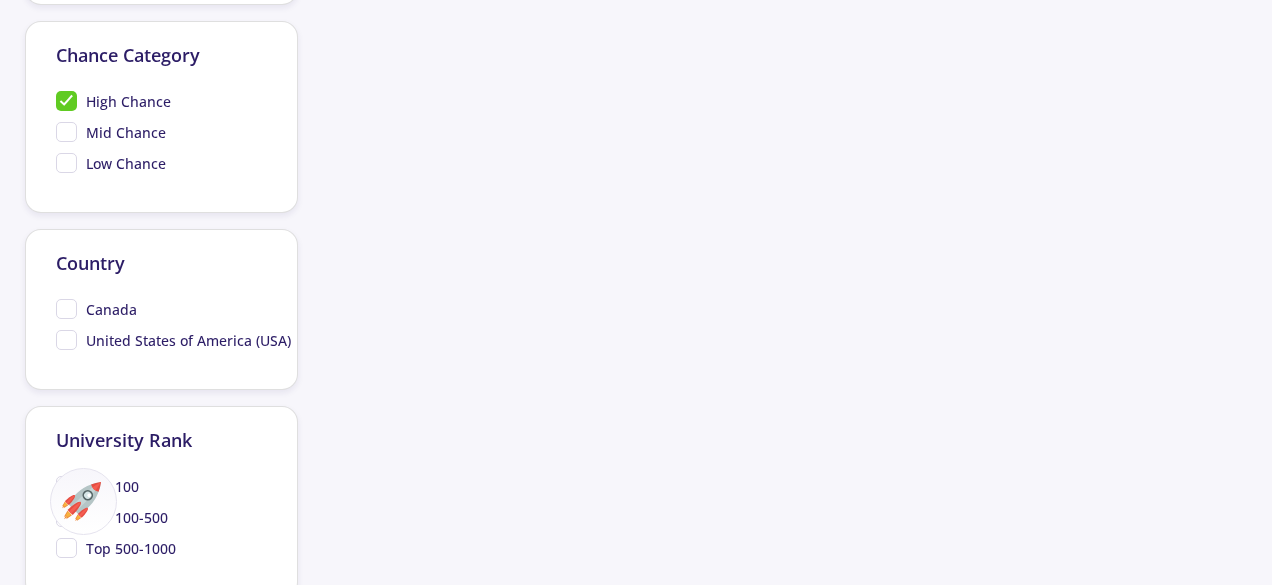click on "United States of America (USA)" 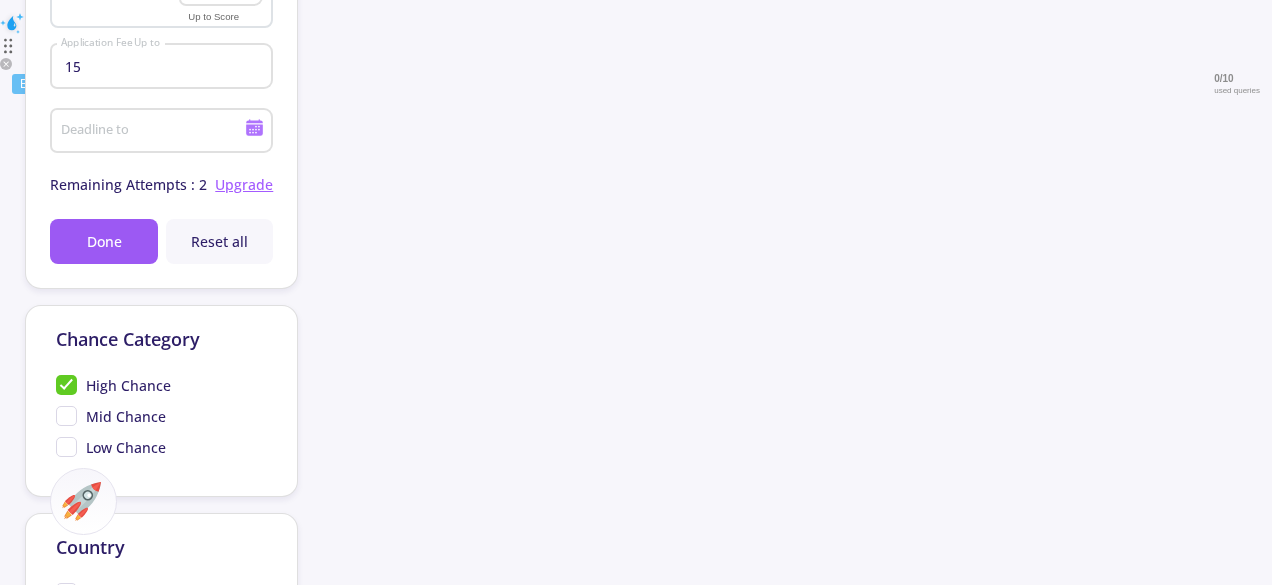 scroll, scrollTop: 577, scrollLeft: 0, axis: vertical 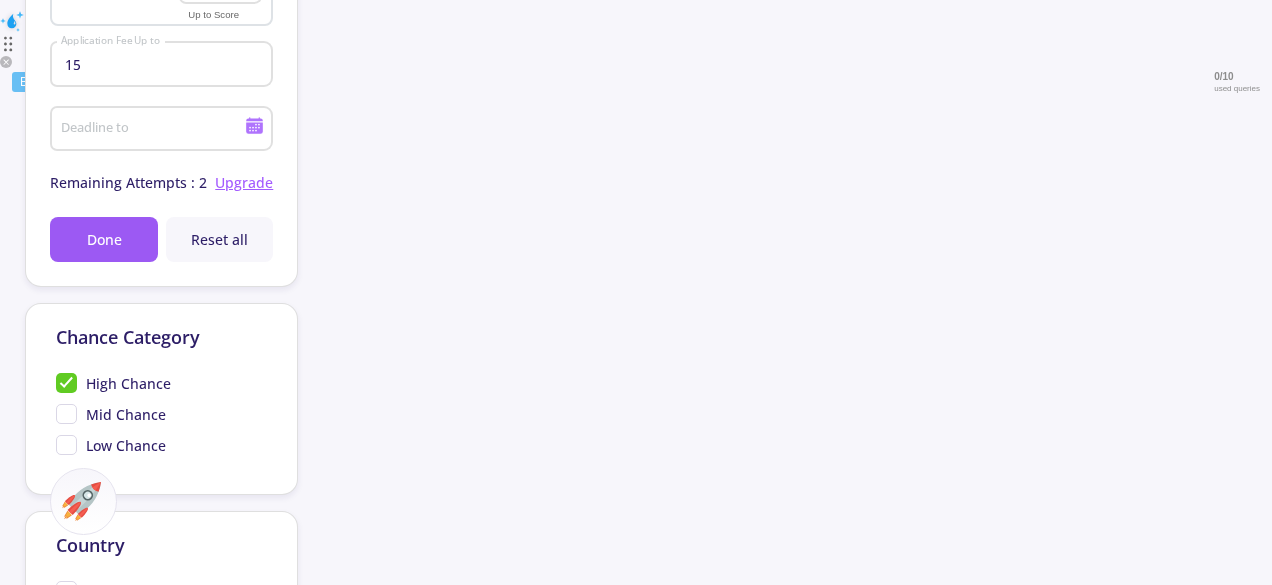 click on "Mid Chance" 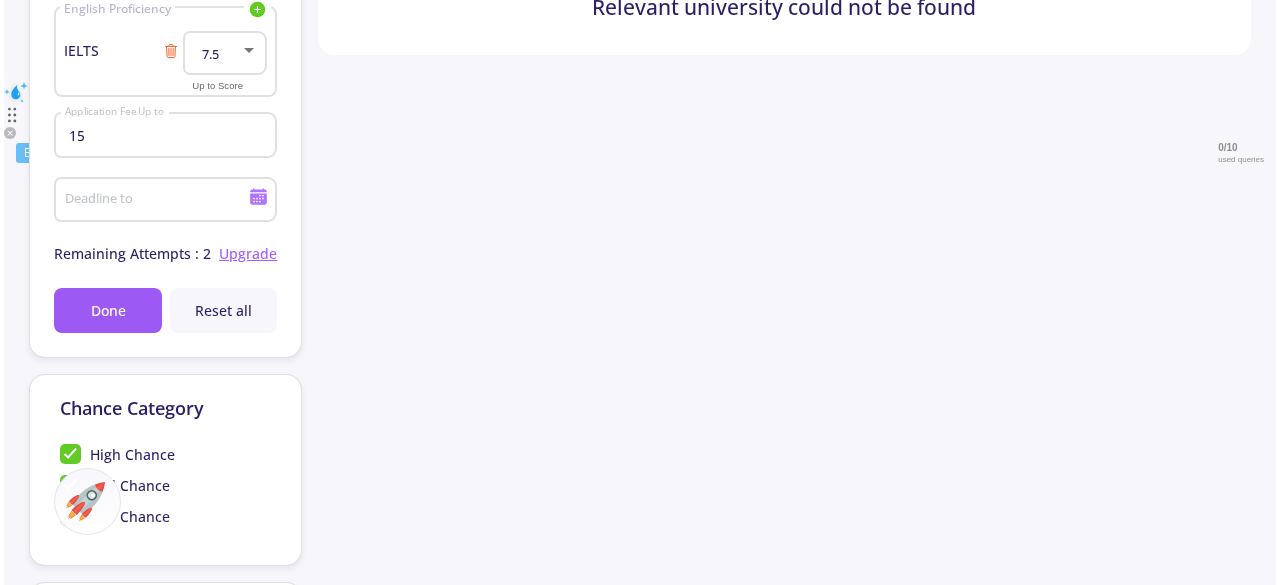 scroll, scrollTop: 507, scrollLeft: 0, axis: vertical 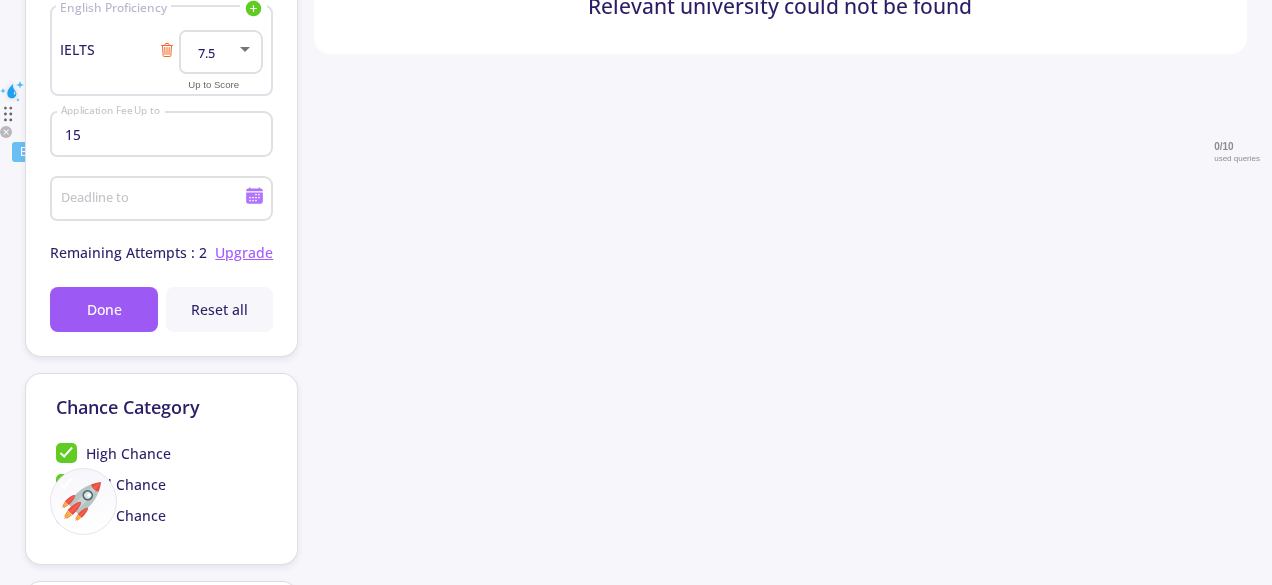 click on "15" at bounding box center (164, 135) 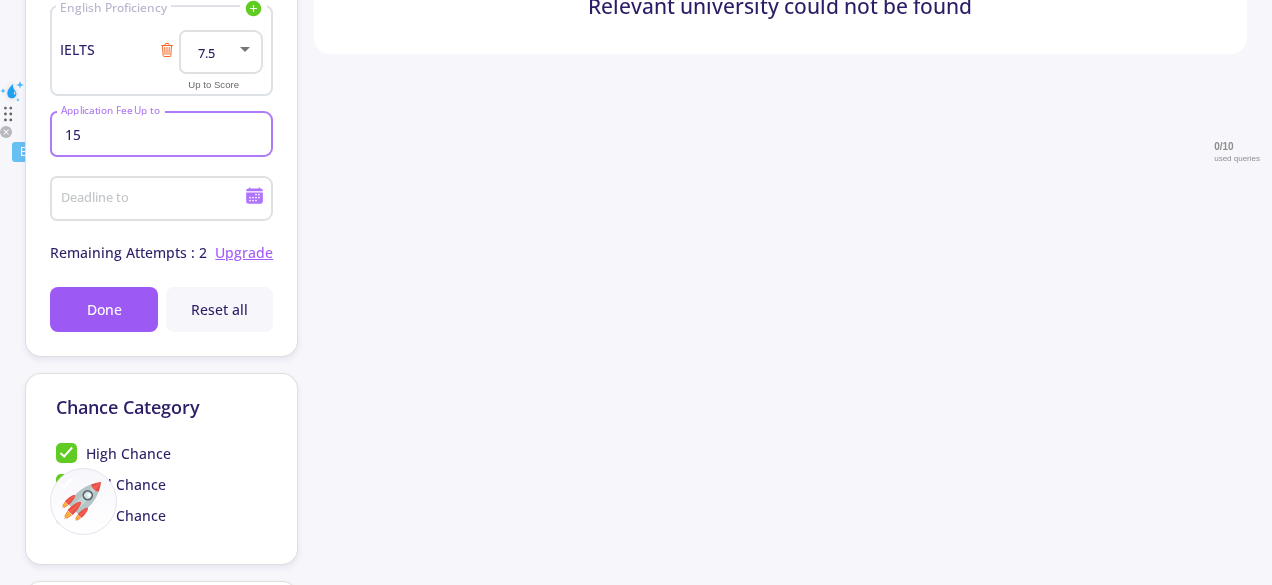 type on "1" 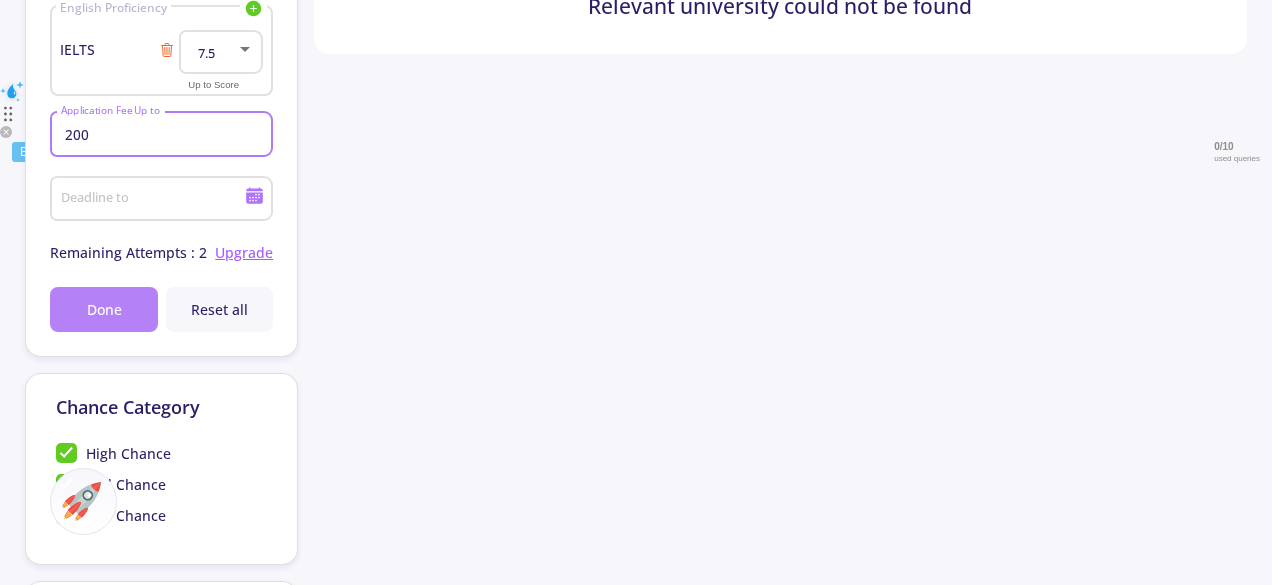 type on "200" 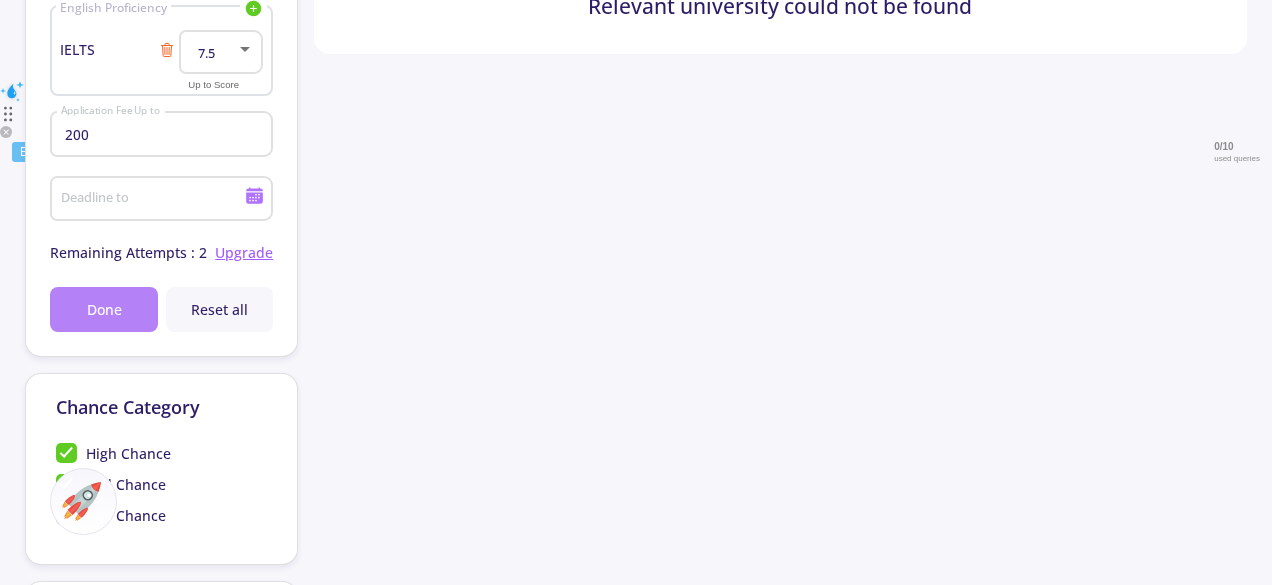 click on "Done" 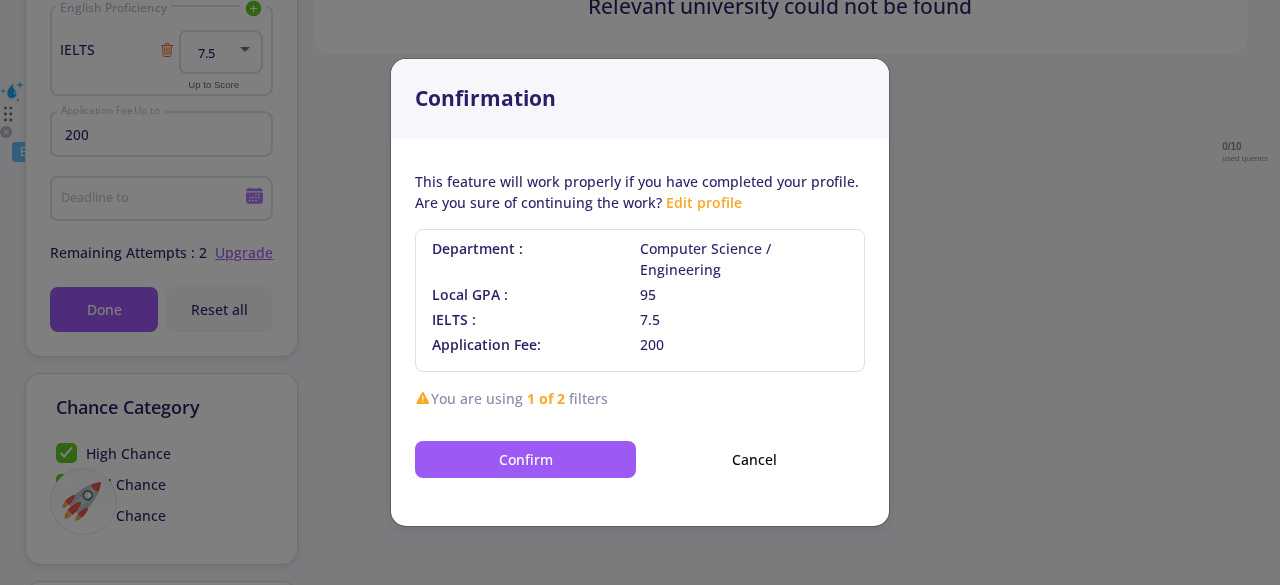 click on "Edit profile" at bounding box center [704, 202] 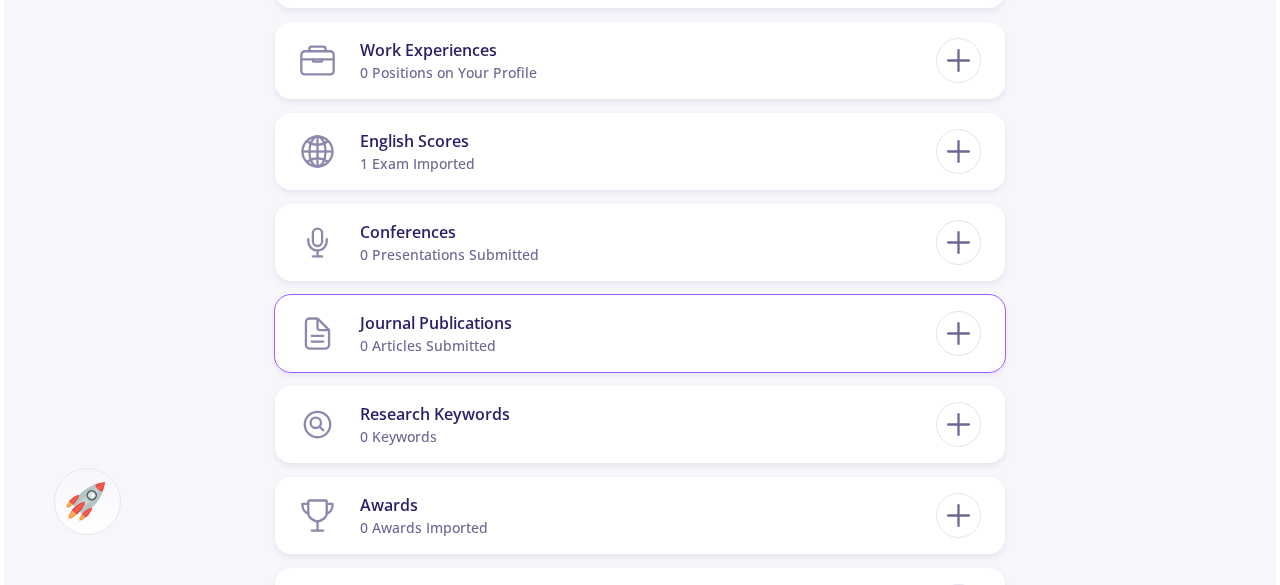 scroll, scrollTop: 1054, scrollLeft: 0, axis: vertical 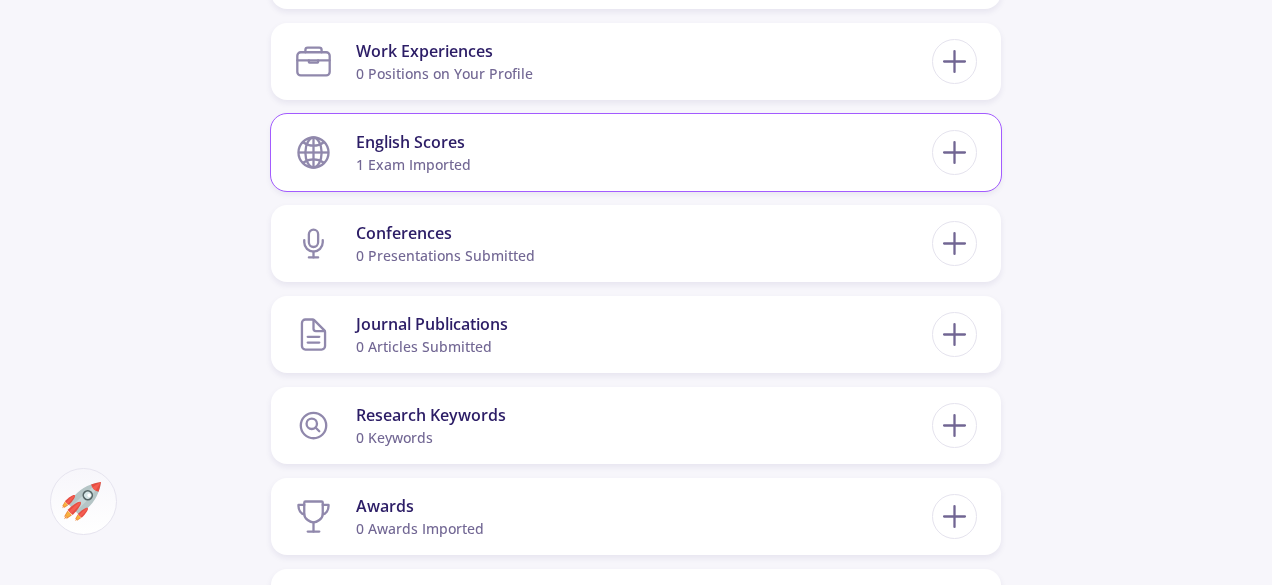 click on "English Scores 1 exam imported IELTS 01-Jan-0001 7/9 Total" at bounding box center (636, 152) 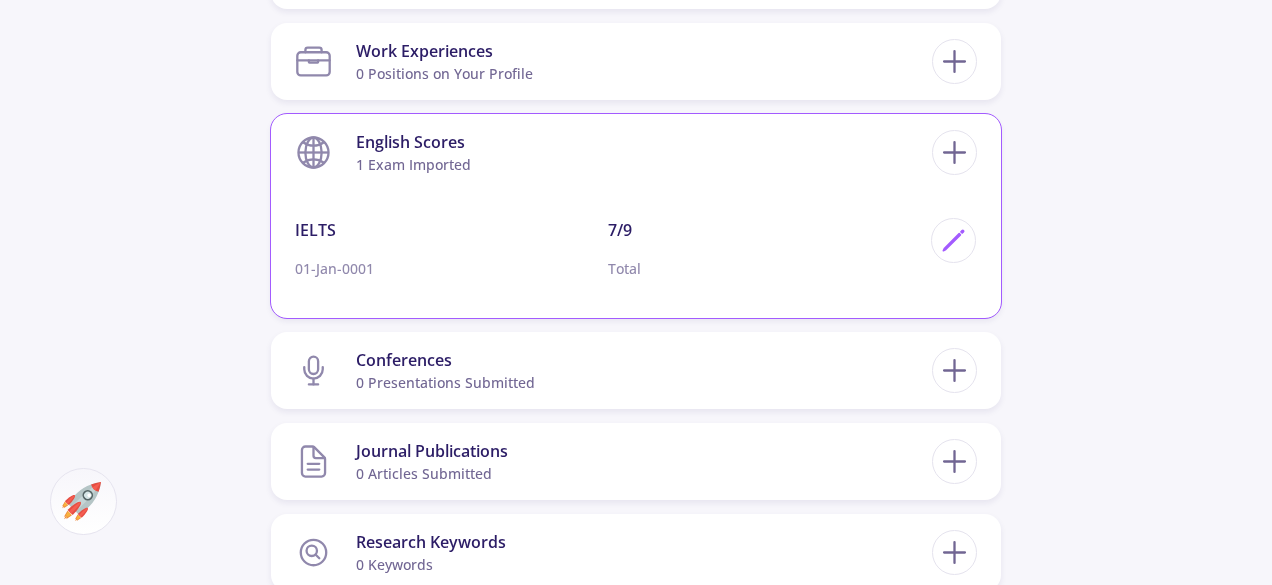 drag, startPoint x: 639, startPoint y: 151, endPoint x: 491, endPoint y: 151, distance: 148 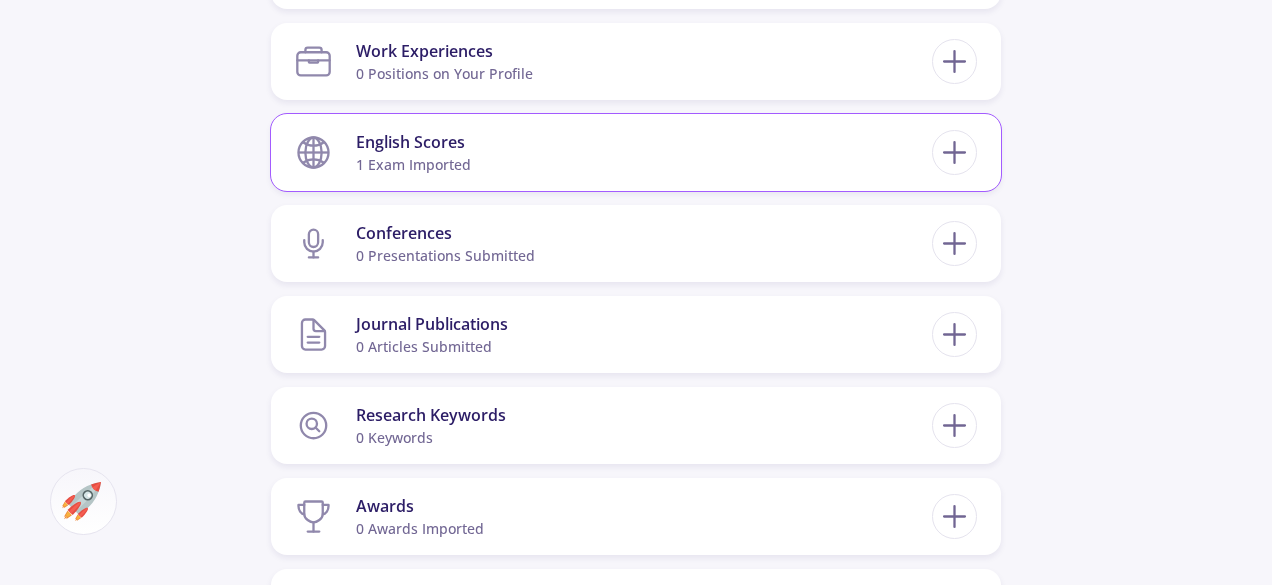 click on "English Scores 1 exam imported" at bounding box center [613, 152] 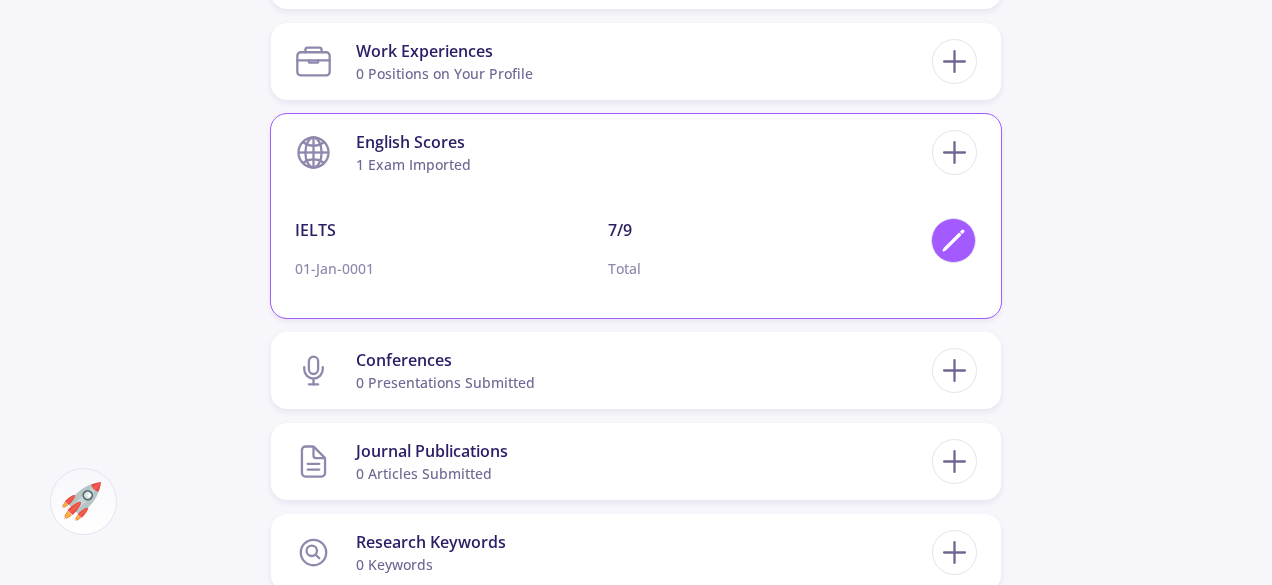 click 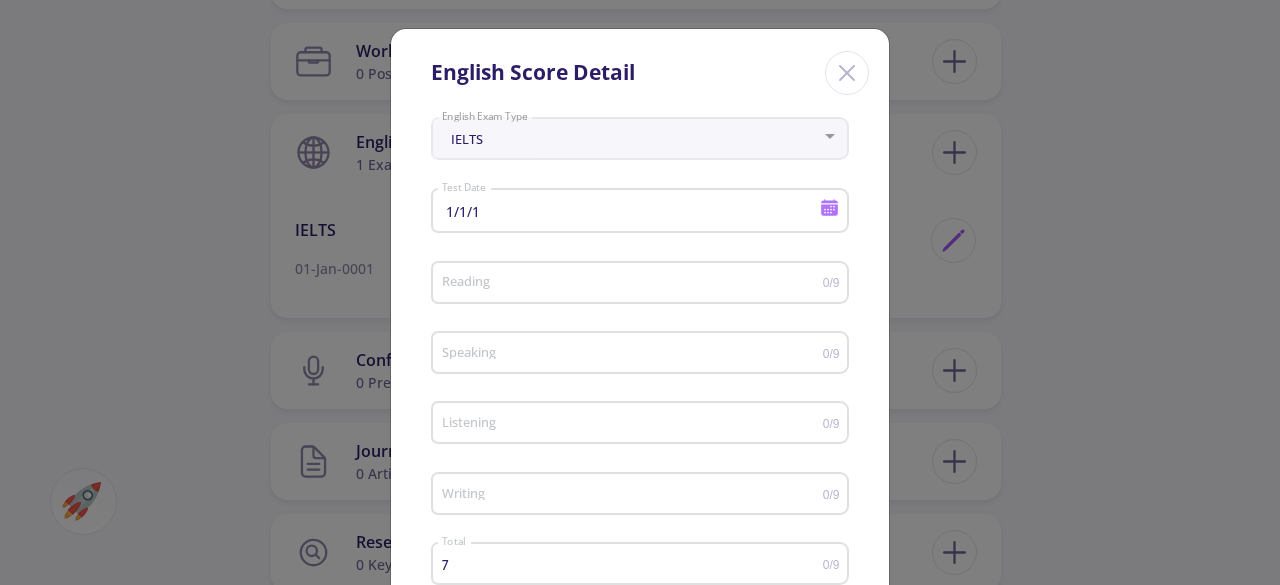 scroll, scrollTop: 407, scrollLeft: 0, axis: vertical 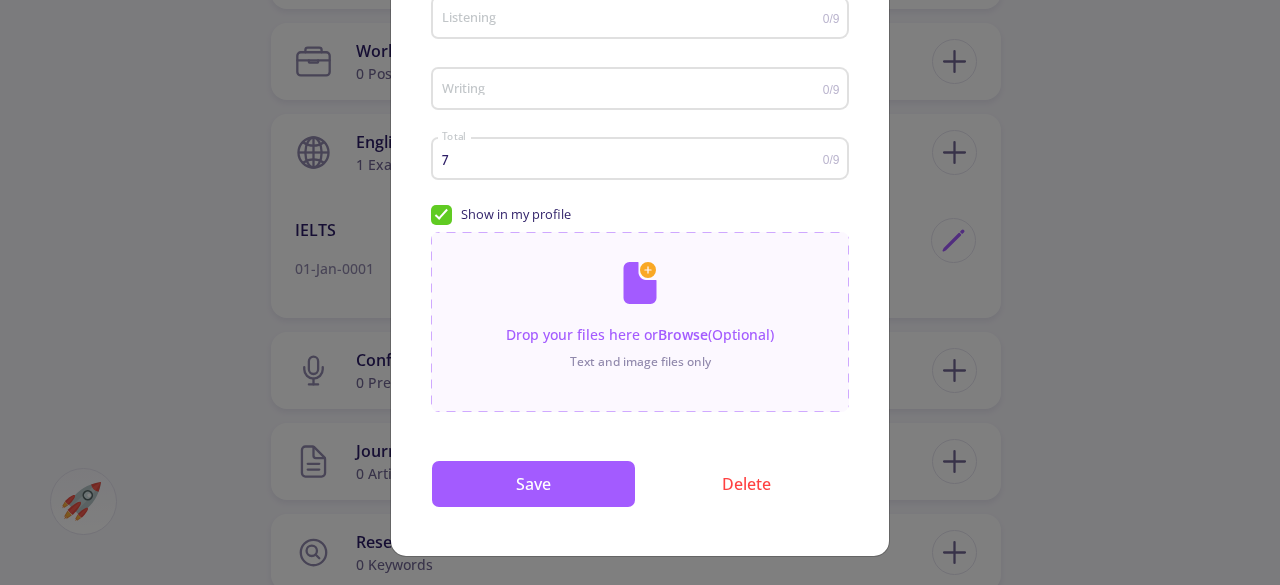 click on "IELTS English Exam Type 1/1/1 Test Date Reading 0/9 Speaking 0/9 Listening 0/9 Writing 0/9 7 Total 0/9  Show in my profile Drop your files here or  Browse  (Optional) Text and image files only  Save  Delete" at bounding box center (640, 130) 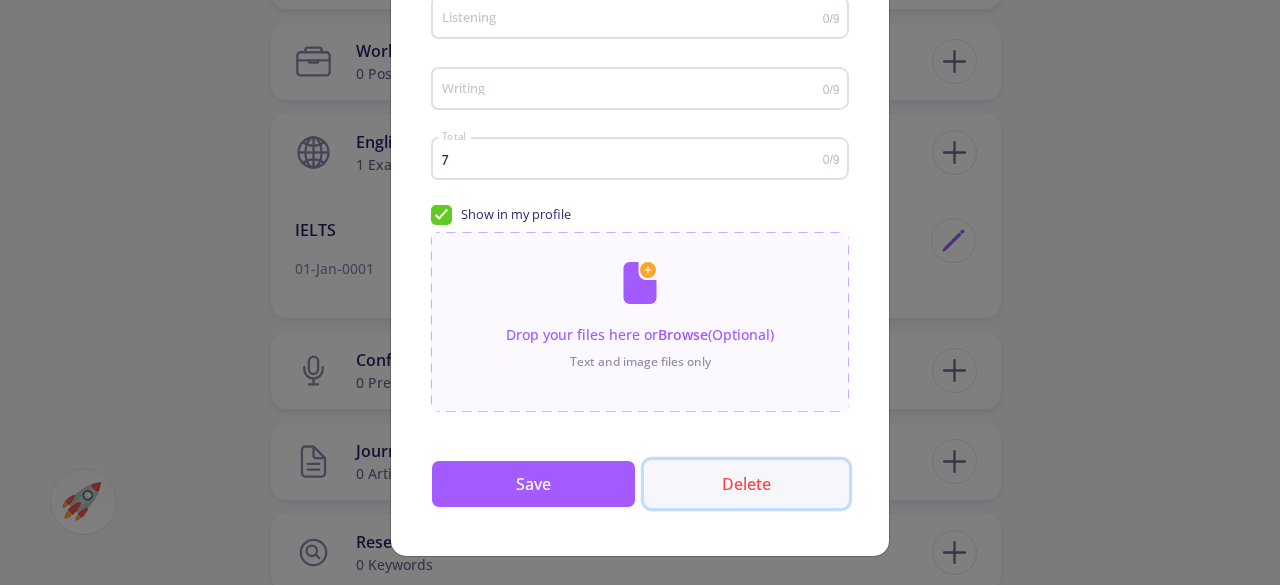 click on "Delete" at bounding box center [746, 484] 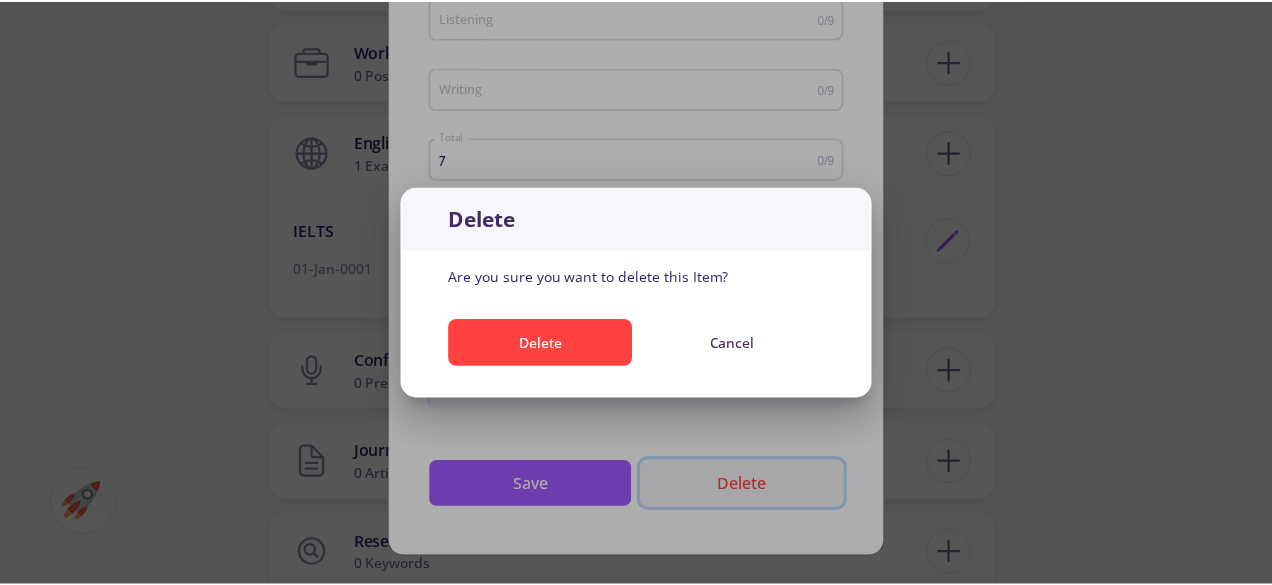 scroll, scrollTop: 0, scrollLeft: 0, axis: both 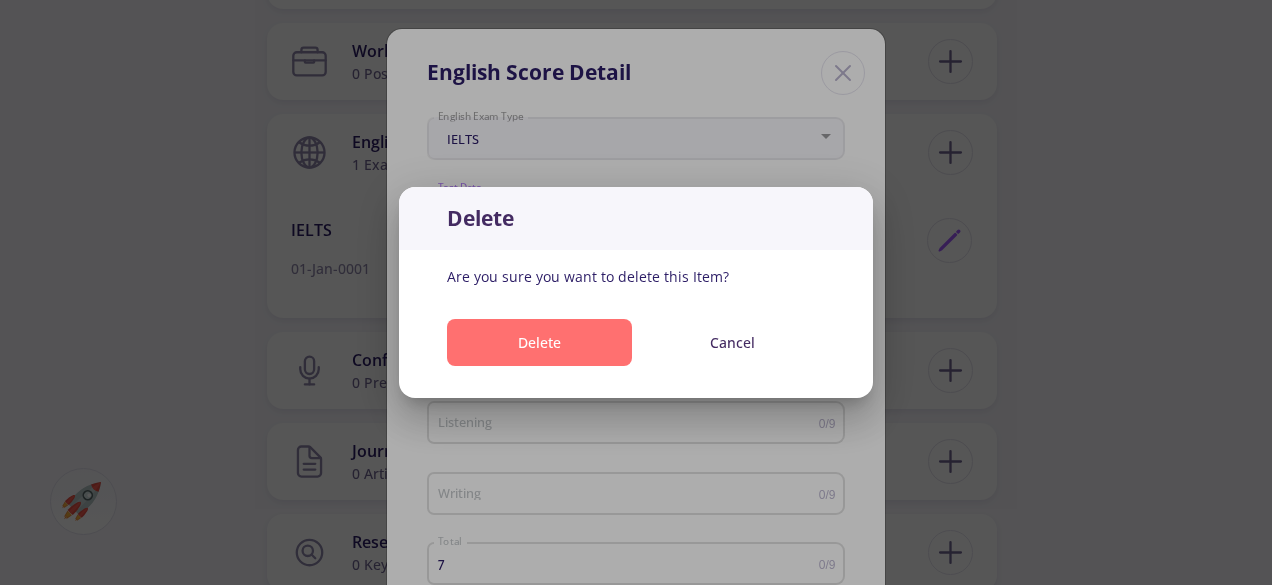 click on "Delete" at bounding box center (539, 342) 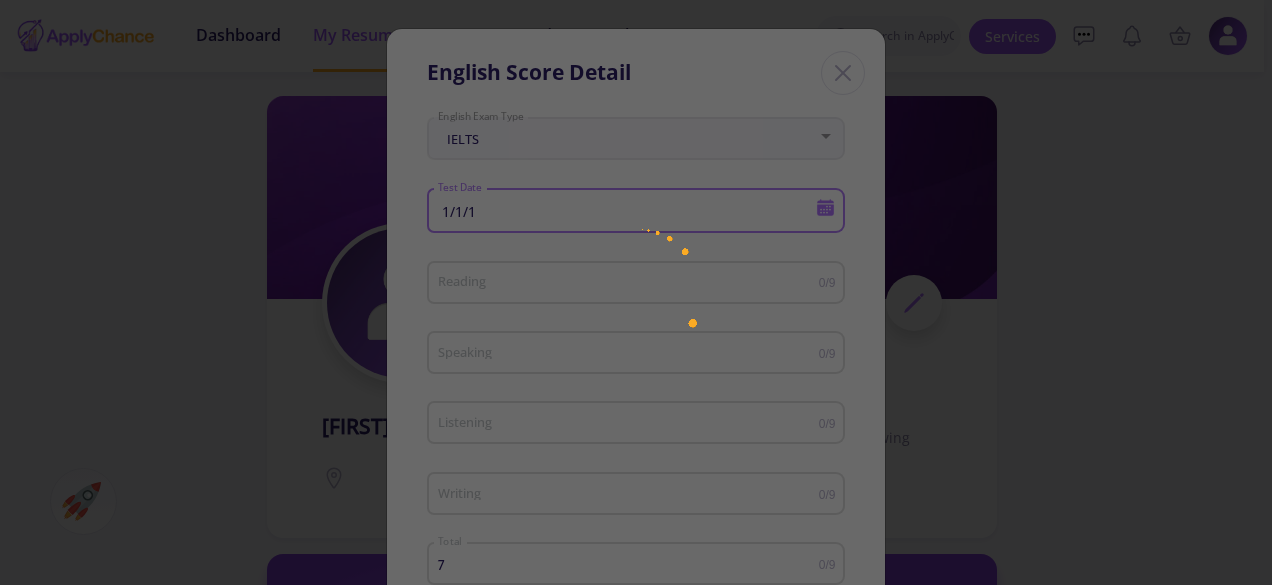 scroll, scrollTop: 1054, scrollLeft: 0, axis: vertical 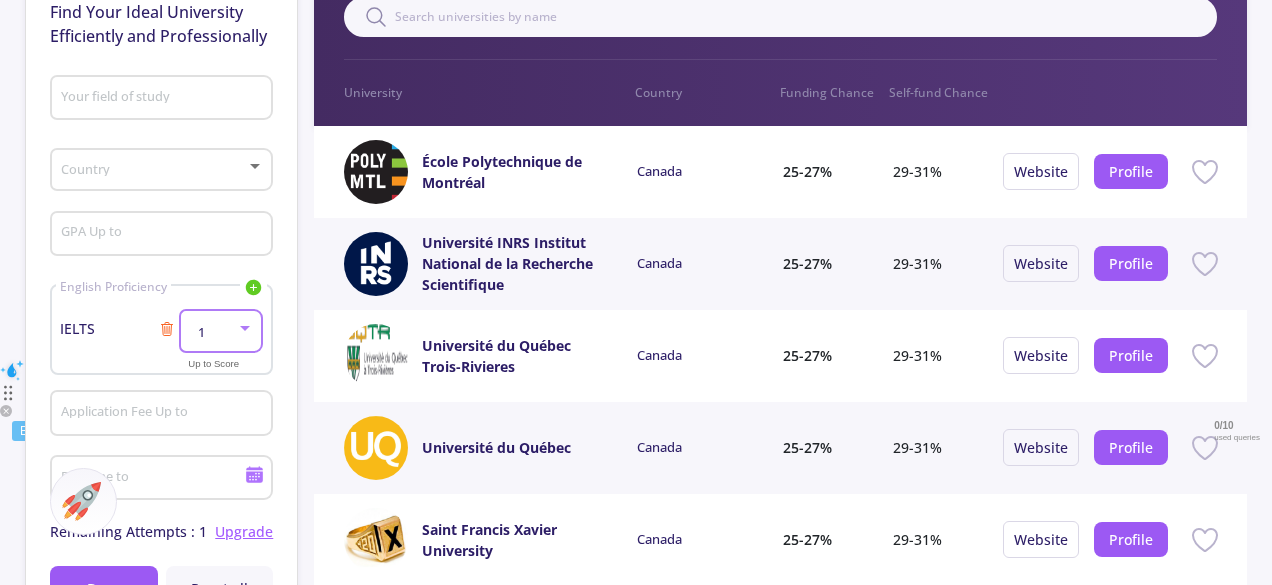 click on "1" at bounding box center [211, 332] 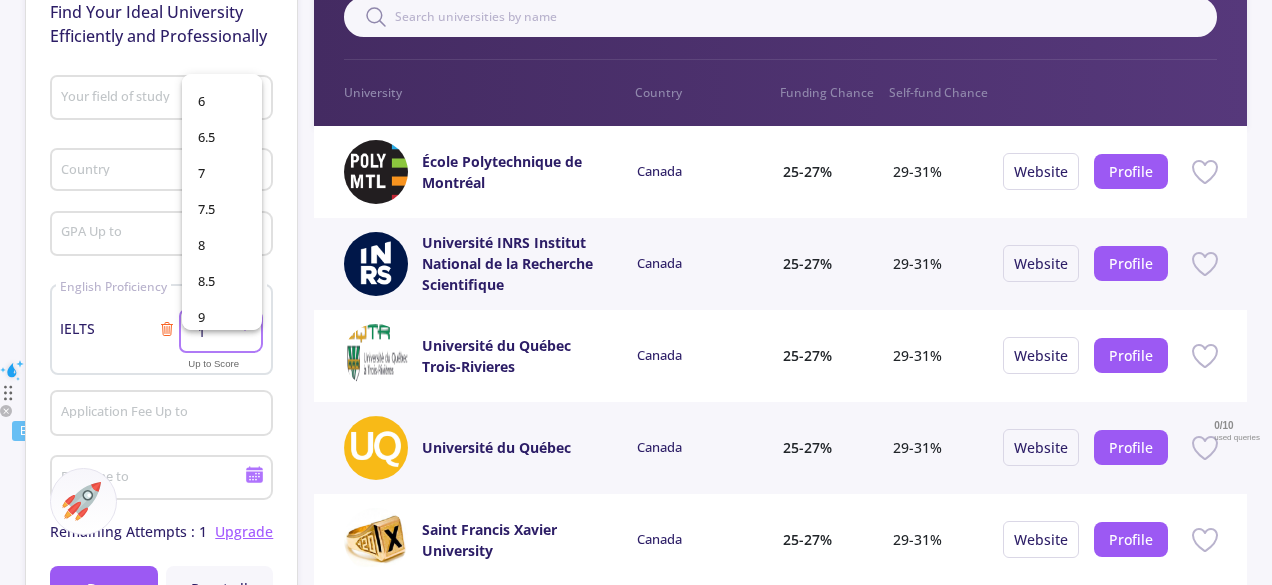 scroll, scrollTop: 356, scrollLeft: 0, axis: vertical 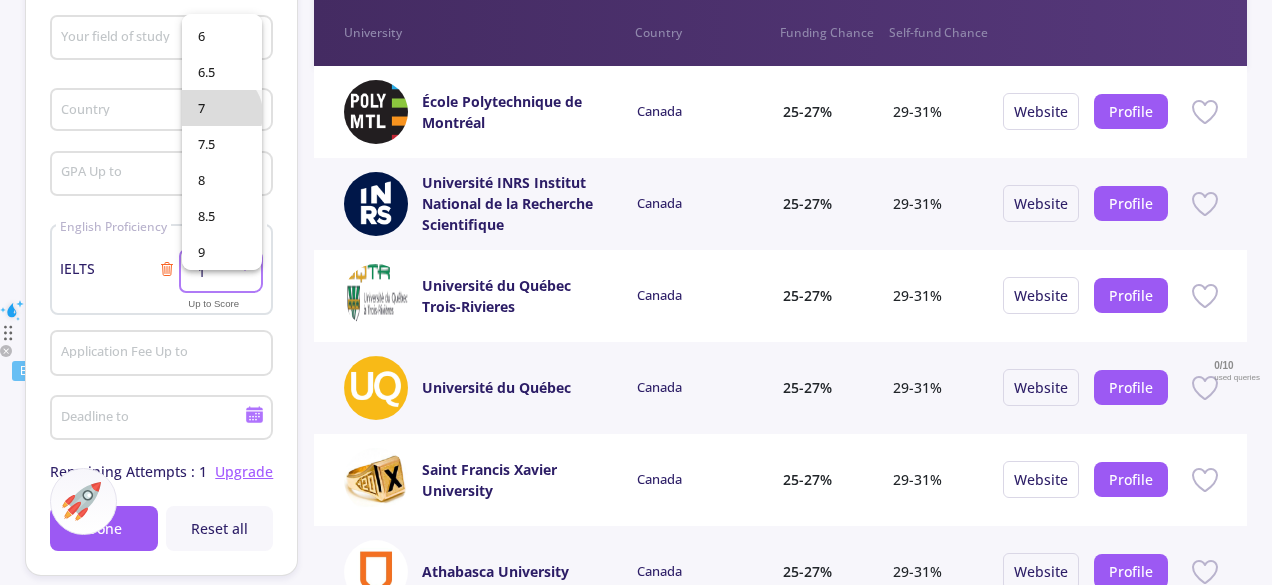 click on "7" at bounding box center [222, 108] 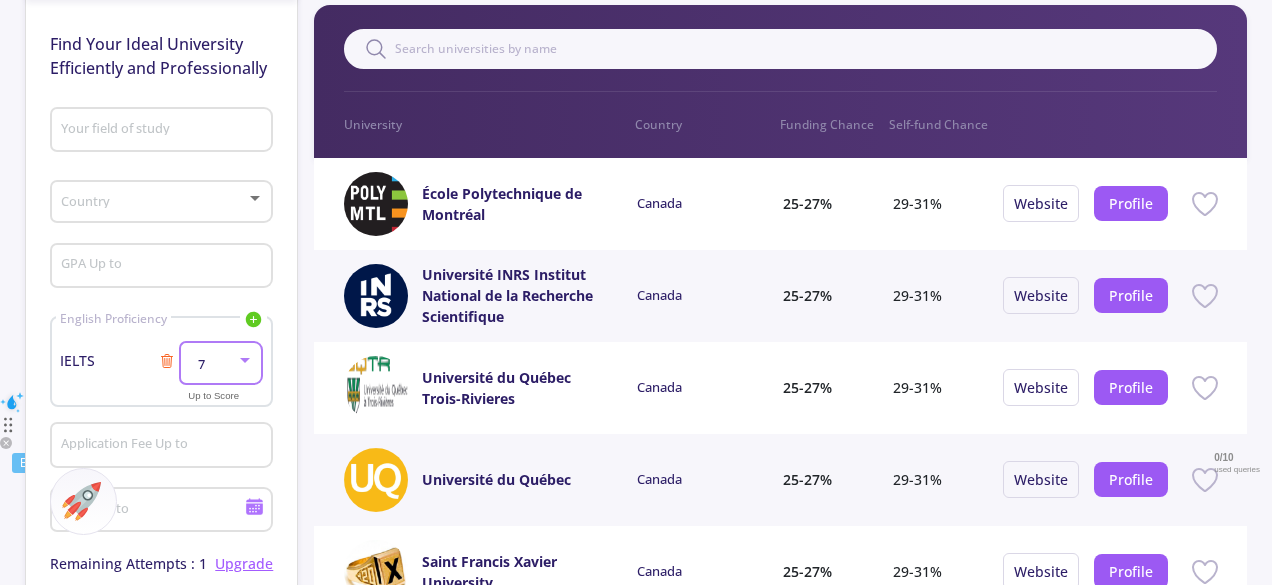 scroll, scrollTop: 195, scrollLeft: 0, axis: vertical 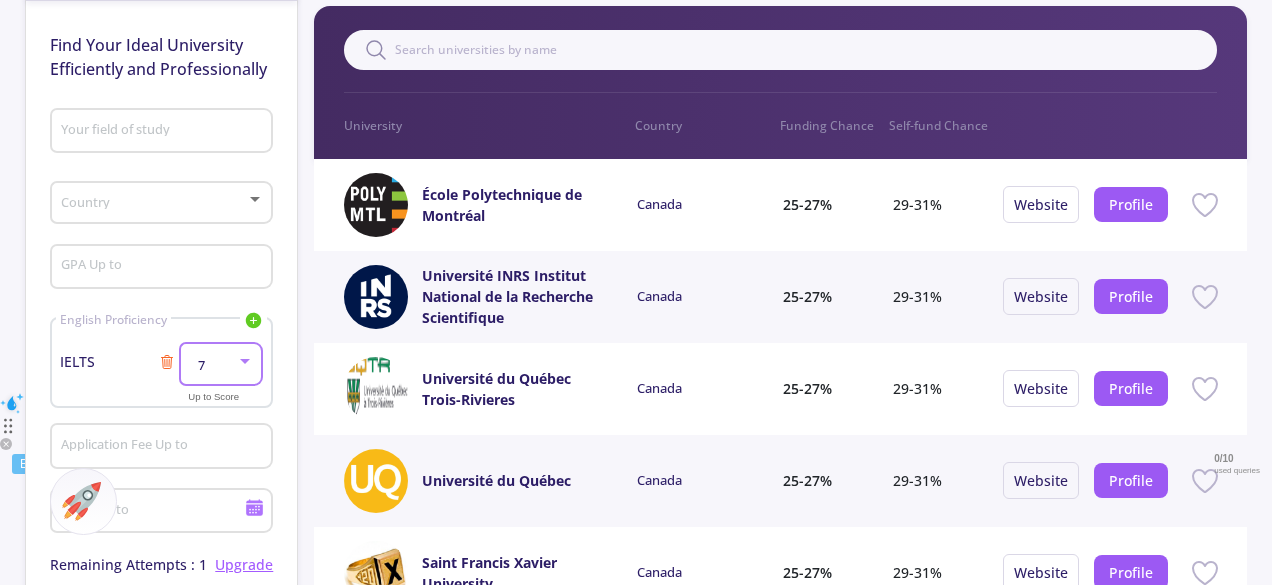click at bounding box center (155, 203) 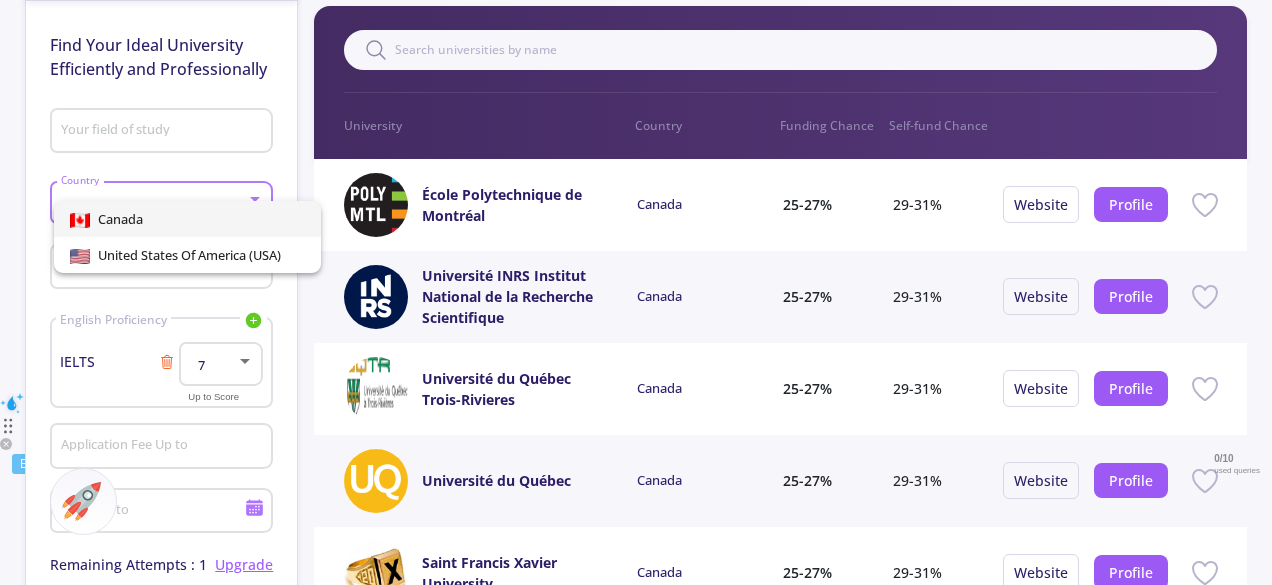 click at bounding box center (636, 292) 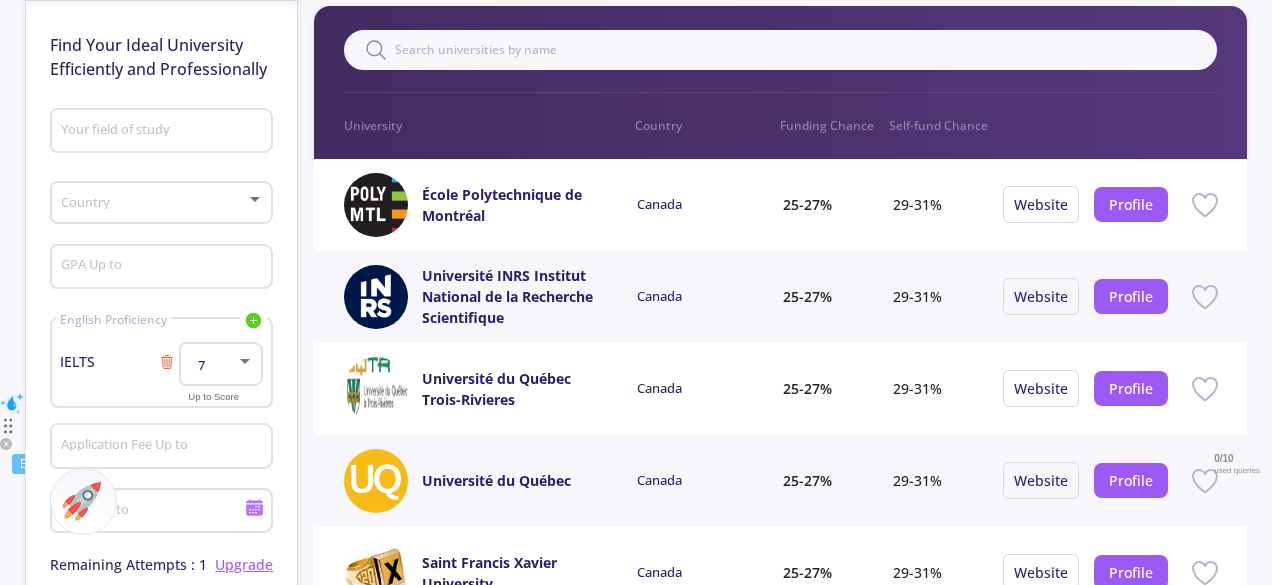 click on "GPA Up to" at bounding box center (164, 268) 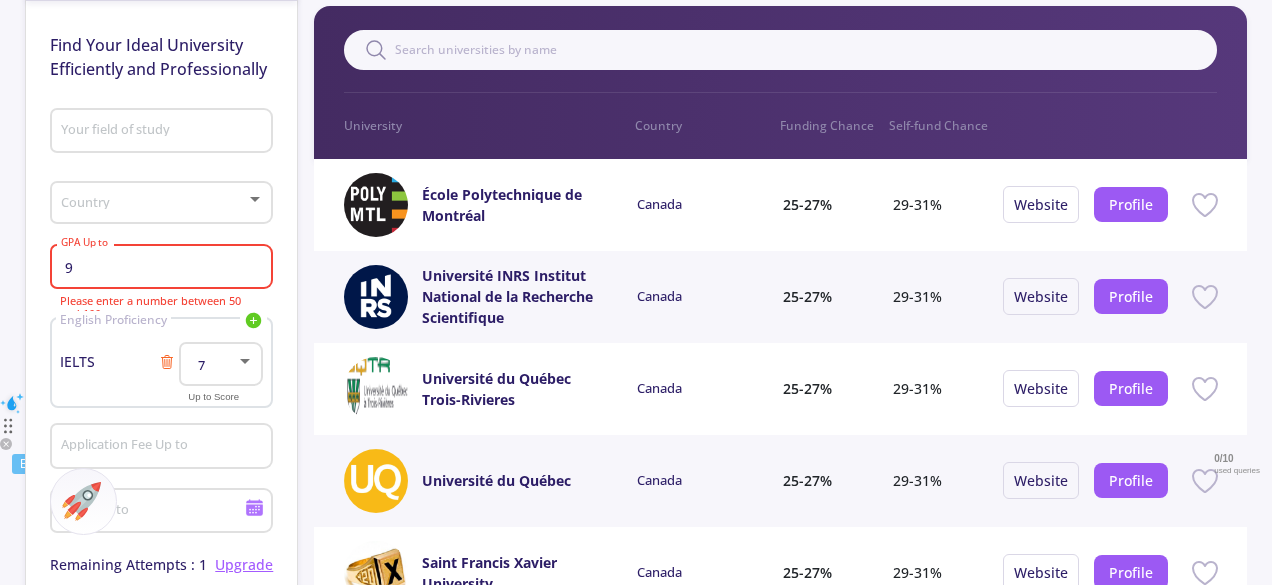 click on "All Universities My Favorites Smart Filter Filter History  Find Your Ideal University Efficiently and Professionally  Your field of study [COUNTRY] 9 GPA Up to Please enter a number between 50 and 100. English Proficiency IELTS TOEFL Duolingo PTE IELTS 7 Up to Score Application Fee Up to Deadline to Remaining Attempts : 1 Upgrade Done Reset all Chance Category High Chance Mid Chance Low Chance   [COUNTRY] Canada United States of America (USA) [UNIVERSITY] Rank Top 100 Top 100-500 Top 500-1000  My Admission Chance in Universities  Filter  0 [UNIVERSITY] [COUNTRY] Funding Chance Self-fund Chance École Polytechnique de Montréal  Canada 25-27% 29-31% Website Profile École Polytechnique de Montréal [COUNTRY] Funding Chance Self-fund Chance Canada 25-27% 29-31% Website Profile Université INRS Institut National de la Recherche Scientifique  Canada 25-27% 29-31% Website Profile Université INRS Institut National de la Recherche Scientifique [COUNTRY] Funding Chance Self-fund Chance Canada 25-27% 29-31% Website Profile [COUNTRY]" 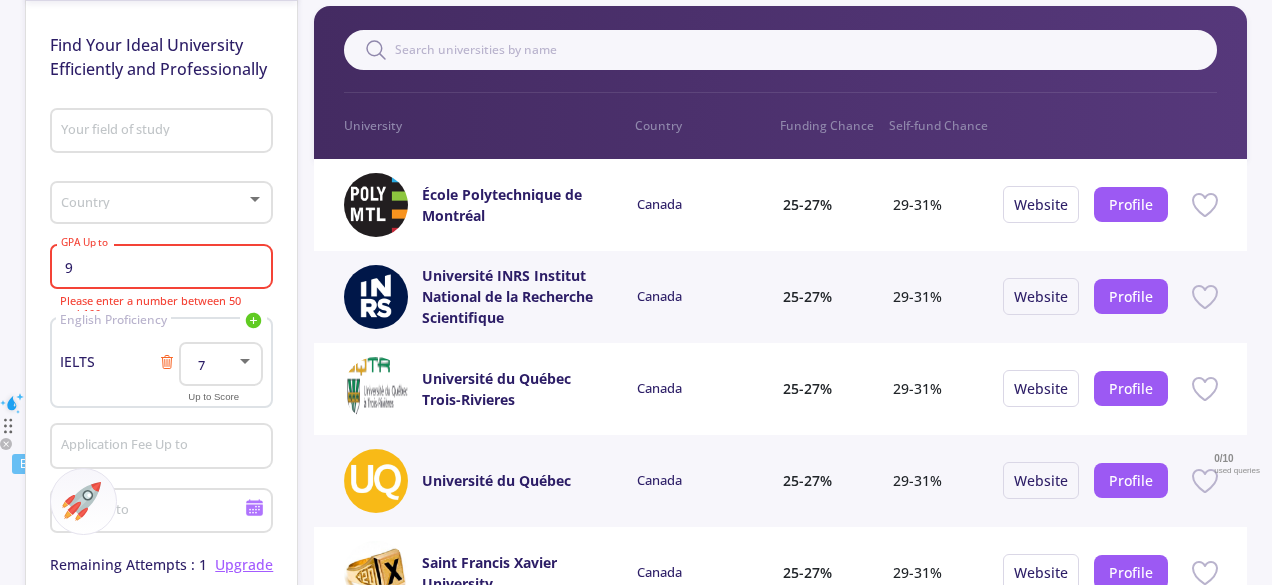click on "9" at bounding box center (164, 268) 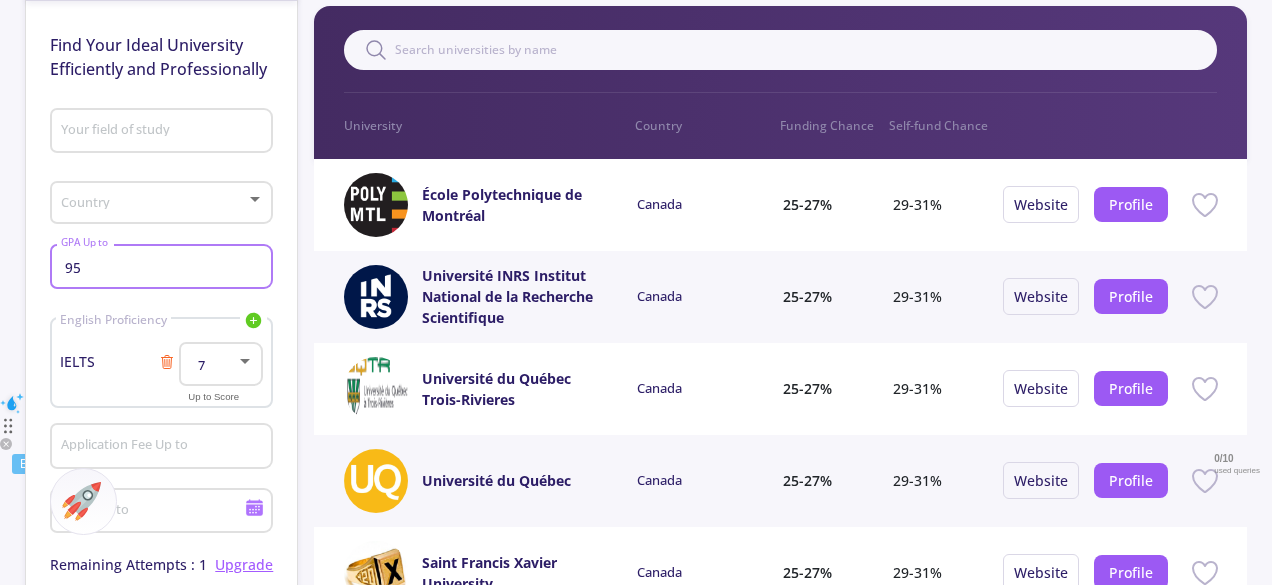 type on "95" 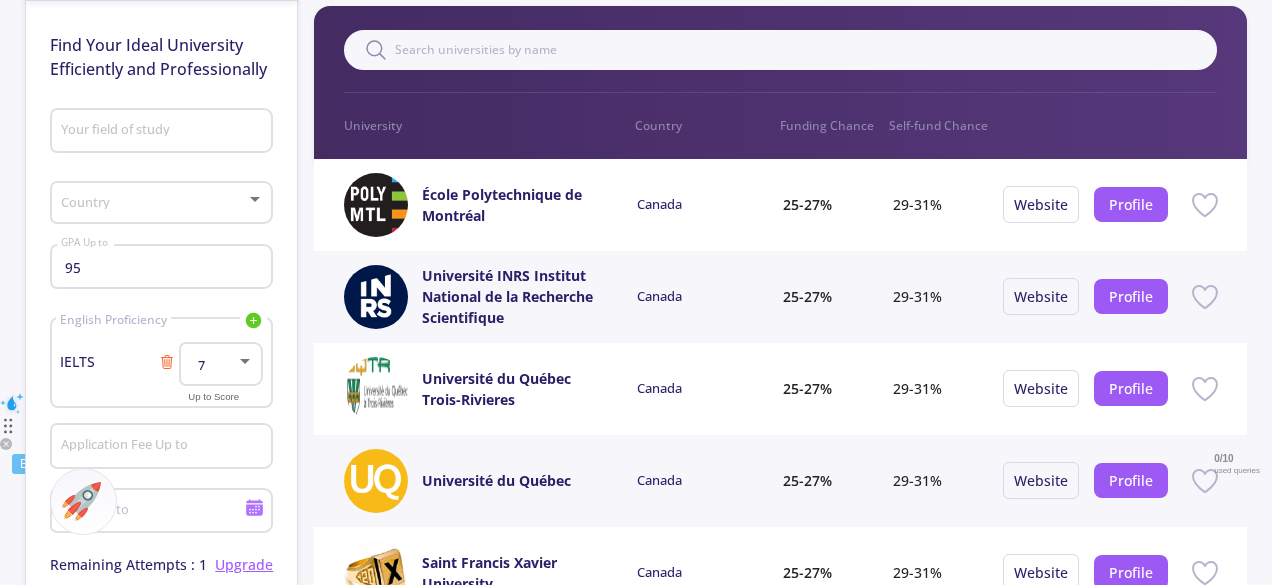 click on "95 GPA Up to" 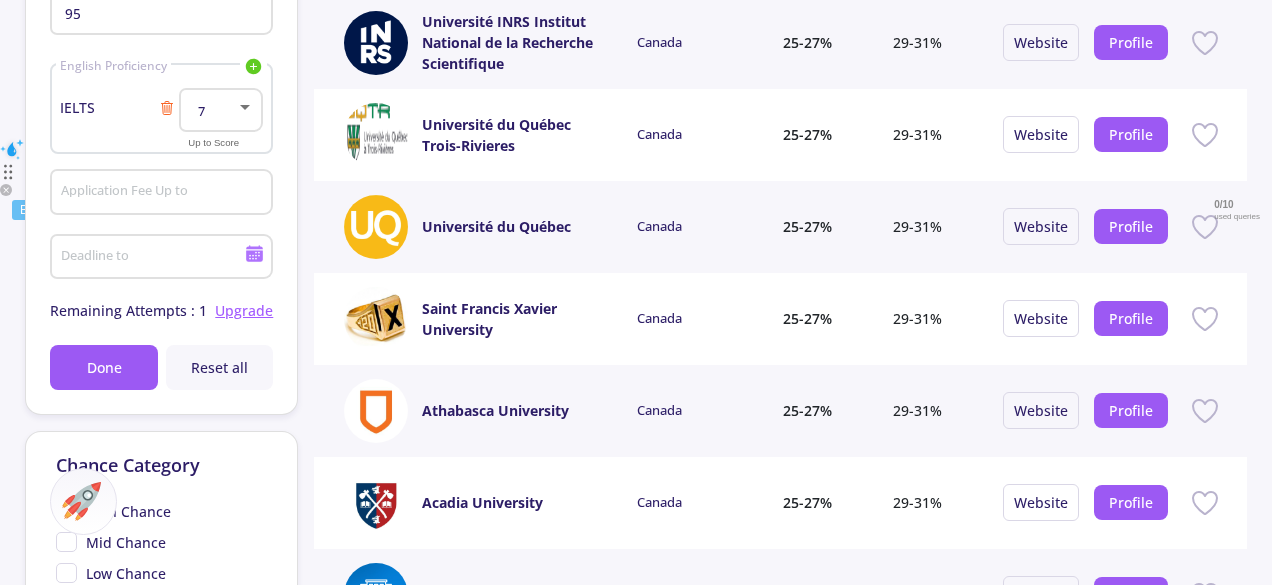 scroll, scrollTop: 301, scrollLeft: 0, axis: vertical 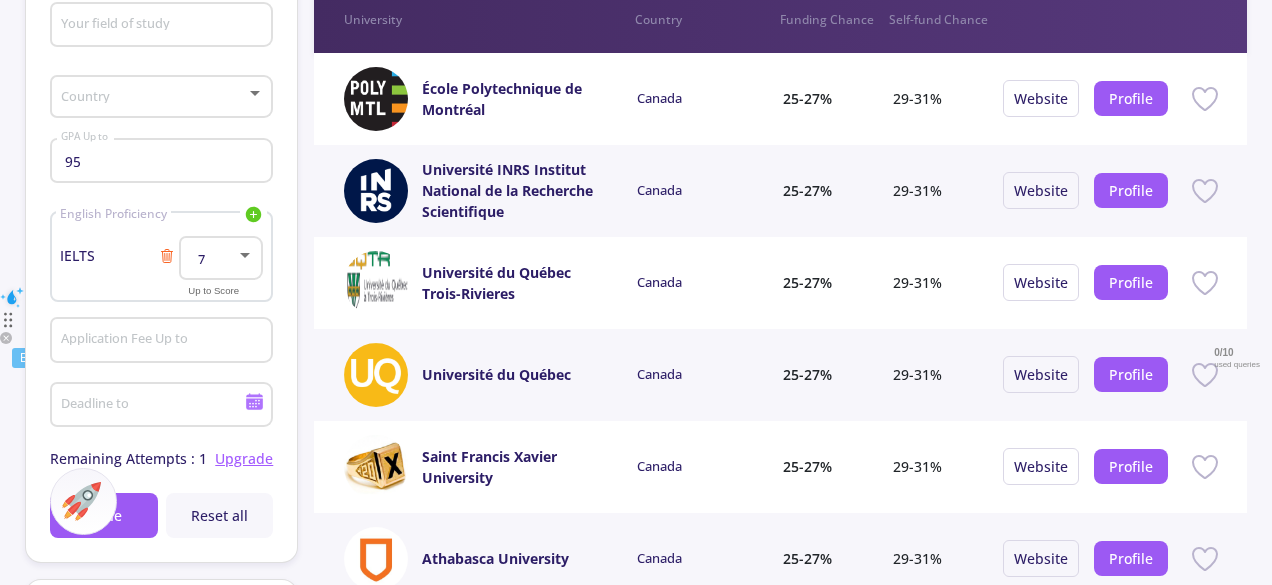 click at bounding box center (155, 97) 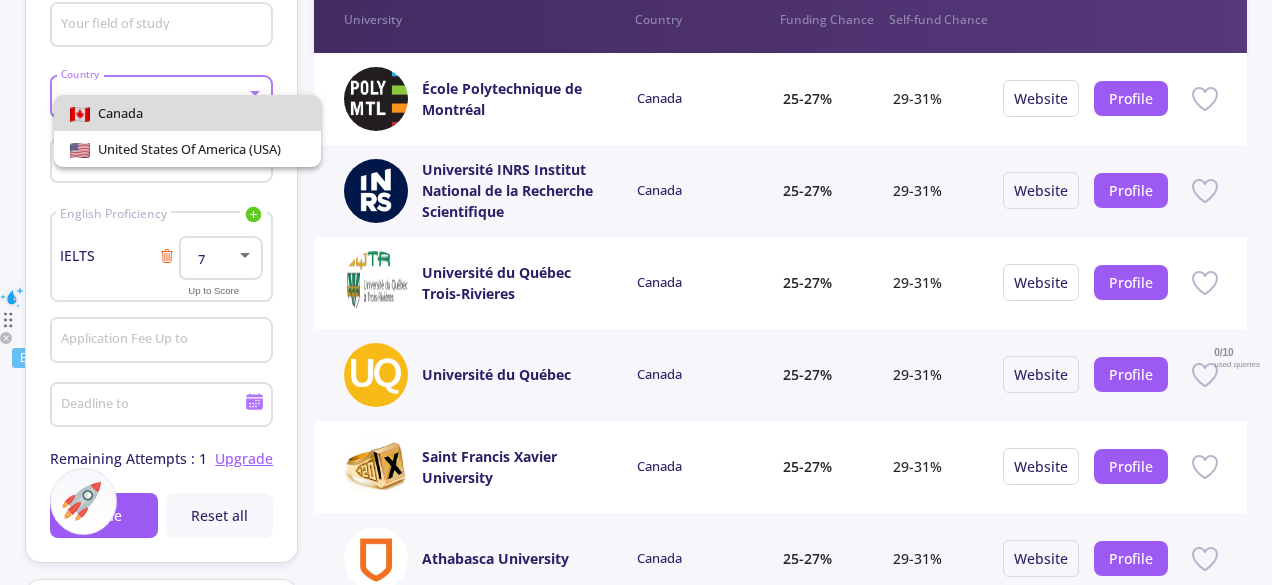 click on "Canada" at bounding box center (187, 113) 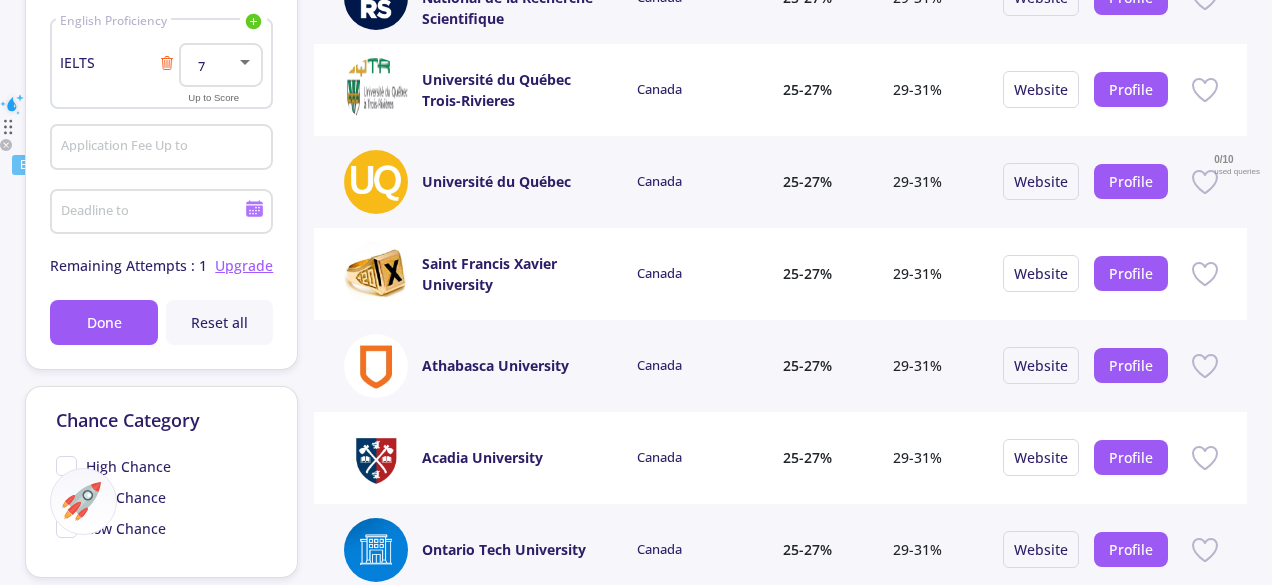 scroll, scrollTop: 498, scrollLeft: 0, axis: vertical 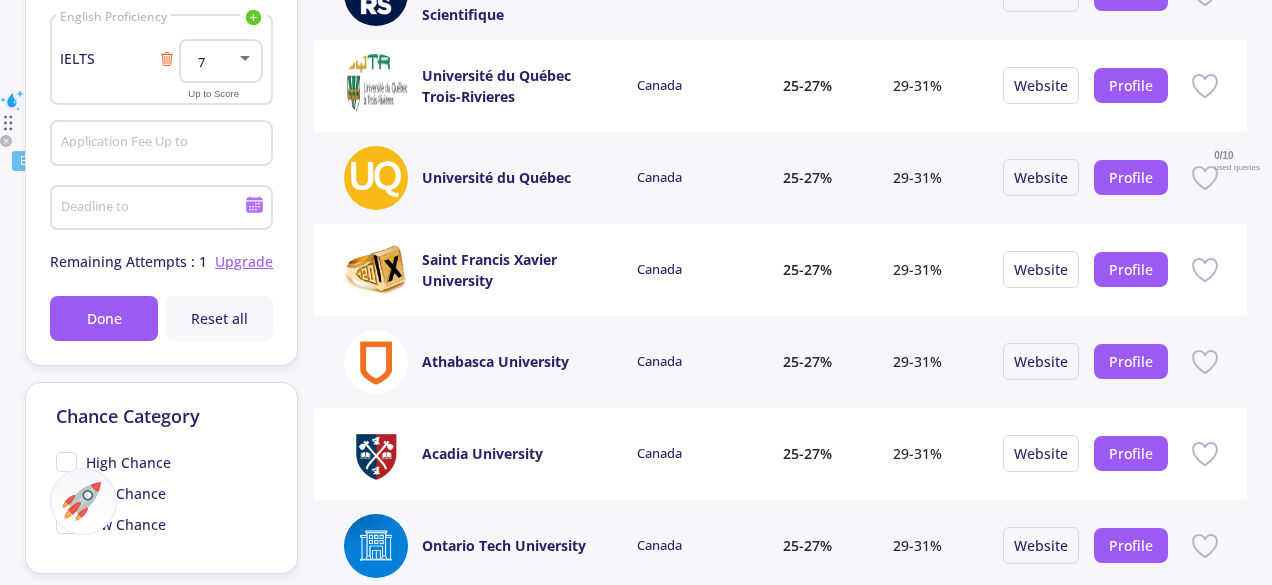 click on "High Chance" 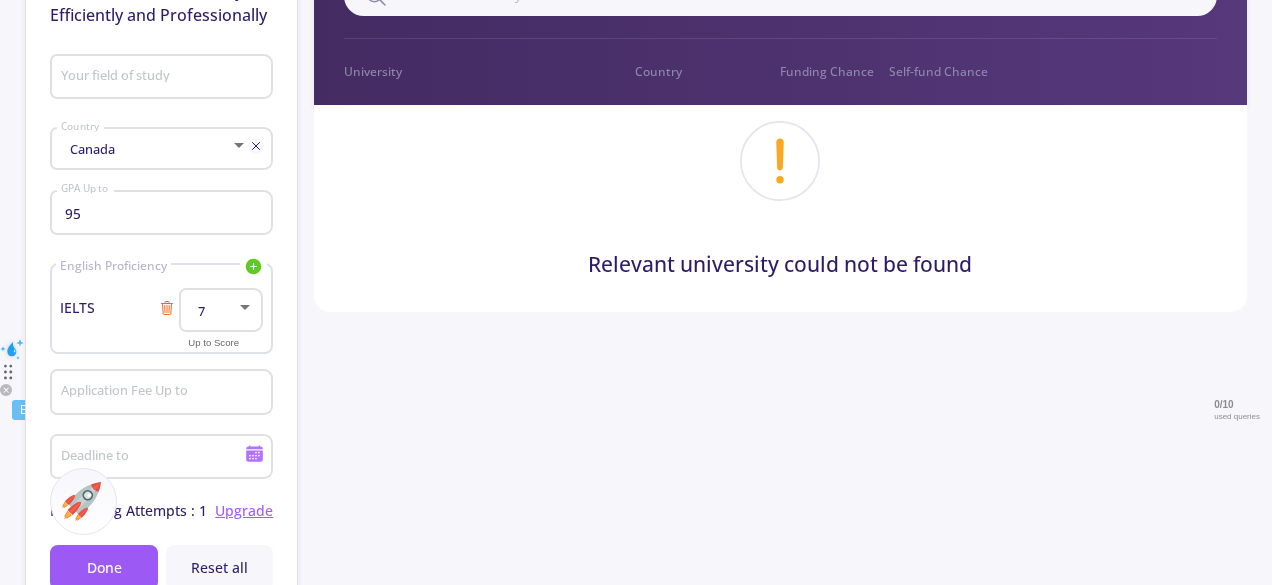 scroll, scrollTop: 248, scrollLeft: 0, axis: vertical 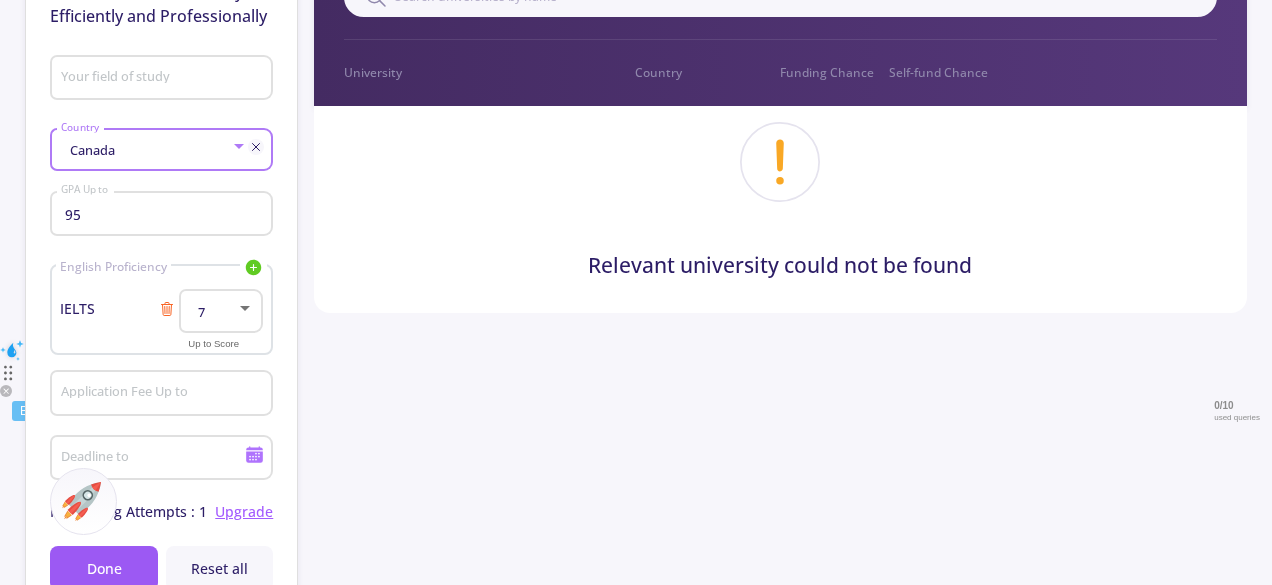 click on "Canada" at bounding box center [145, 150] 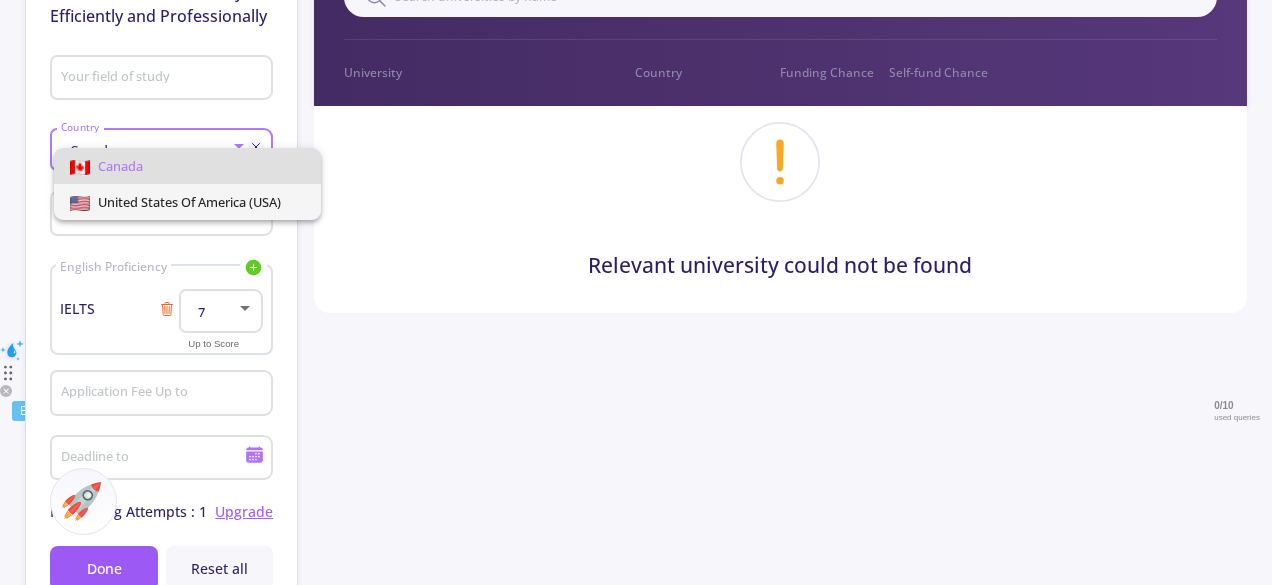 click on "United States of America (USA)" at bounding box center (185, 202) 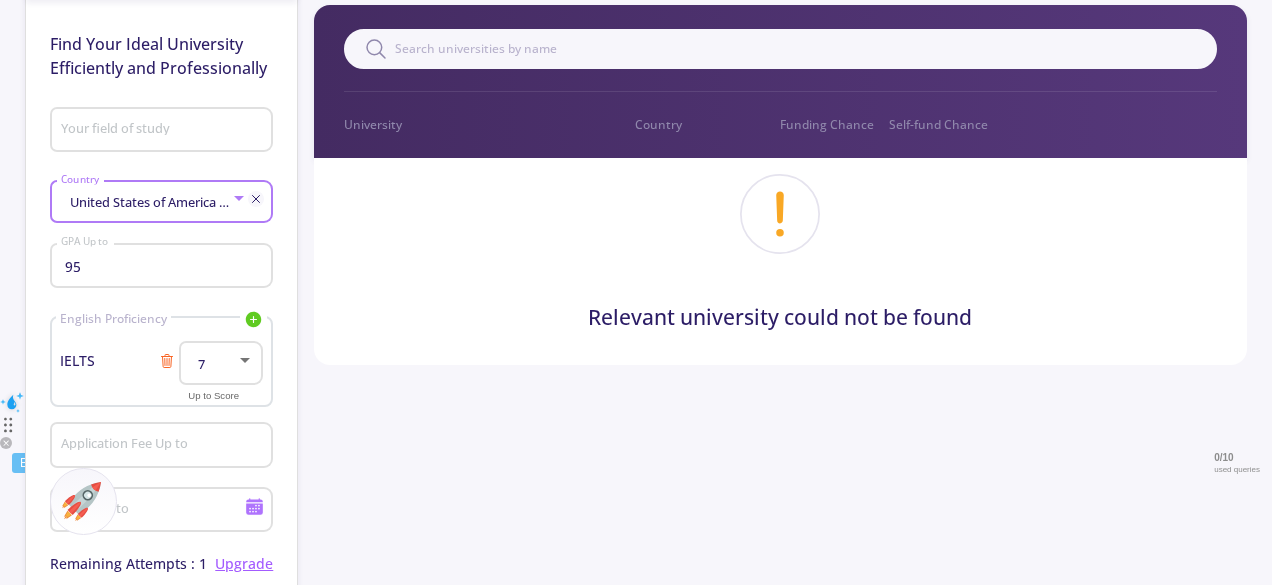 scroll, scrollTop: 193, scrollLeft: 0, axis: vertical 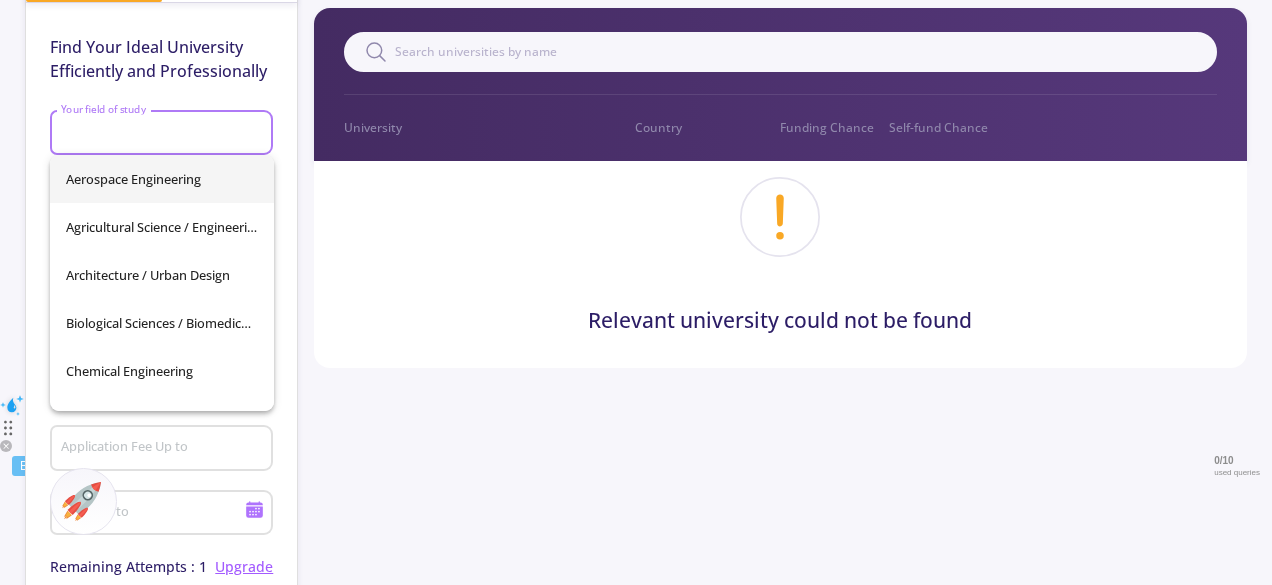 click on "Your field of study" at bounding box center (164, 134) 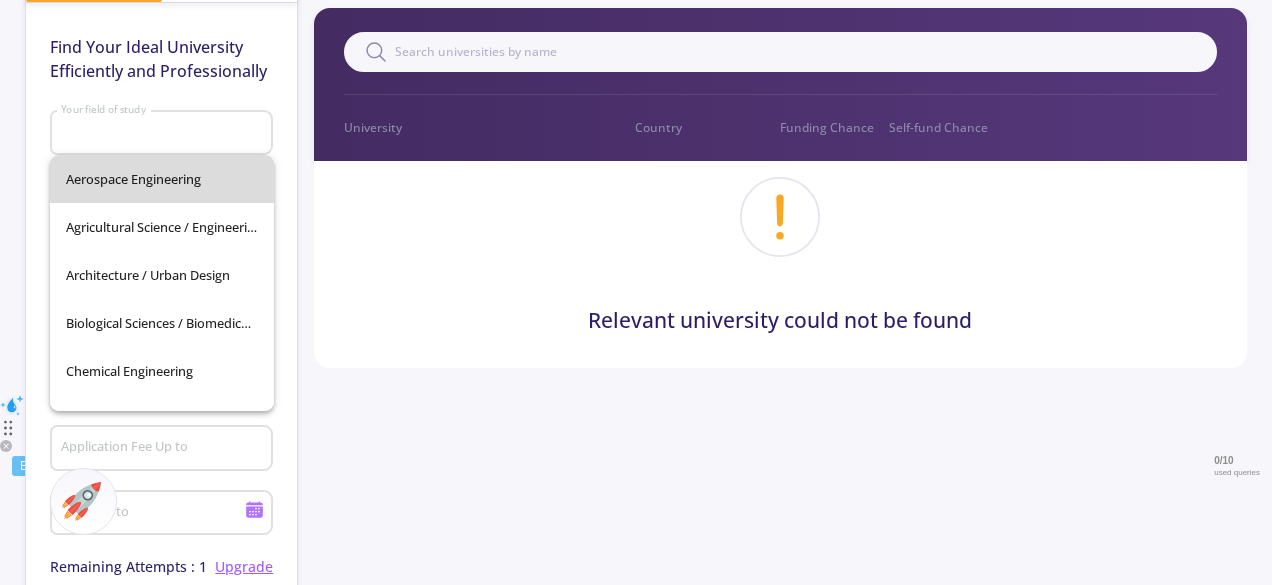 click on "Aerospace Engineering" at bounding box center [162, 179] 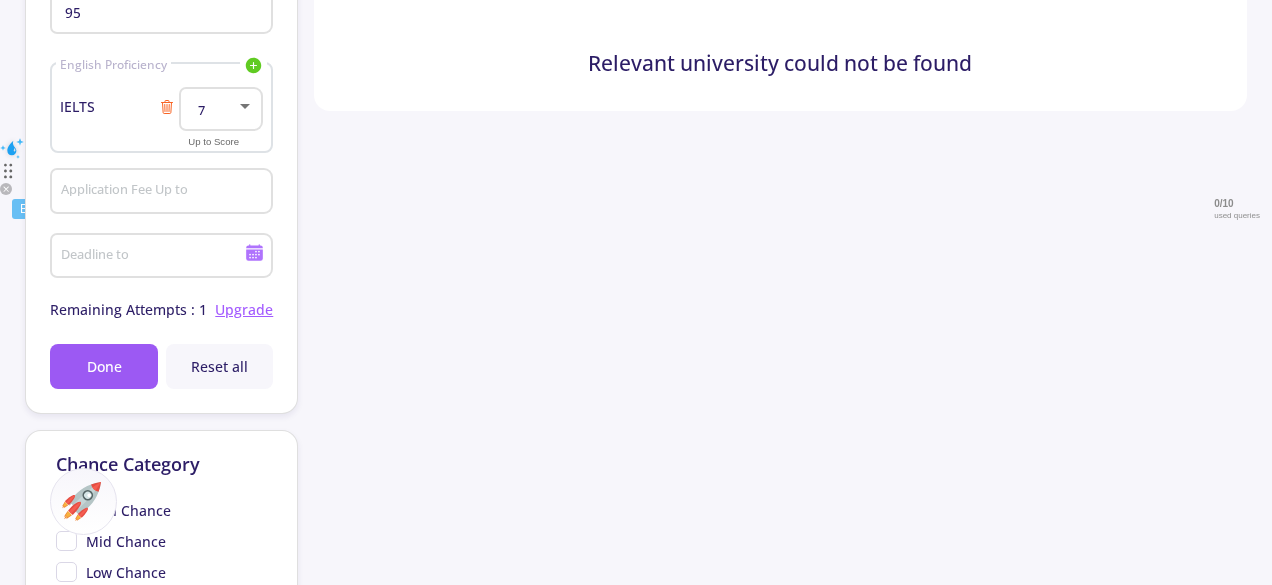 scroll, scrollTop: 452, scrollLeft: 0, axis: vertical 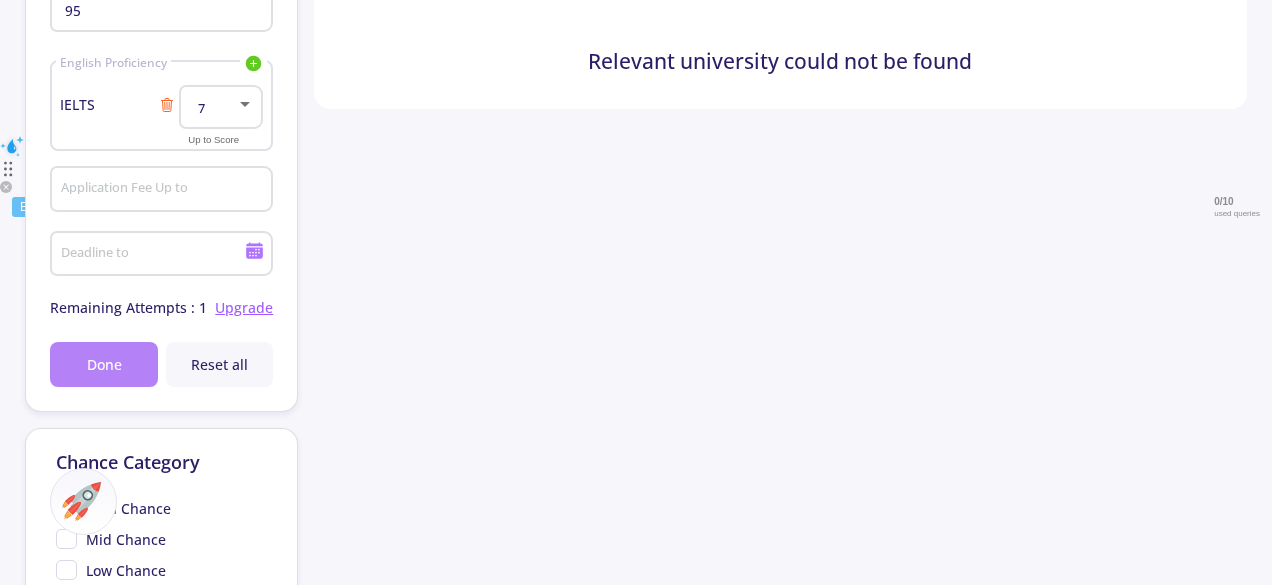 click on "Done" 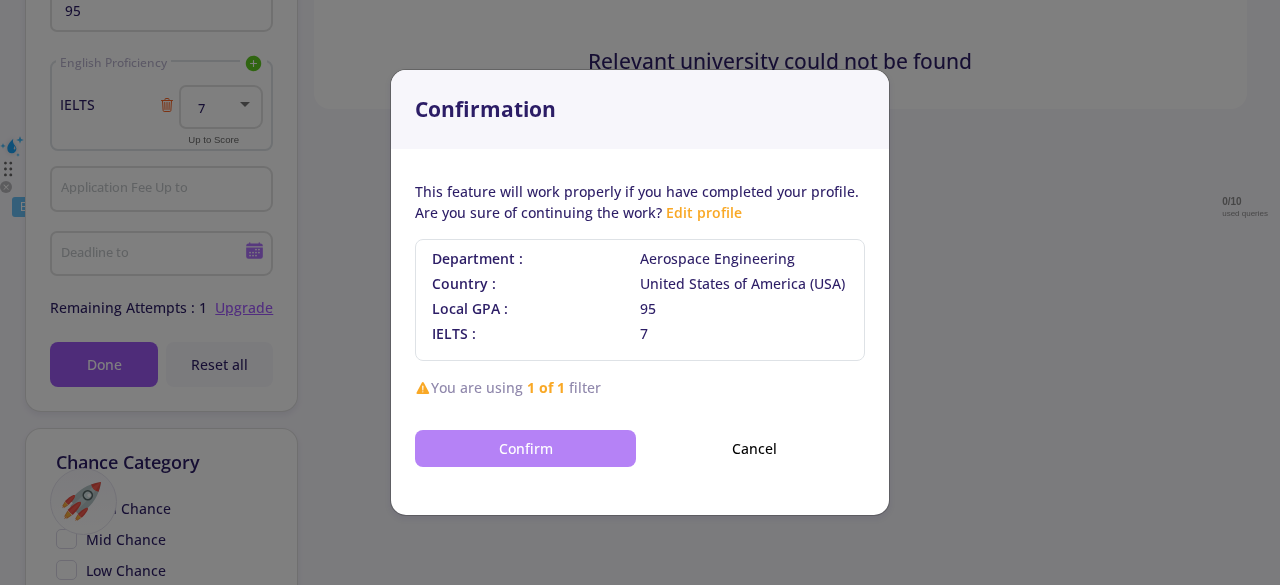 click on "Confirm" at bounding box center (525, 448) 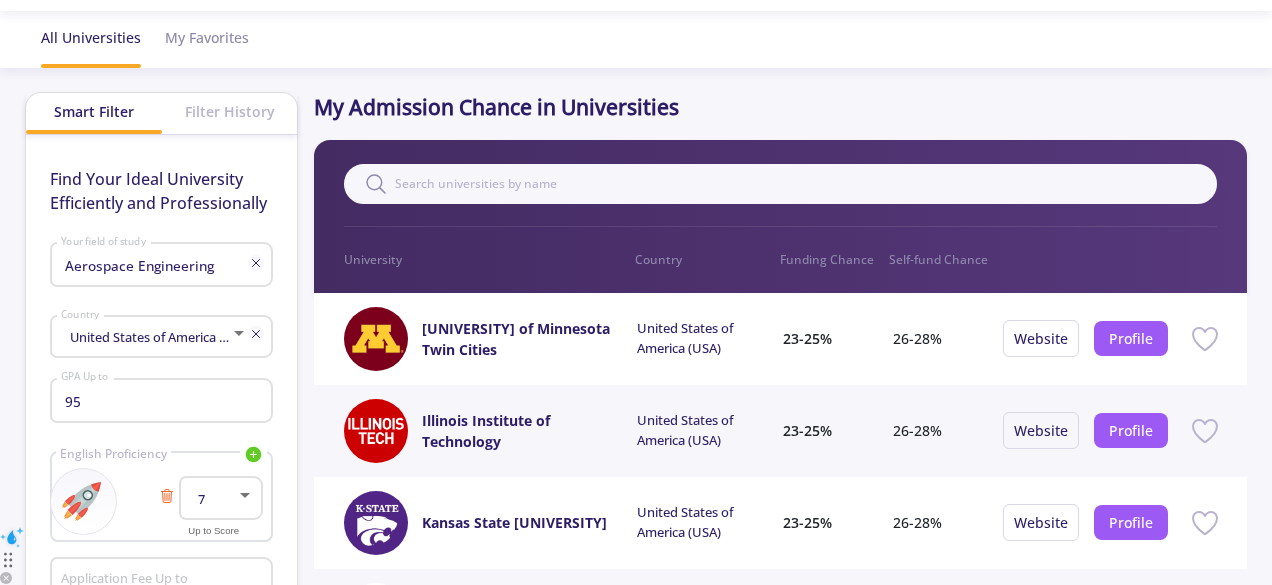 scroll, scrollTop: 56, scrollLeft: 0, axis: vertical 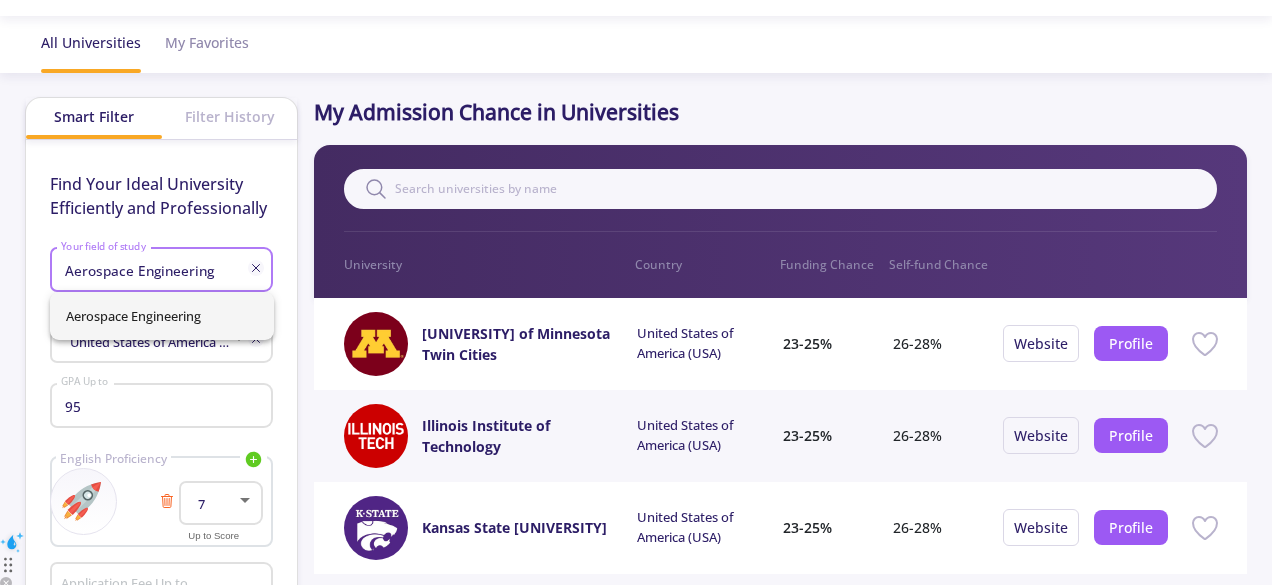 drag, startPoint x: 236, startPoint y: 278, endPoint x: 0, endPoint y: 265, distance: 236.35777 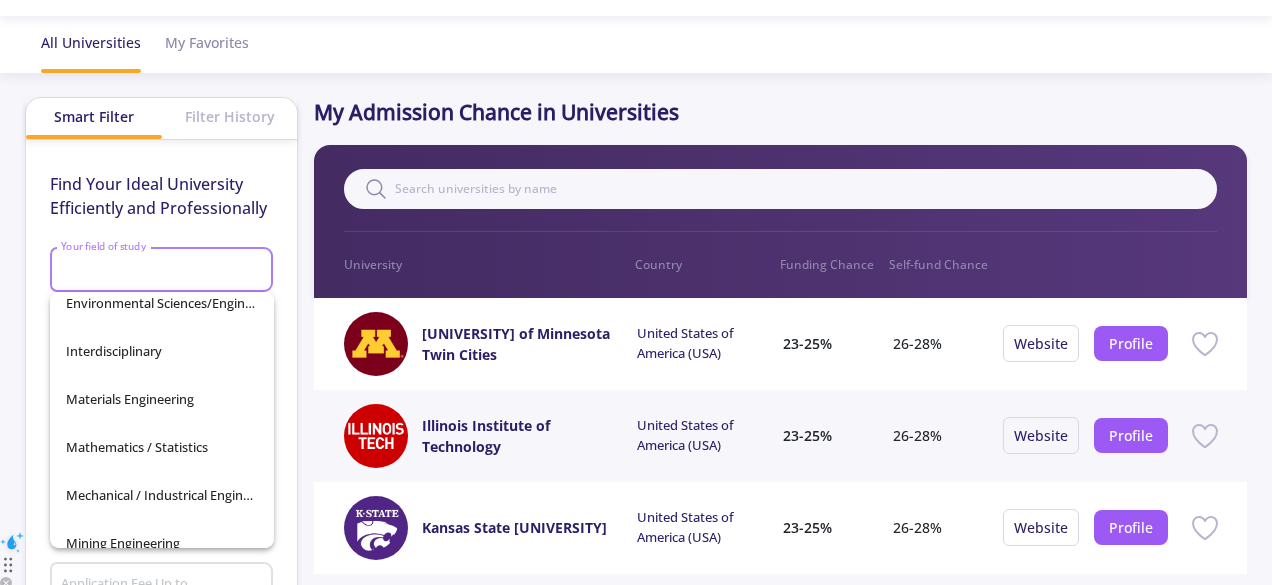 scroll, scrollTop: 485, scrollLeft: 0, axis: vertical 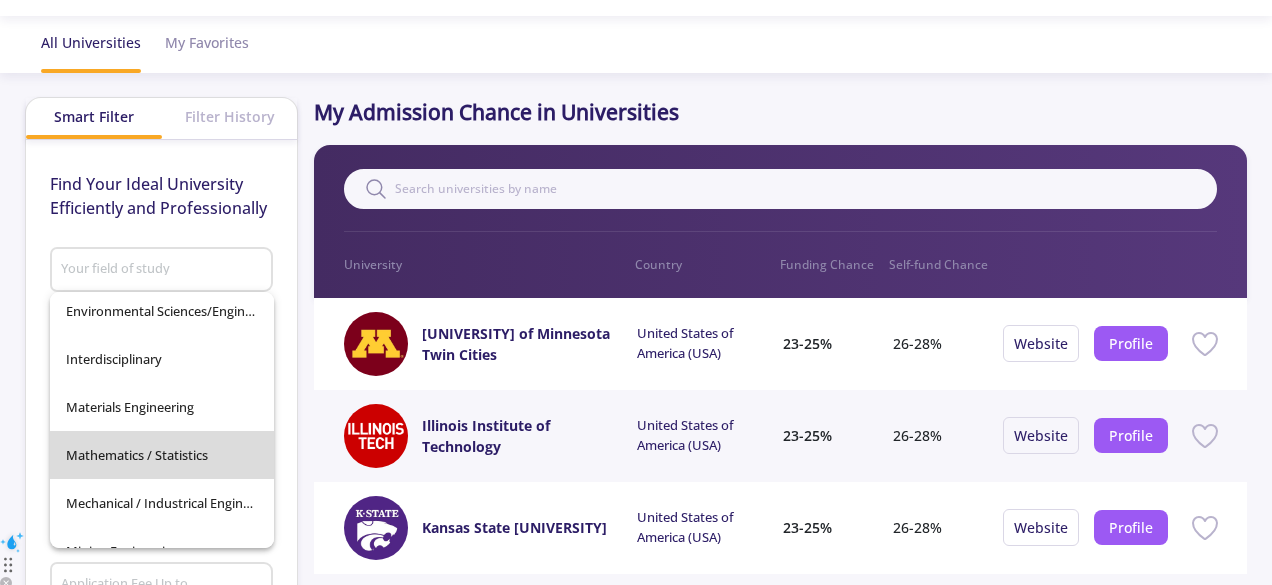 click on "Mathematics / Statistics" at bounding box center (162, 455) 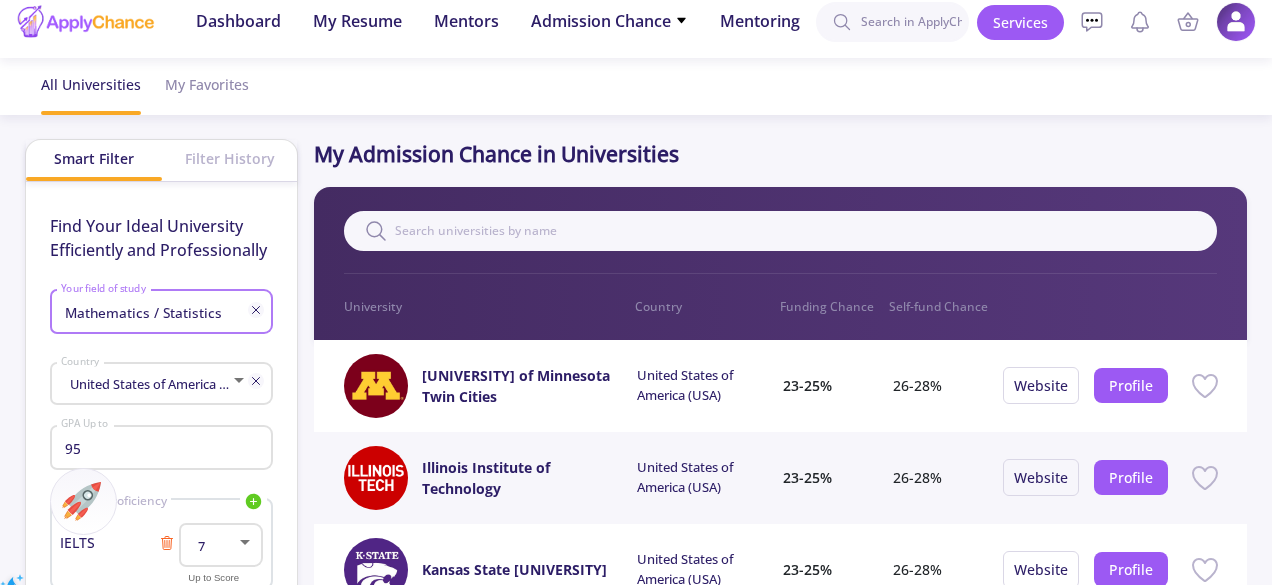 scroll, scrollTop: 0, scrollLeft: 0, axis: both 